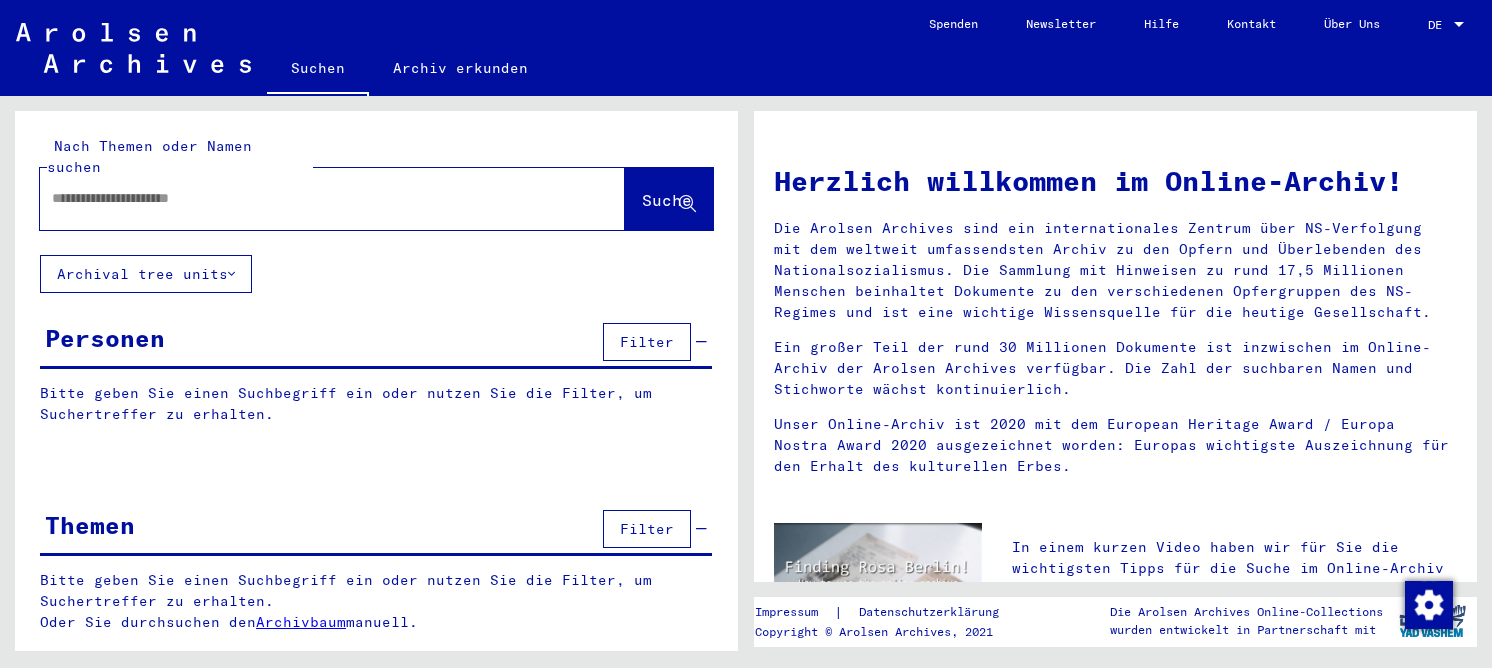 scroll, scrollTop: 0, scrollLeft: 0, axis: both 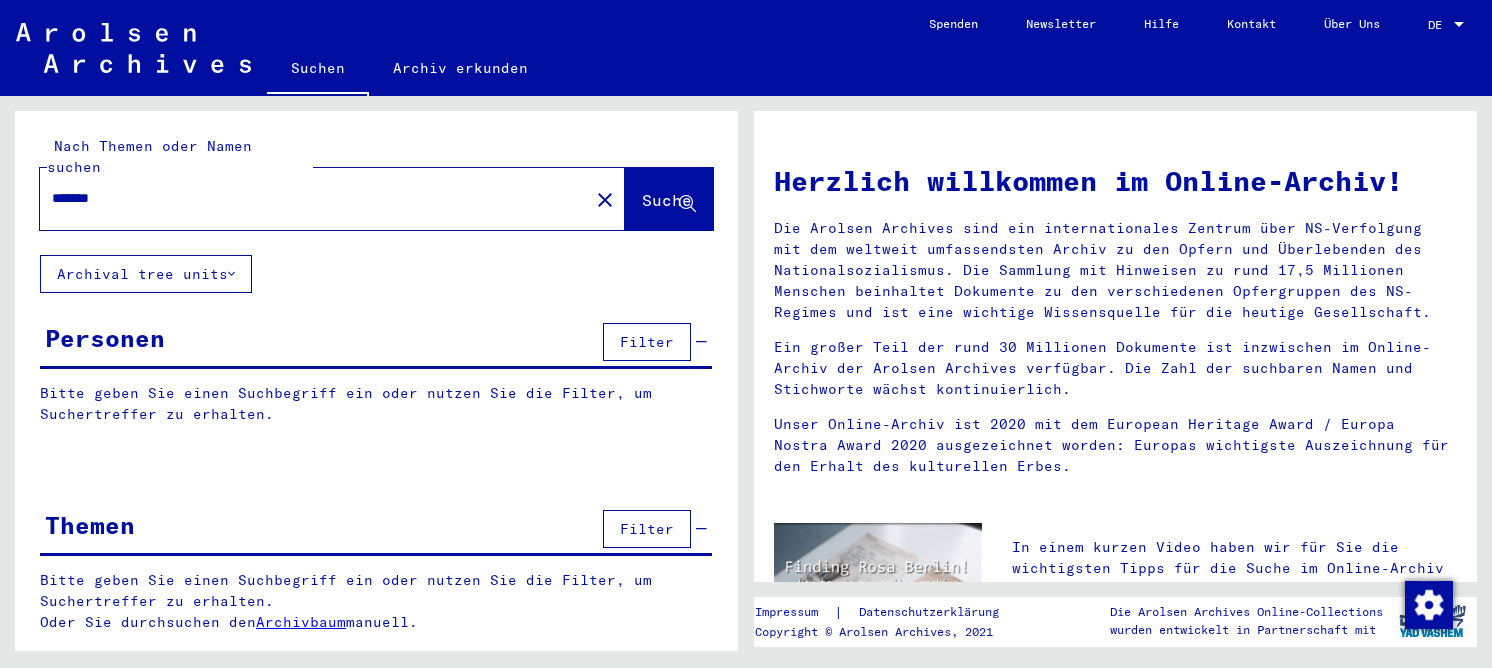 type on "*******" 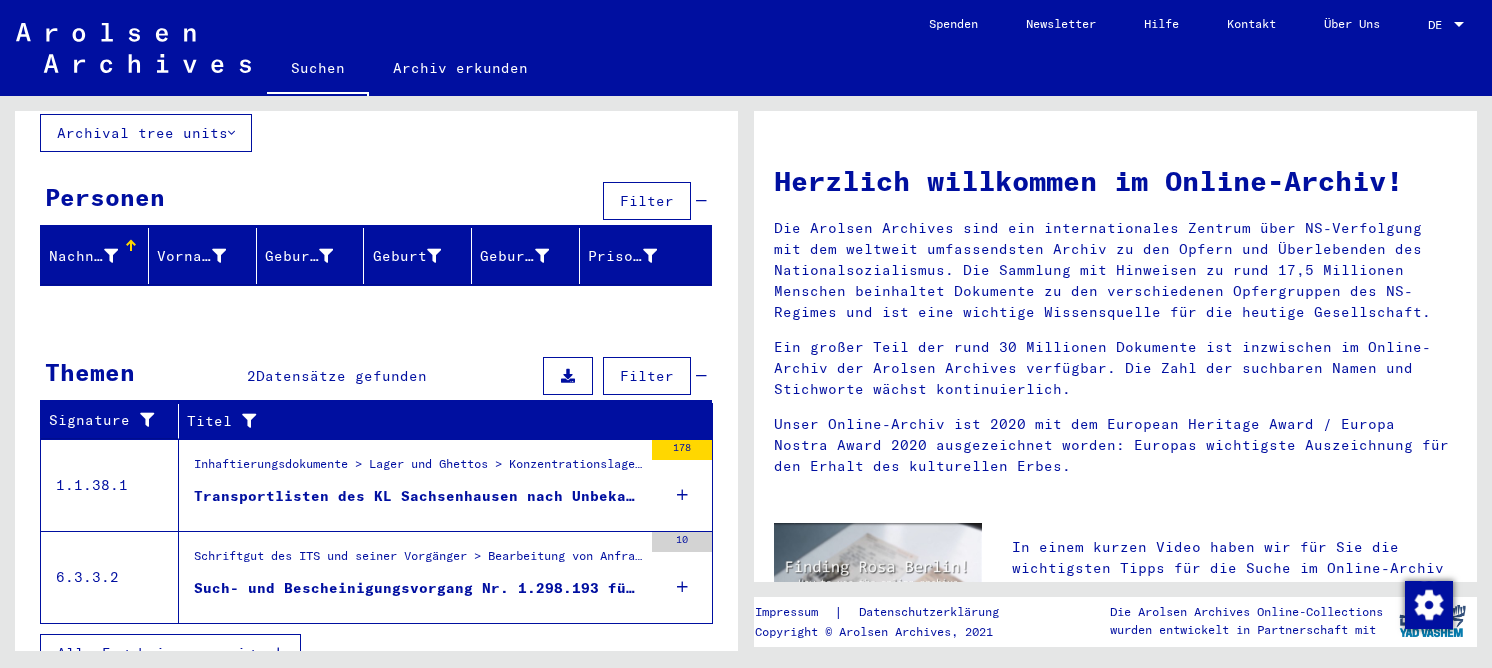 scroll, scrollTop: 152, scrollLeft: 0, axis: vertical 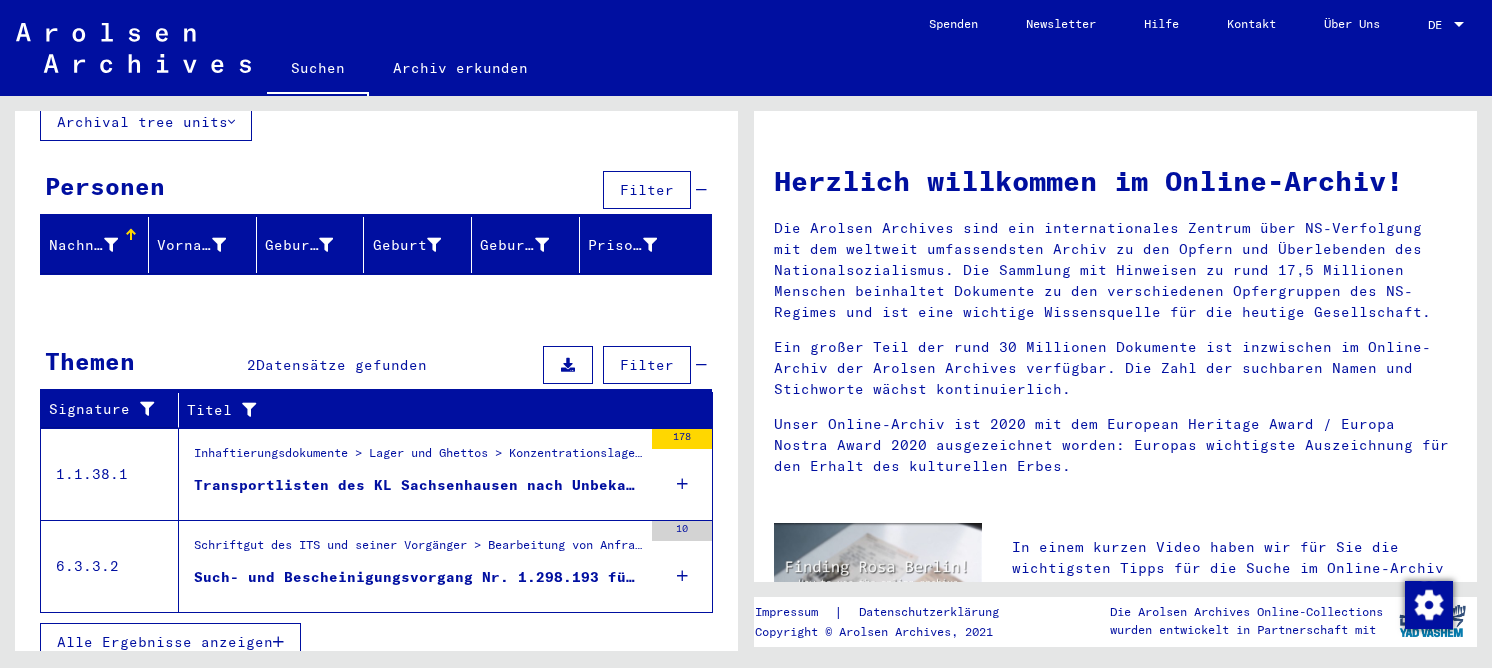 click on "Such- und Bescheinigungsvorgang Nr. 1.298.193 für [LAST_NAME], [FIRST_NAME] geboren [DATE]" at bounding box center (418, 577) 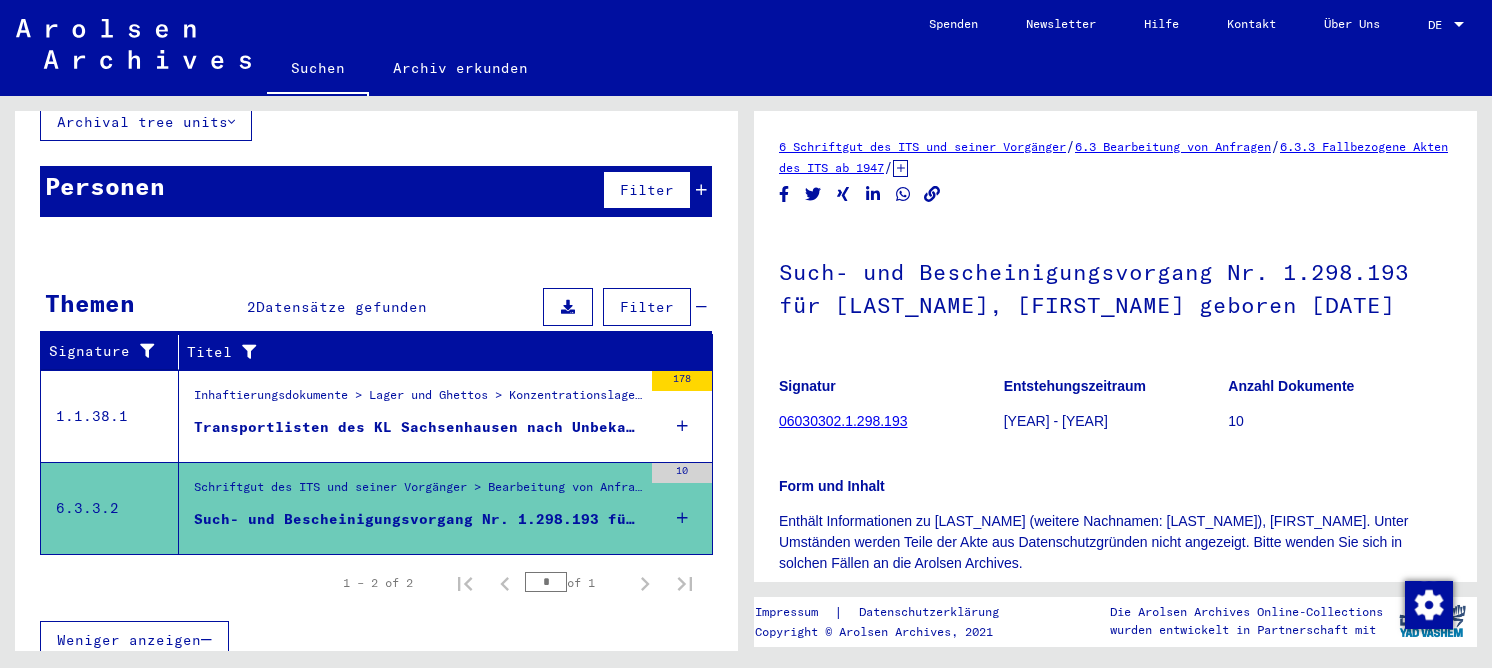 scroll, scrollTop: 150, scrollLeft: 0, axis: vertical 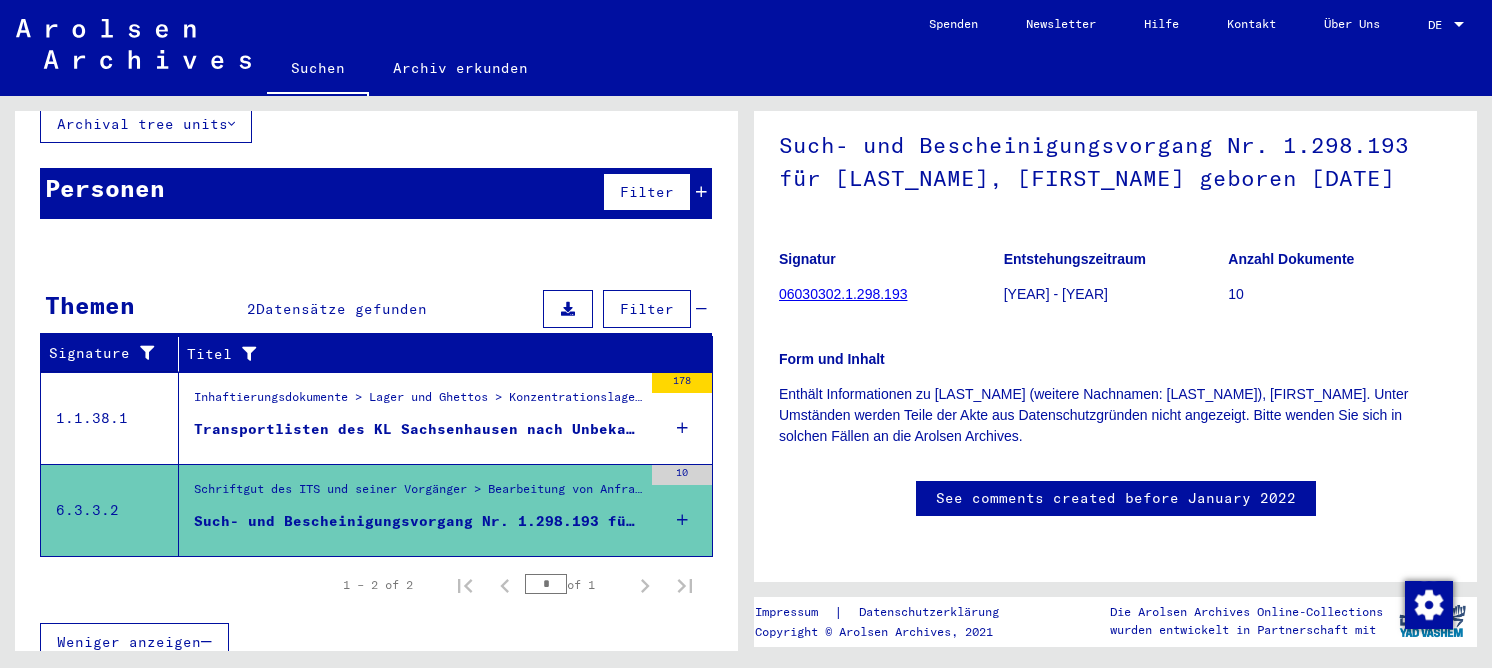 click on "Transportlisten des KL Sachsenhausen nach Unbekannt am [DATE] und in      das KL Dachau [YEAR]" at bounding box center (418, 429) 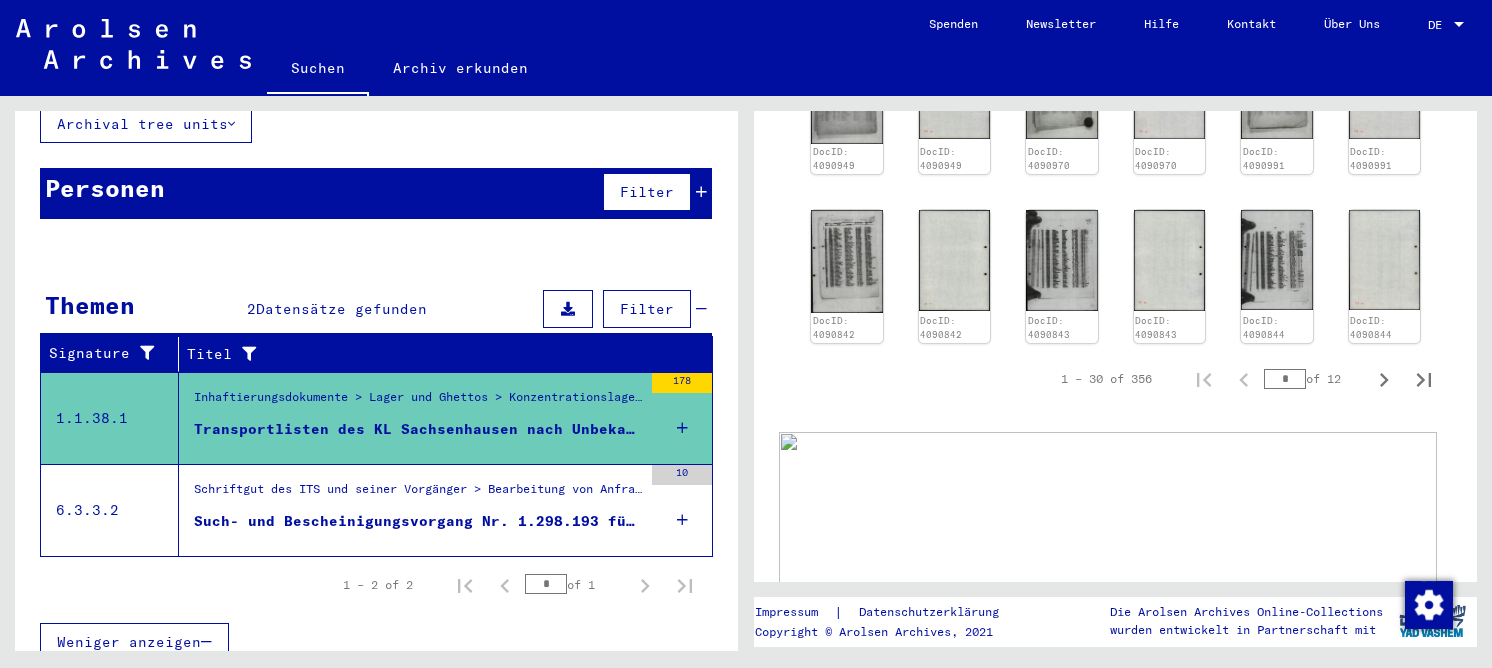 scroll, scrollTop: 1400, scrollLeft: 0, axis: vertical 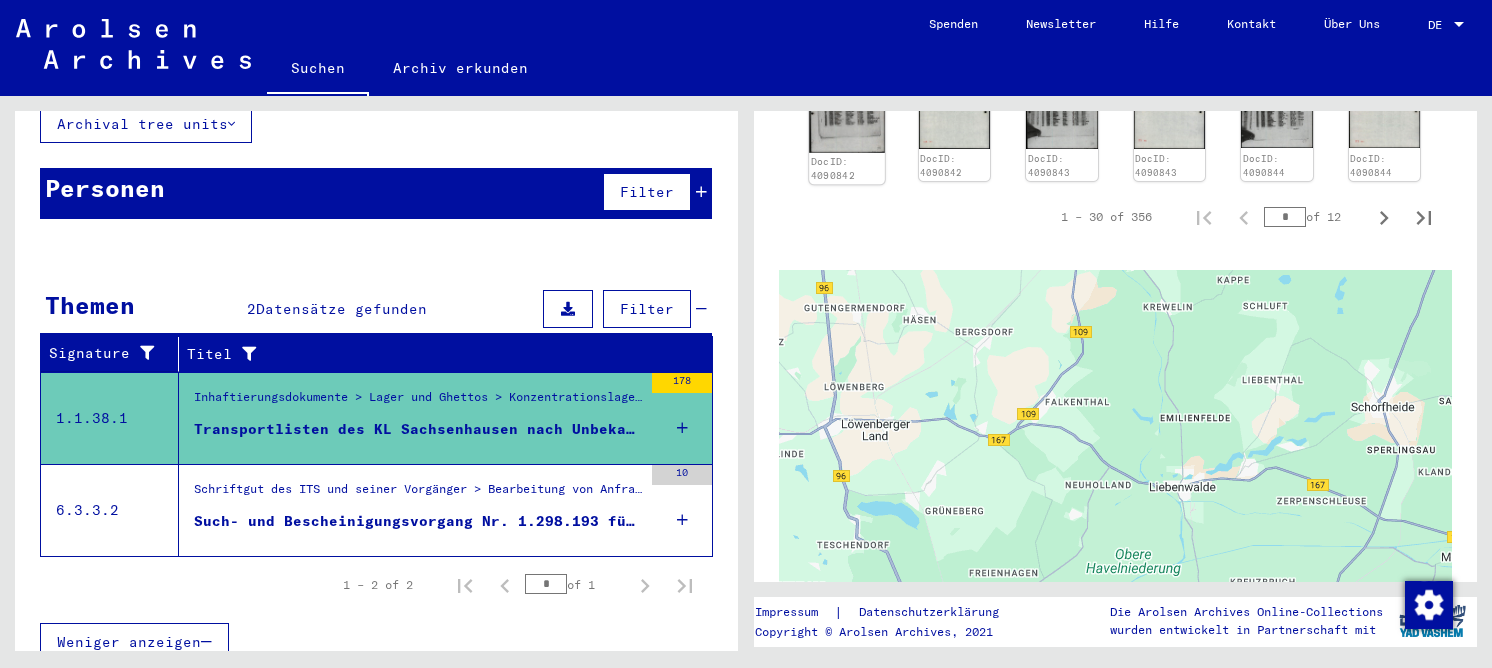click 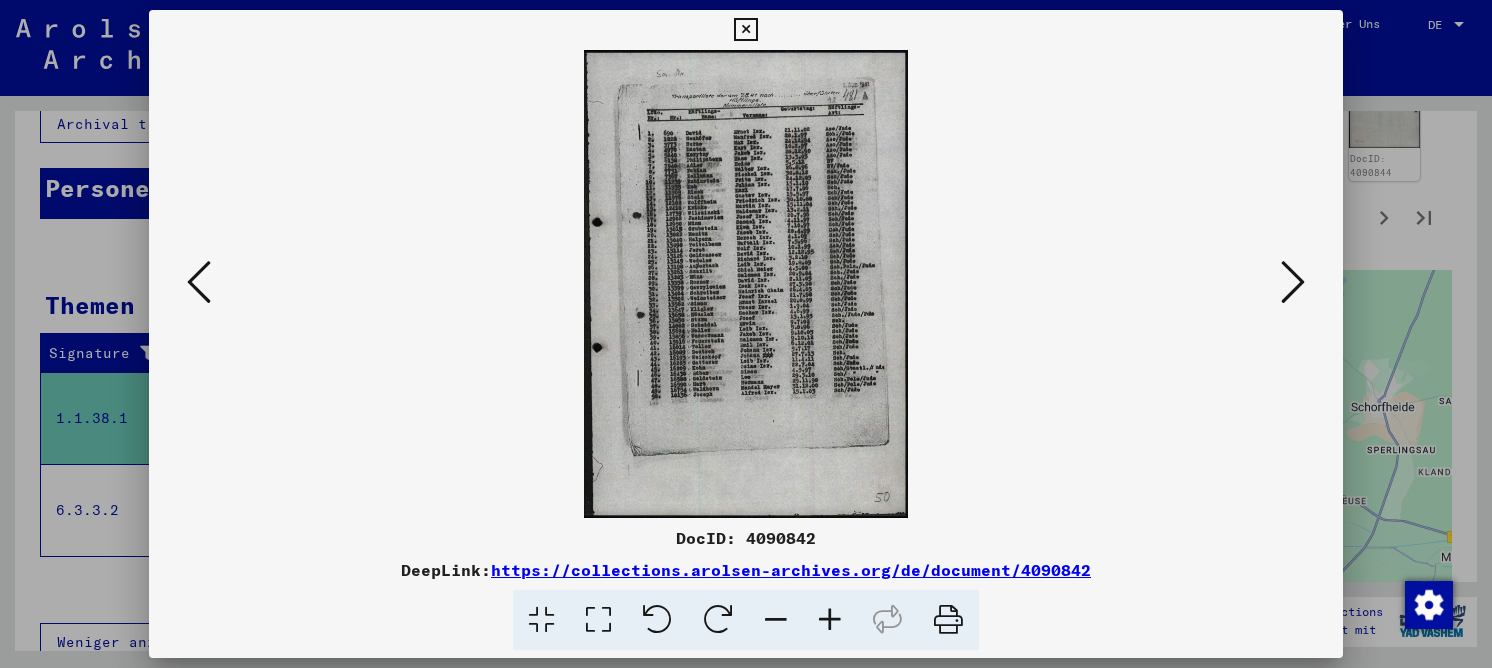 scroll, scrollTop: 1407, scrollLeft: 0, axis: vertical 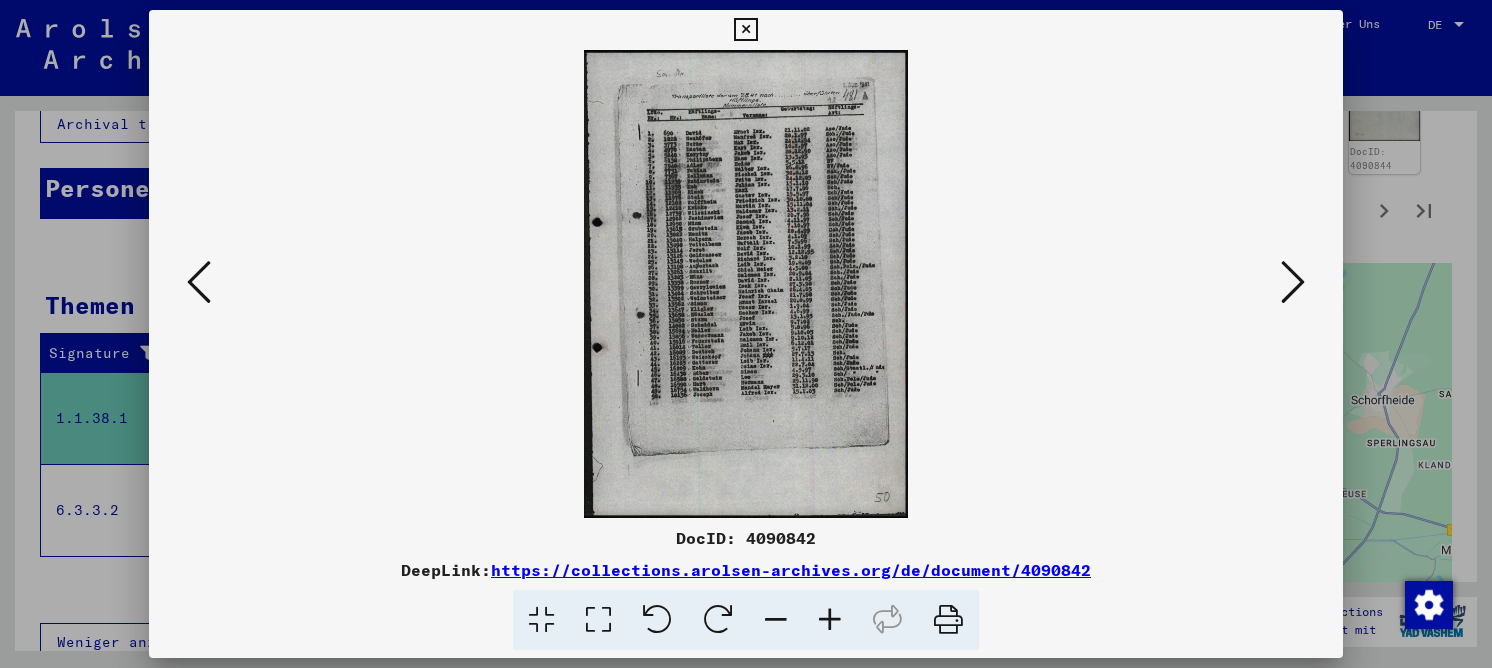 click at bounding box center [598, 620] 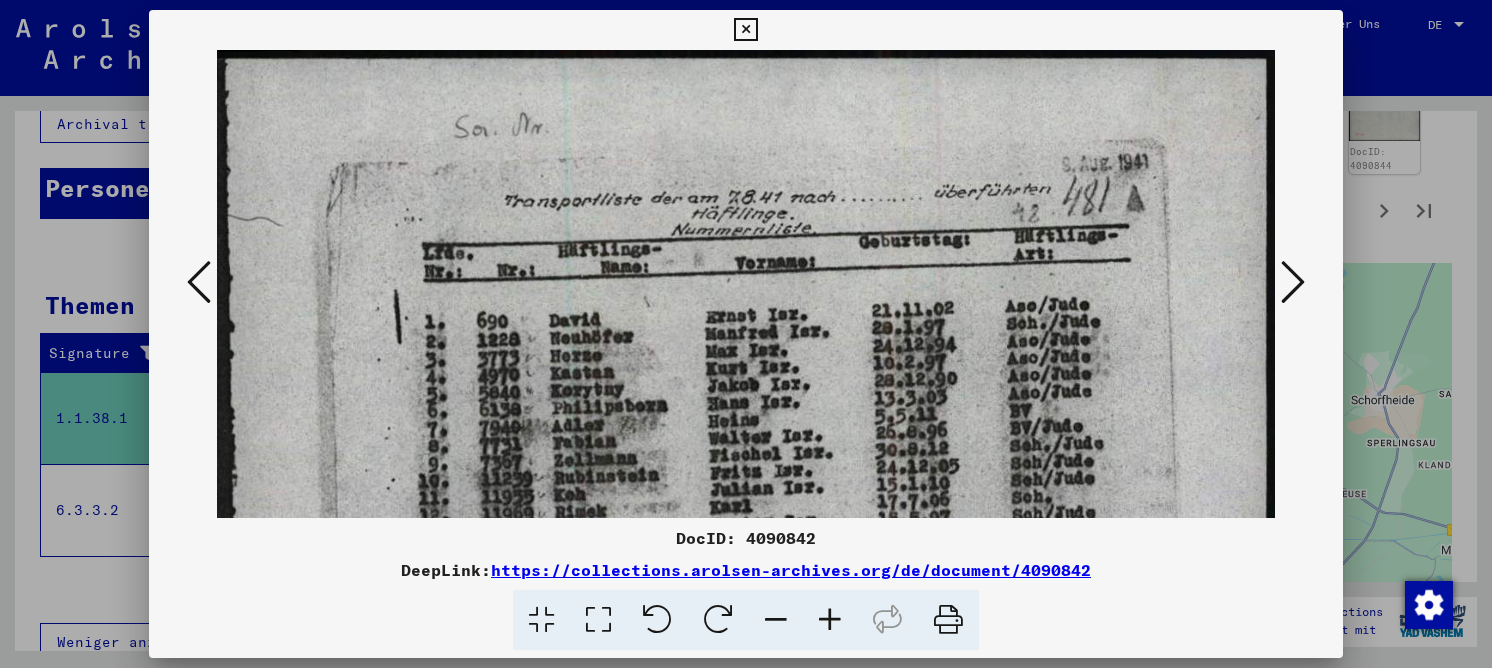 click at bounding box center [830, 620] 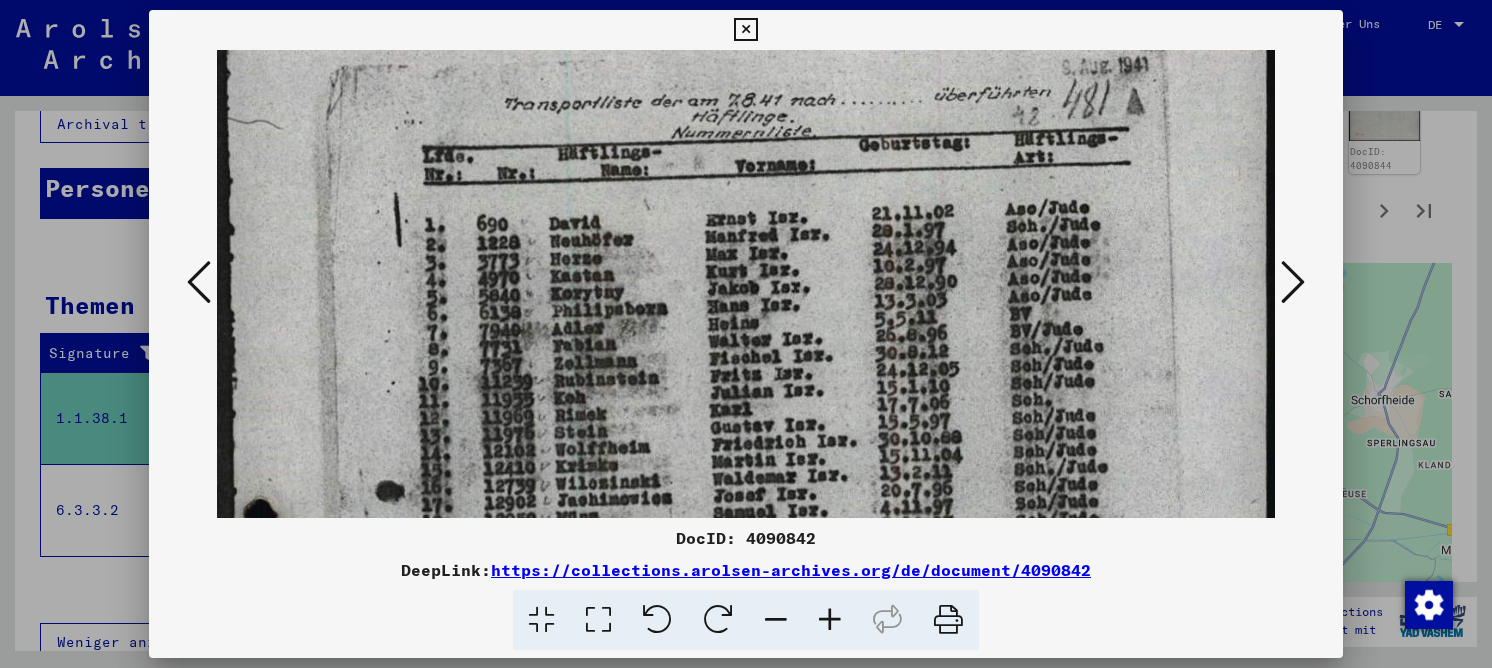 drag, startPoint x: 777, startPoint y: 427, endPoint x: 663, endPoint y: 338, distance: 144.6271 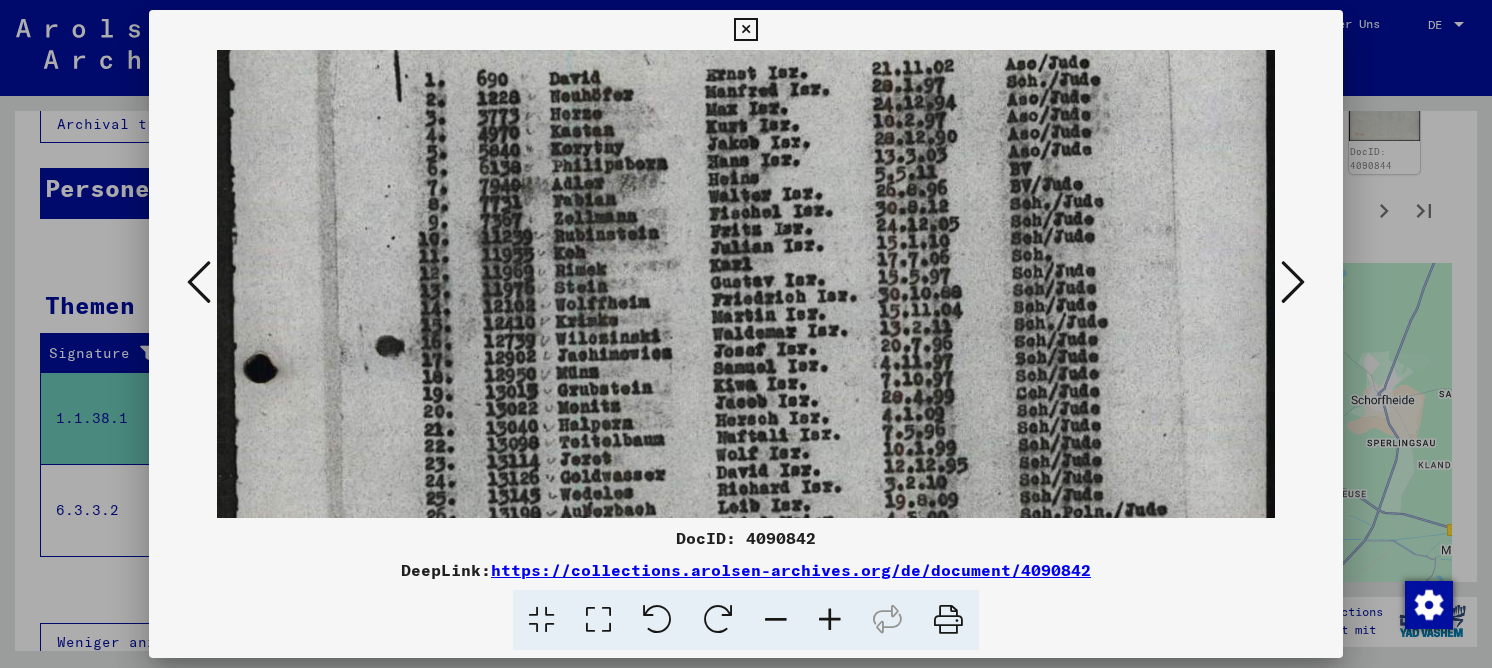 drag, startPoint x: 812, startPoint y: 330, endPoint x: 812, endPoint y: 184, distance: 146 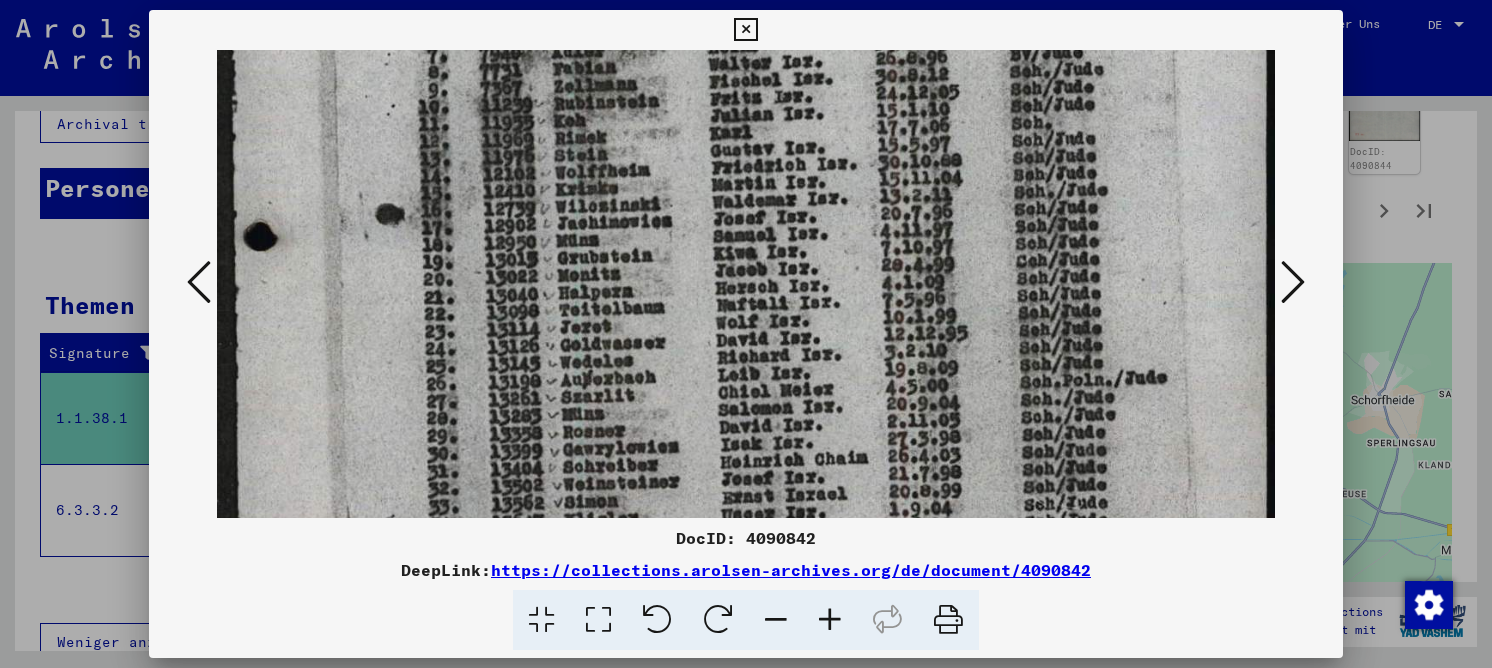 drag, startPoint x: 798, startPoint y: 341, endPoint x: 784, endPoint y: 209, distance: 132.74034 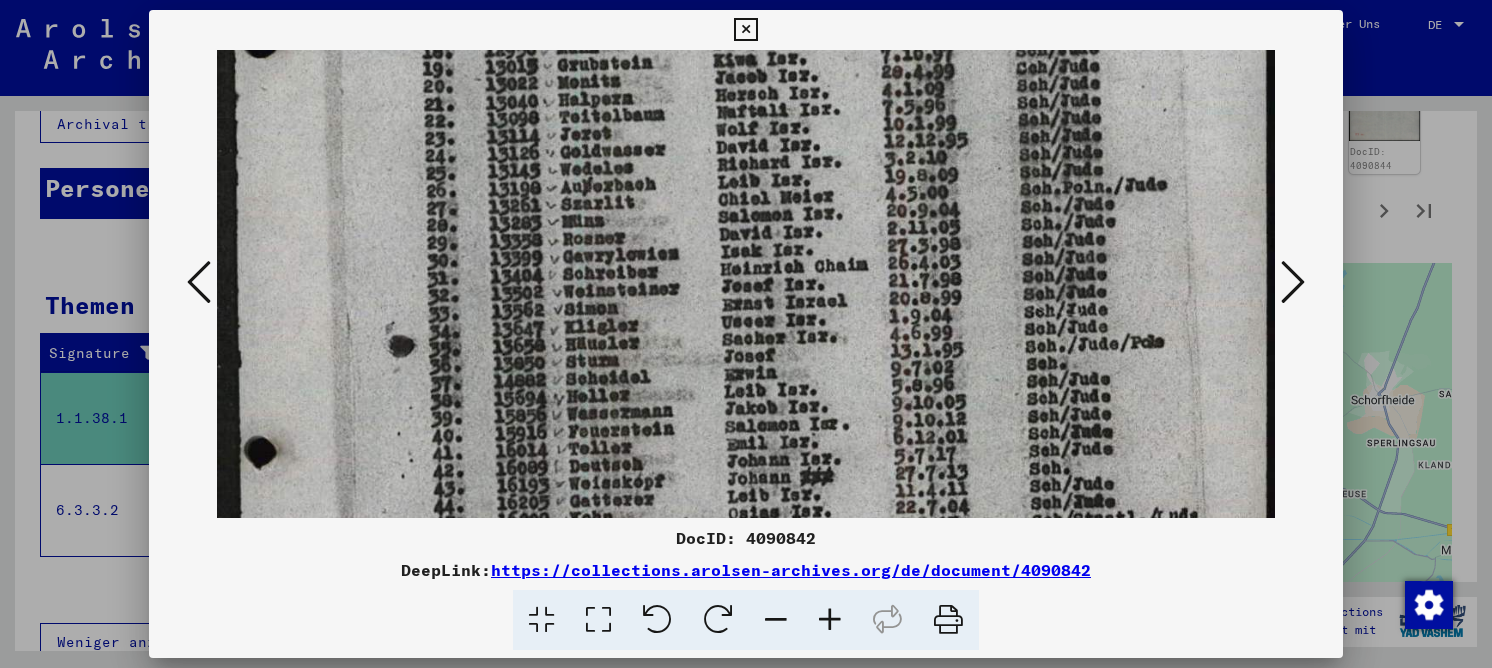 drag, startPoint x: 774, startPoint y: 329, endPoint x: 780, endPoint y: 136, distance: 193.09325 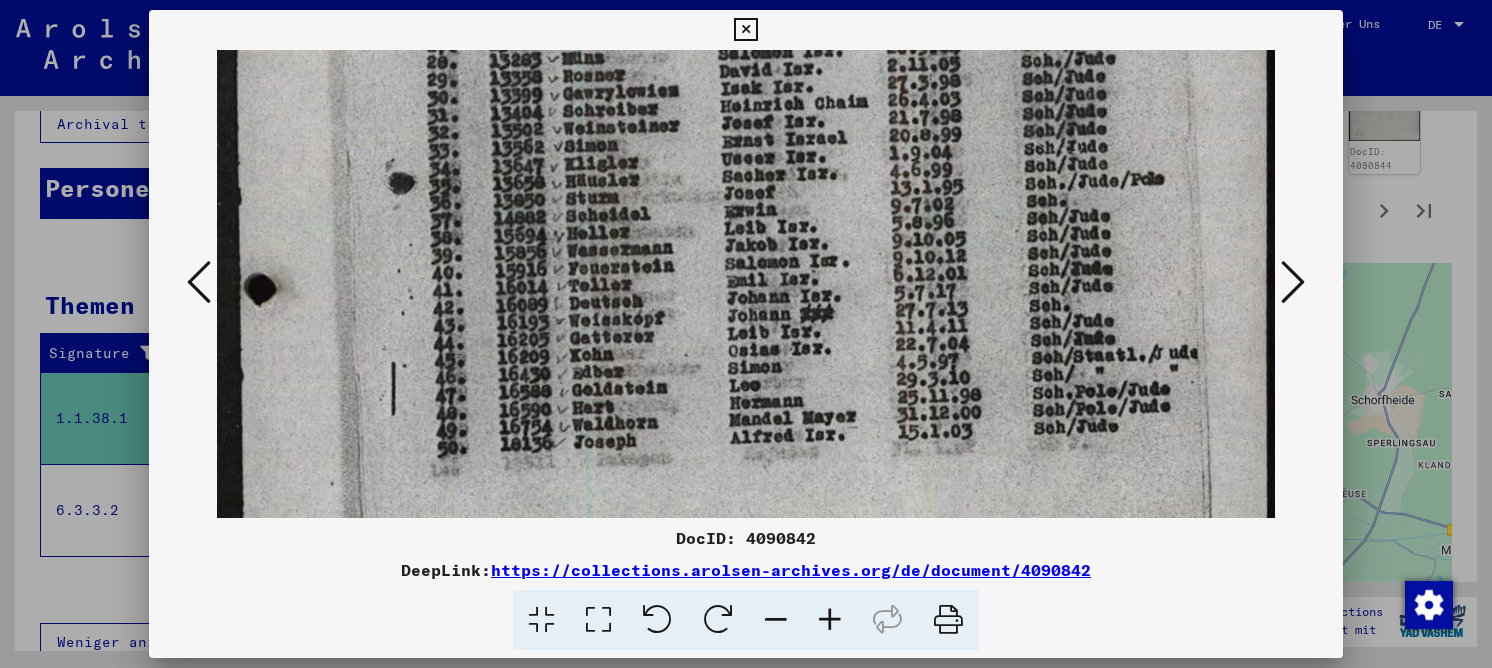scroll, scrollTop: 739, scrollLeft: 0, axis: vertical 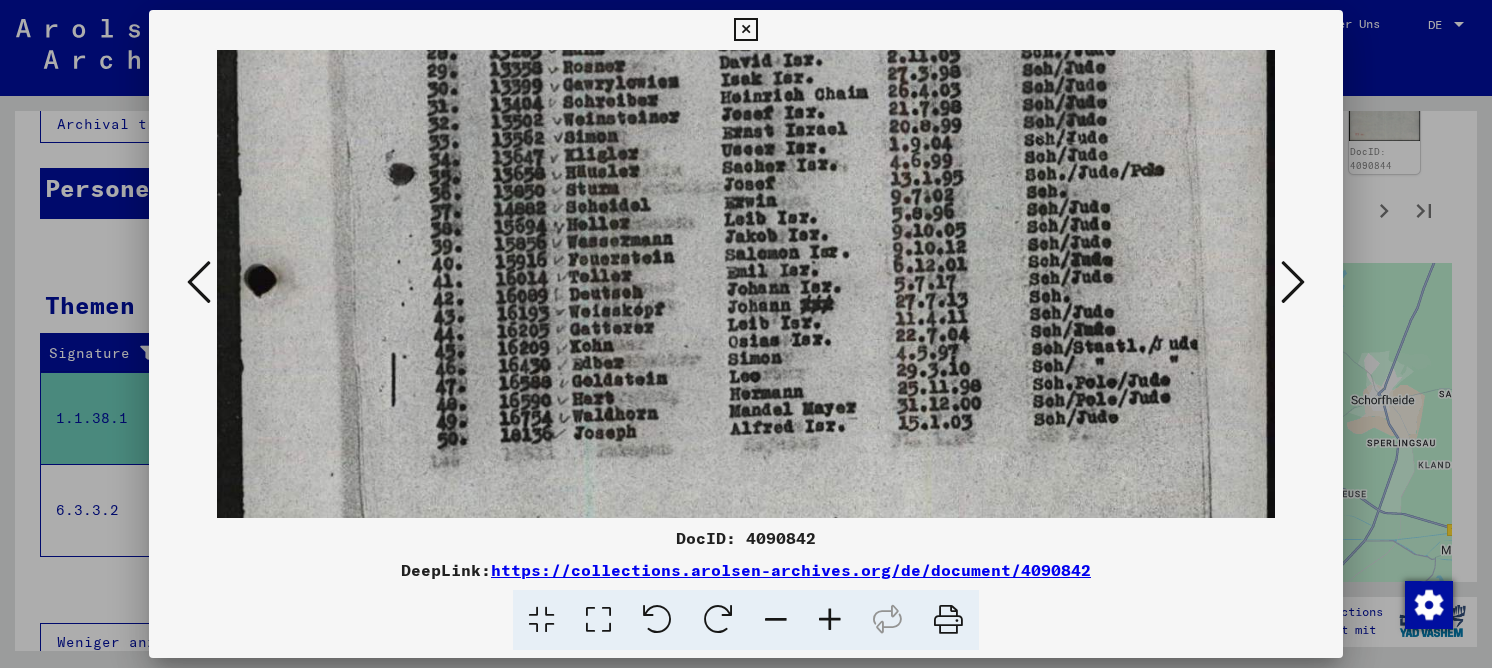 drag, startPoint x: 737, startPoint y: 300, endPoint x: 735, endPoint y: 128, distance: 172.01163 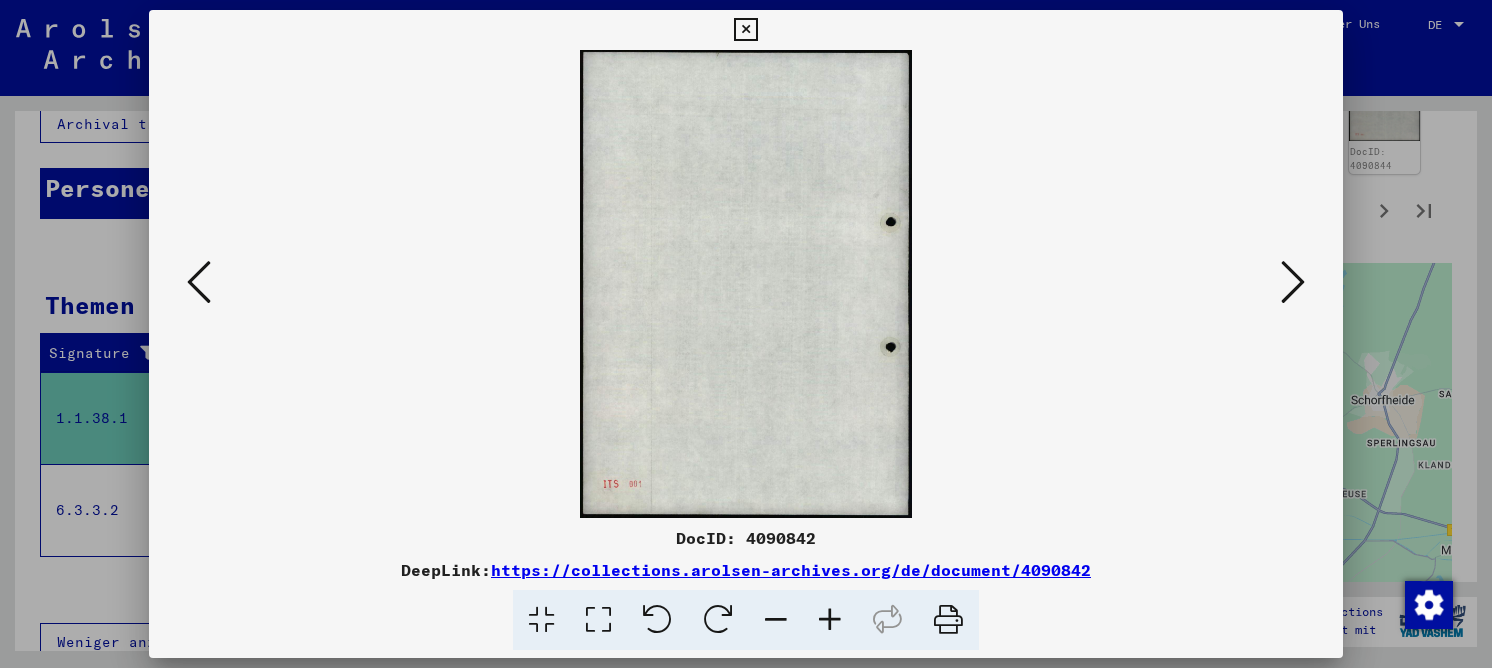 click at bounding box center [1293, 282] 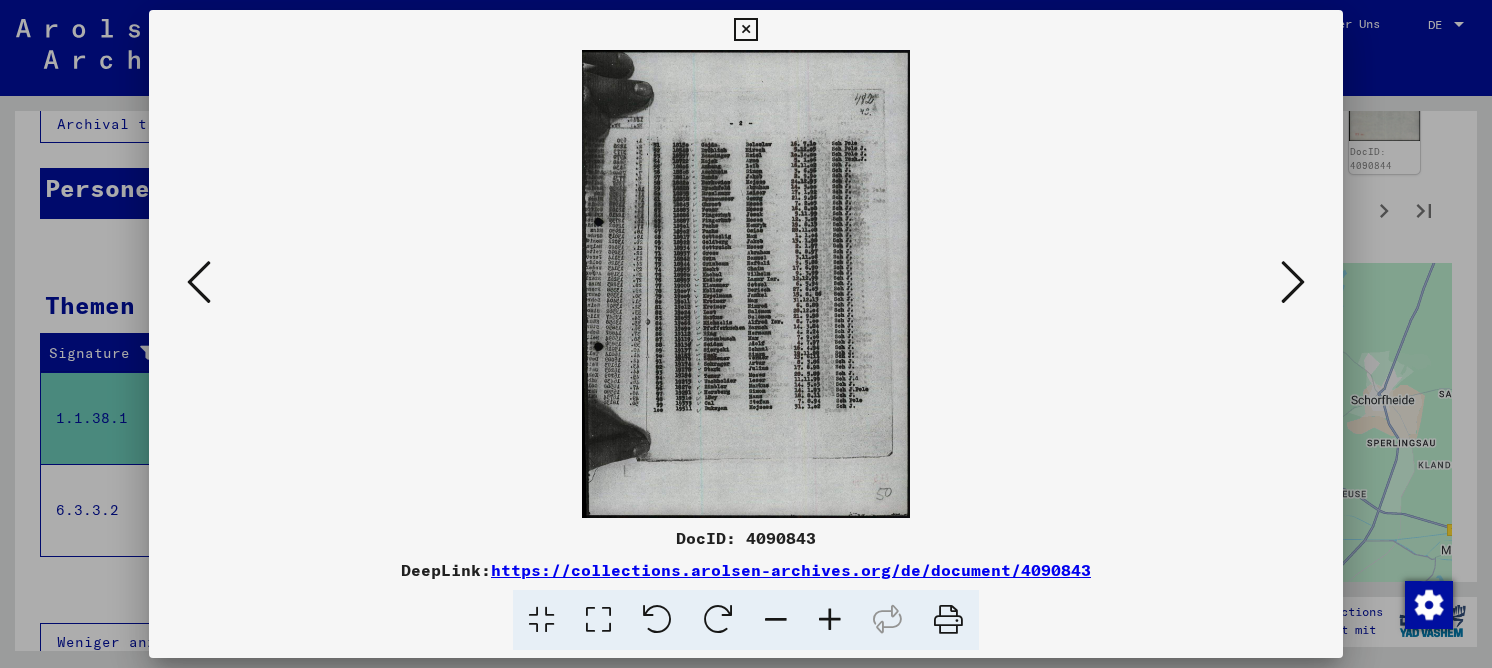 click at bounding box center [598, 620] 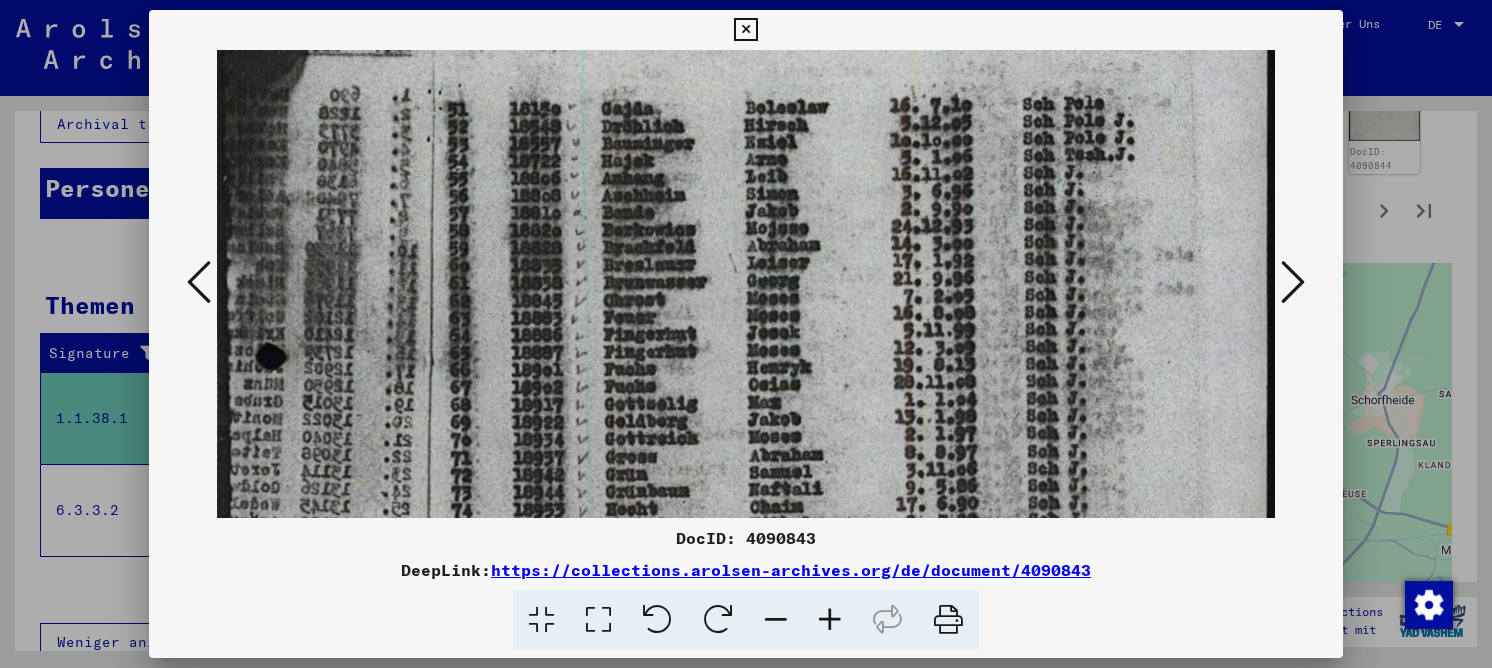 drag, startPoint x: 893, startPoint y: 415, endPoint x: 858, endPoint y: 169, distance: 248.47736 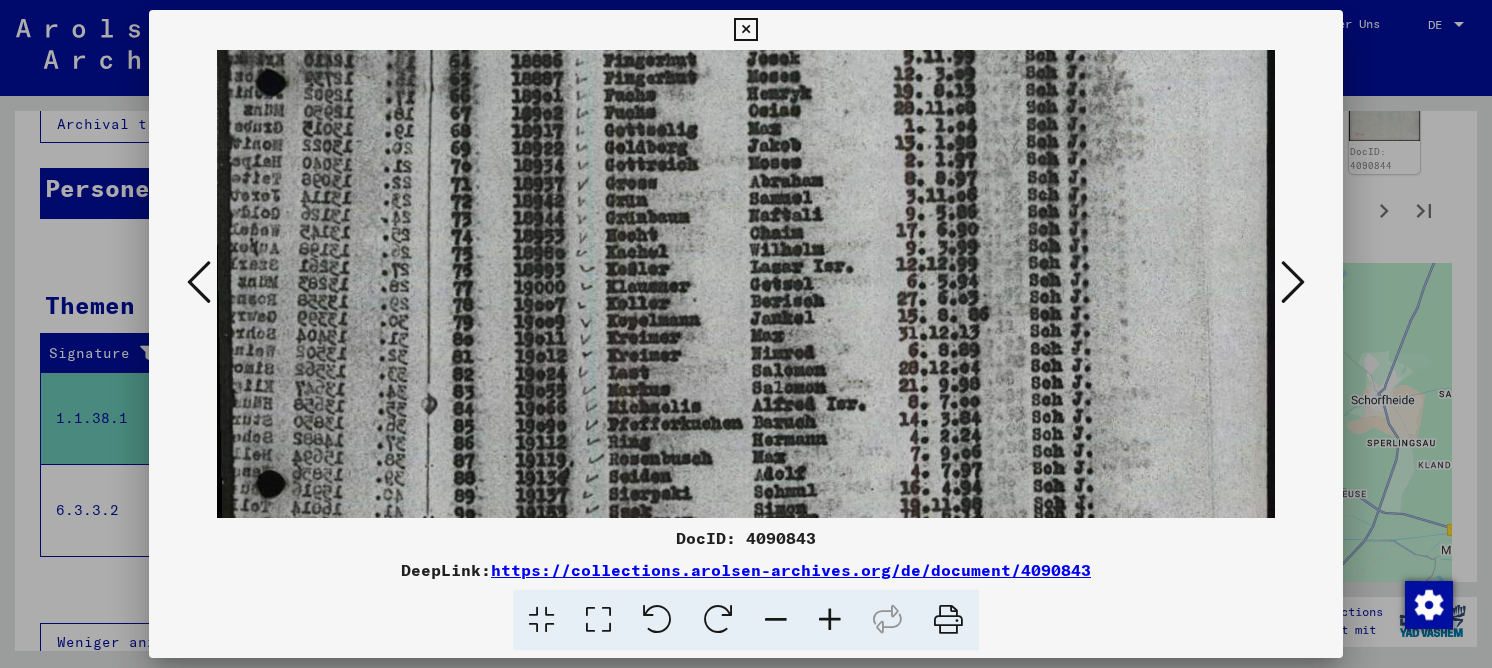 drag, startPoint x: 791, startPoint y: 370, endPoint x: 817, endPoint y: 95, distance: 276.22635 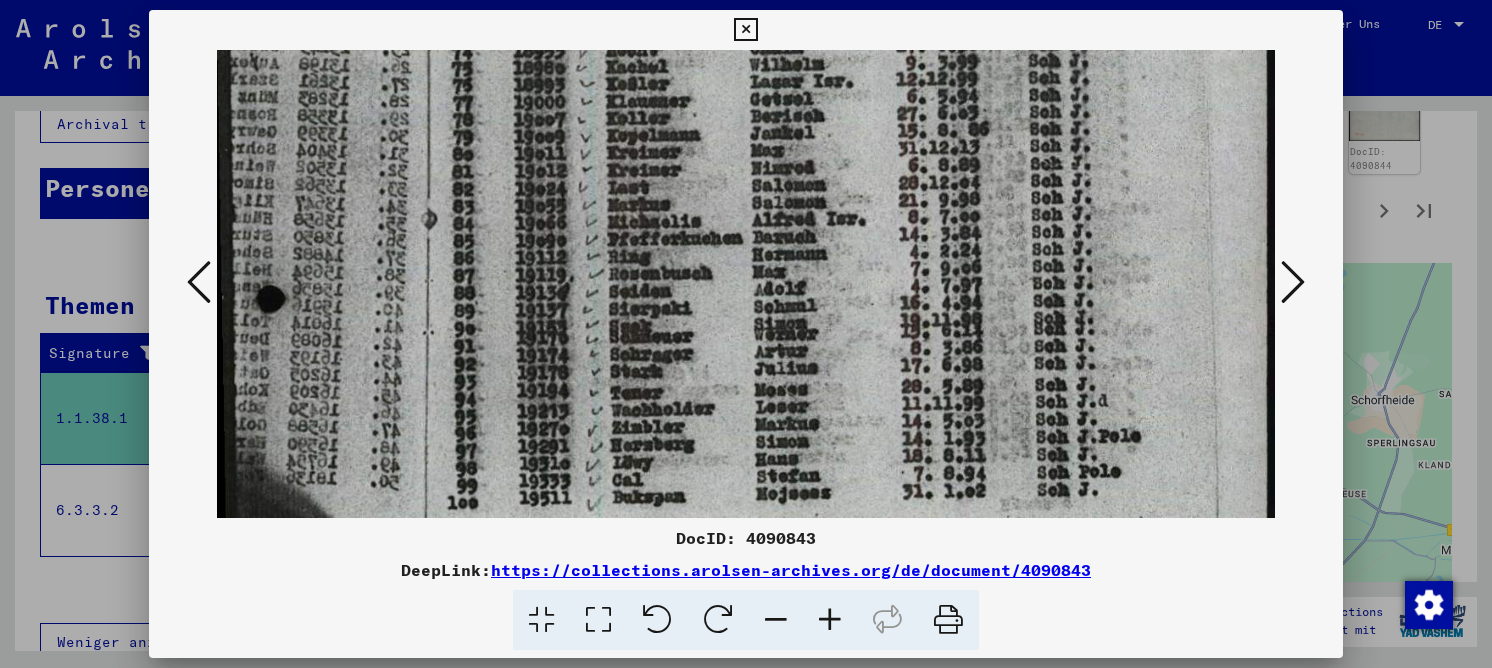 drag, startPoint x: 816, startPoint y: 83, endPoint x: 825, endPoint y: 66, distance: 19.235384 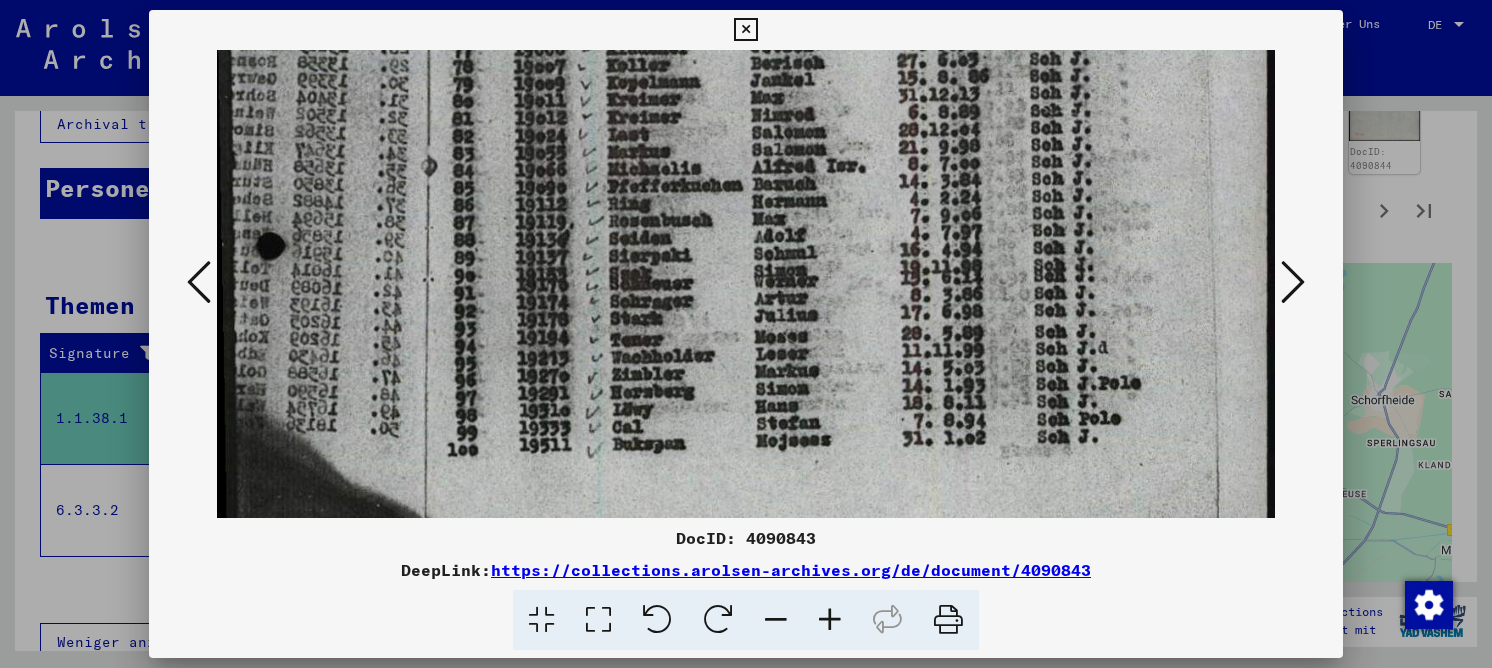 click at bounding box center [1293, 282] 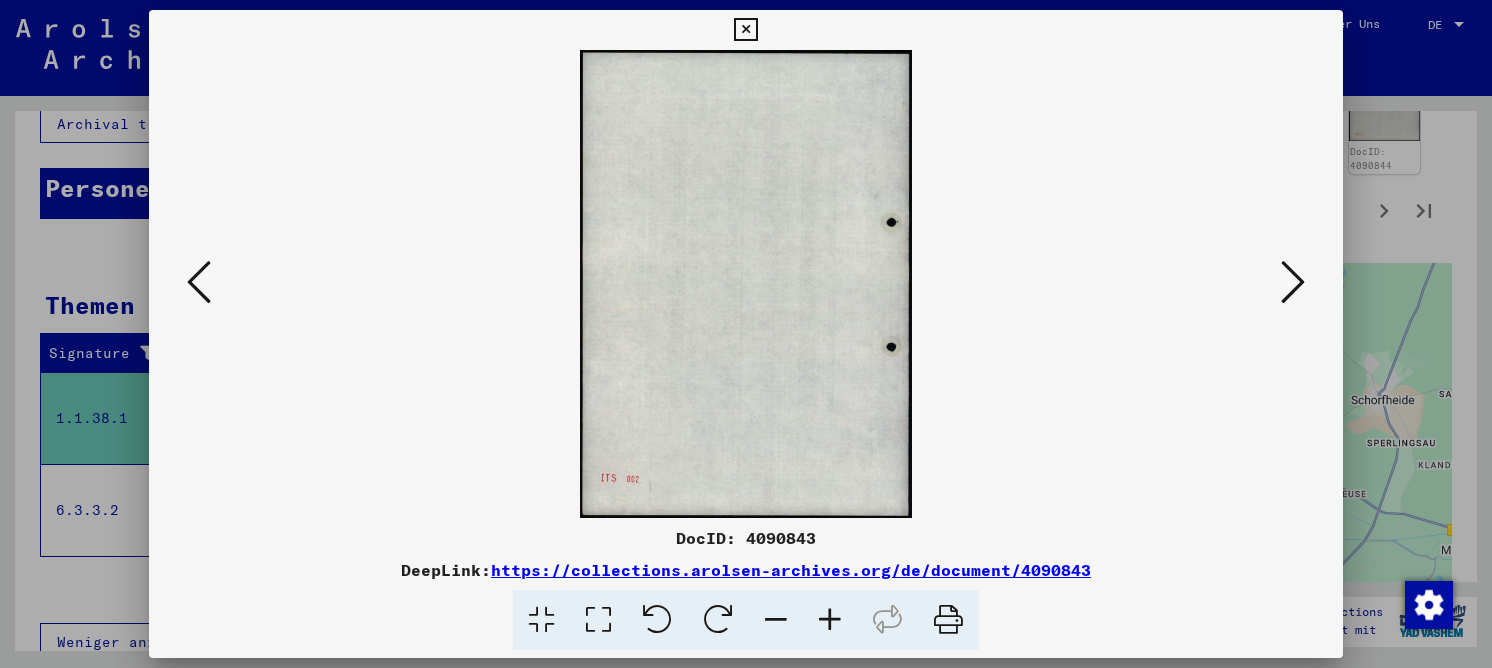 drag, startPoint x: 1302, startPoint y: 277, endPoint x: 1183, endPoint y: 326, distance: 128.69344 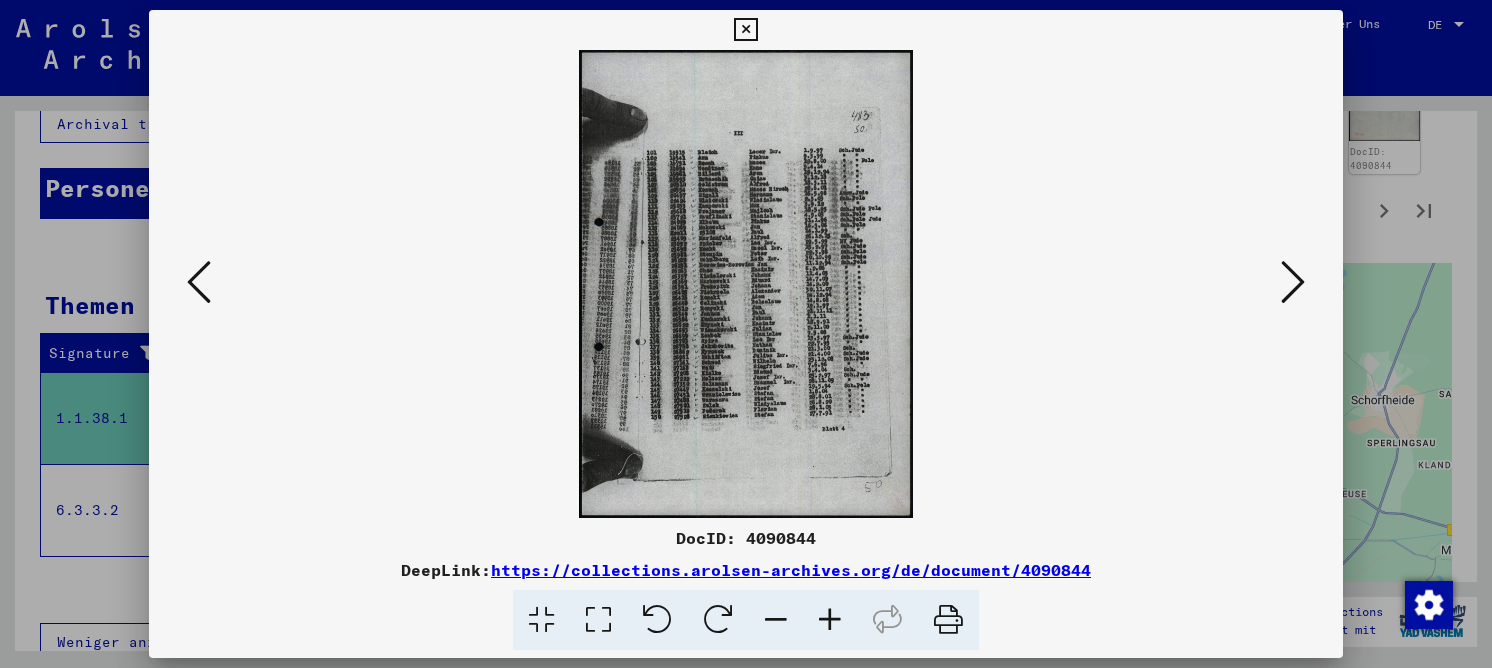 click at bounding box center [598, 620] 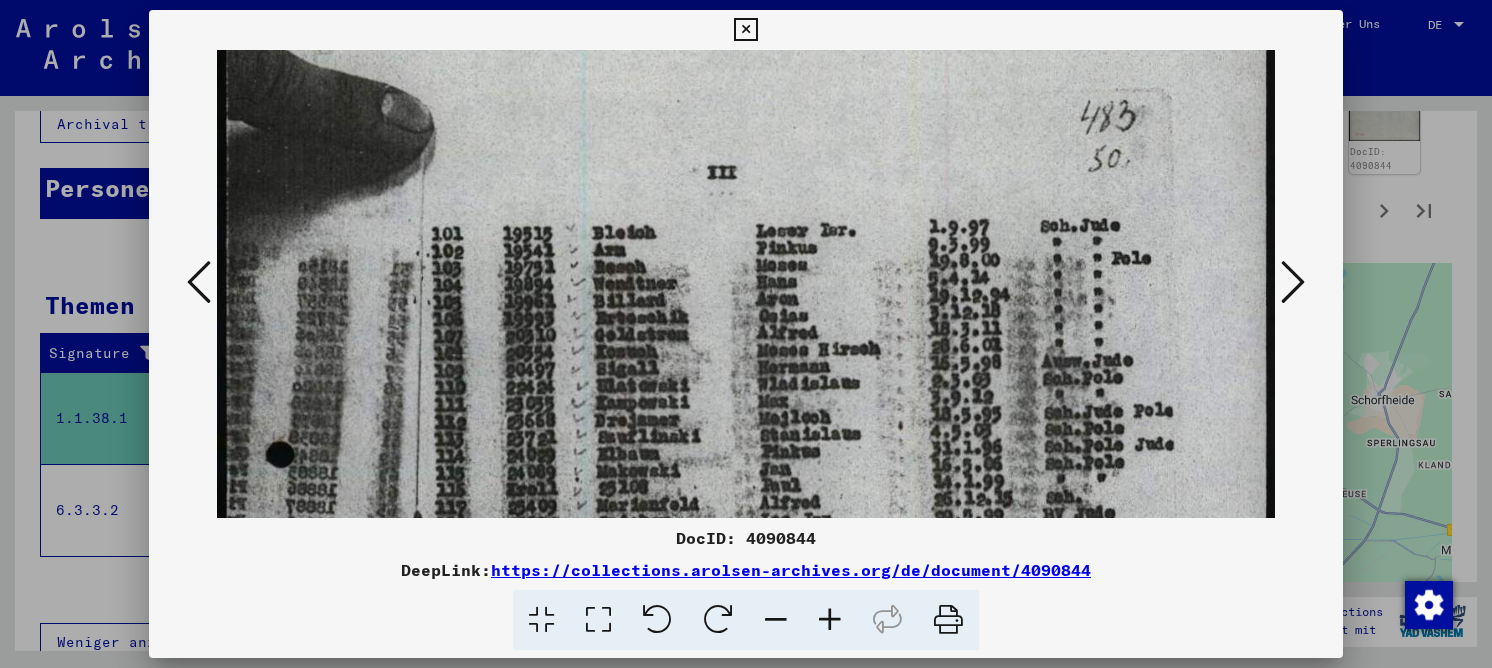 scroll, scrollTop: 145, scrollLeft: 0, axis: vertical 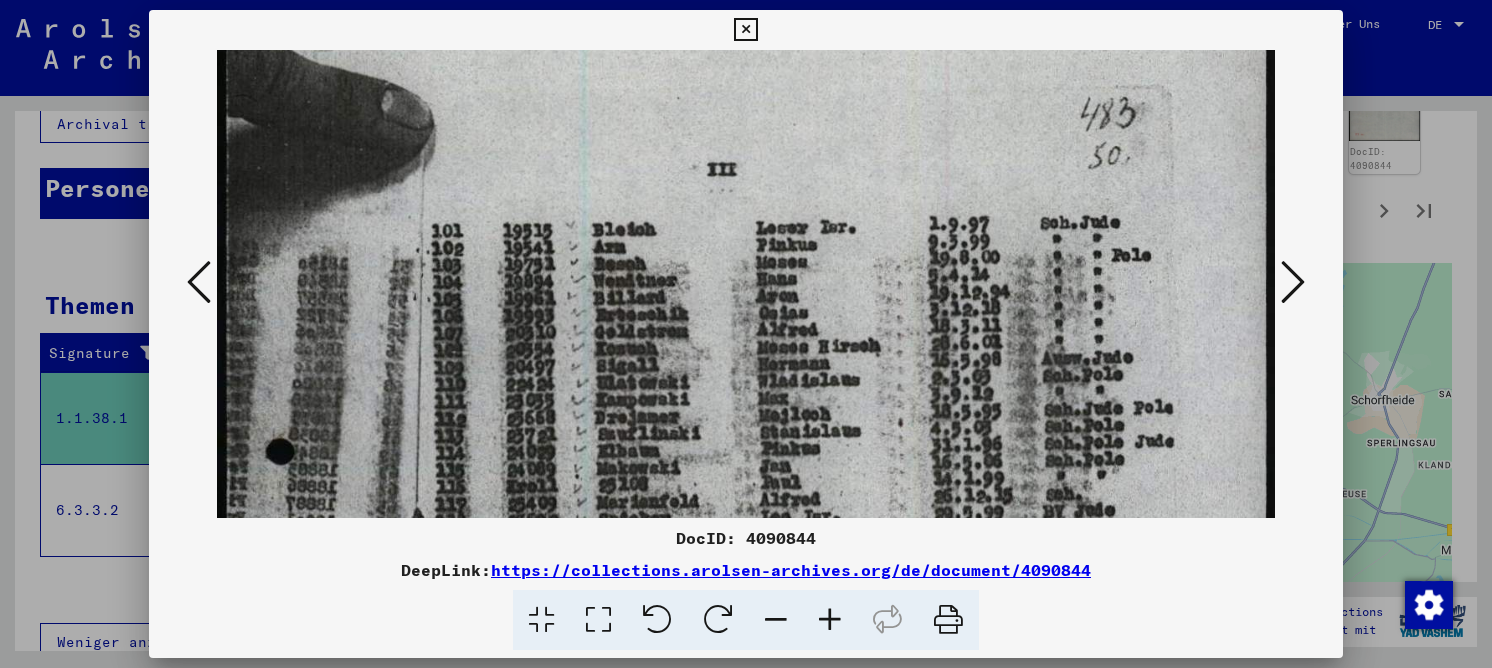 drag, startPoint x: 869, startPoint y: 257, endPoint x: 863, endPoint y: 236, distance: 21.84033 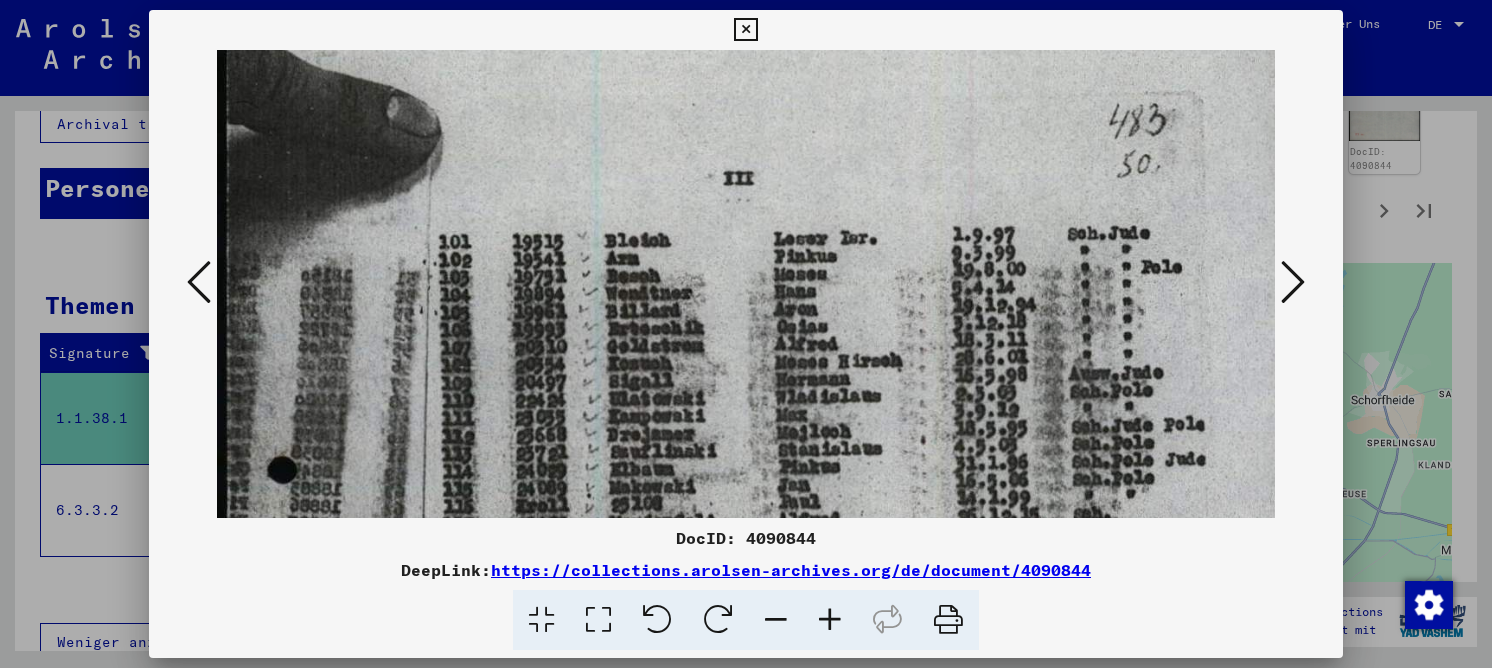 click at bounding box center [830, 620] 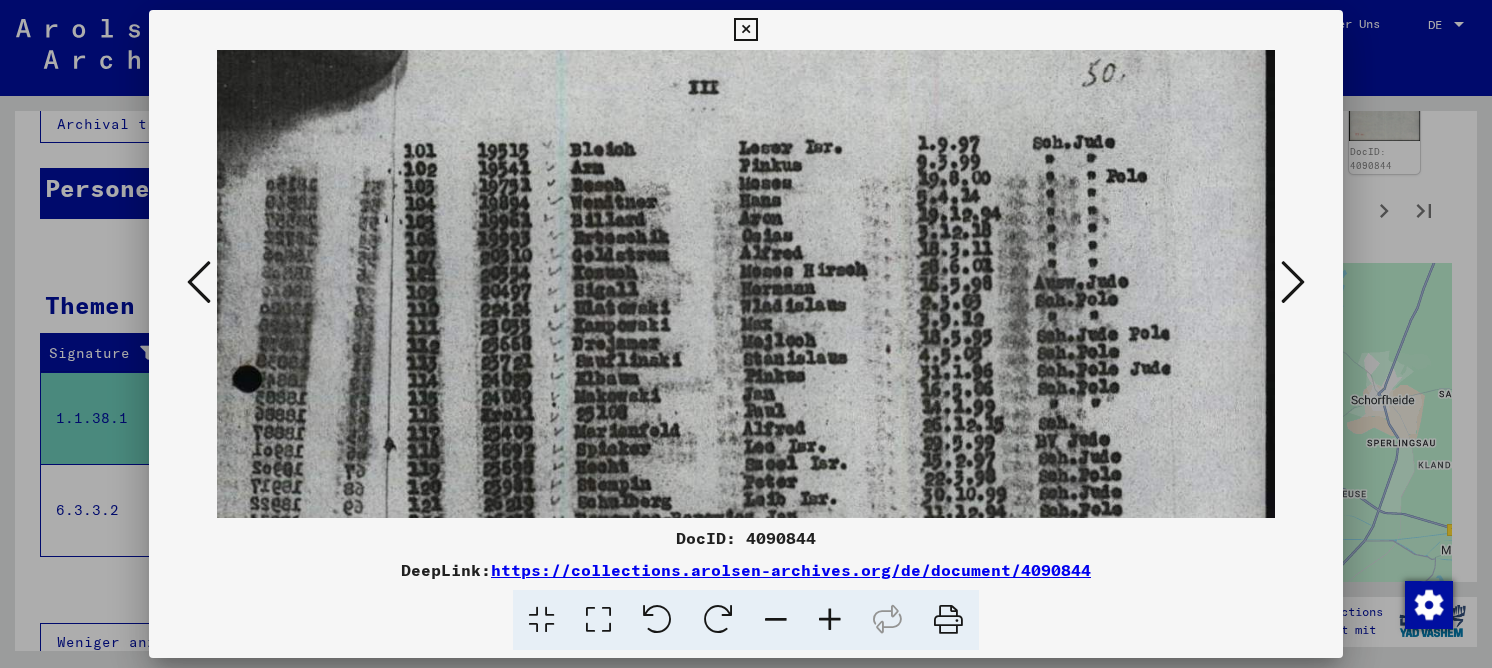 scroll, scrollTop: 237, scrollLeft: 35, axis: both 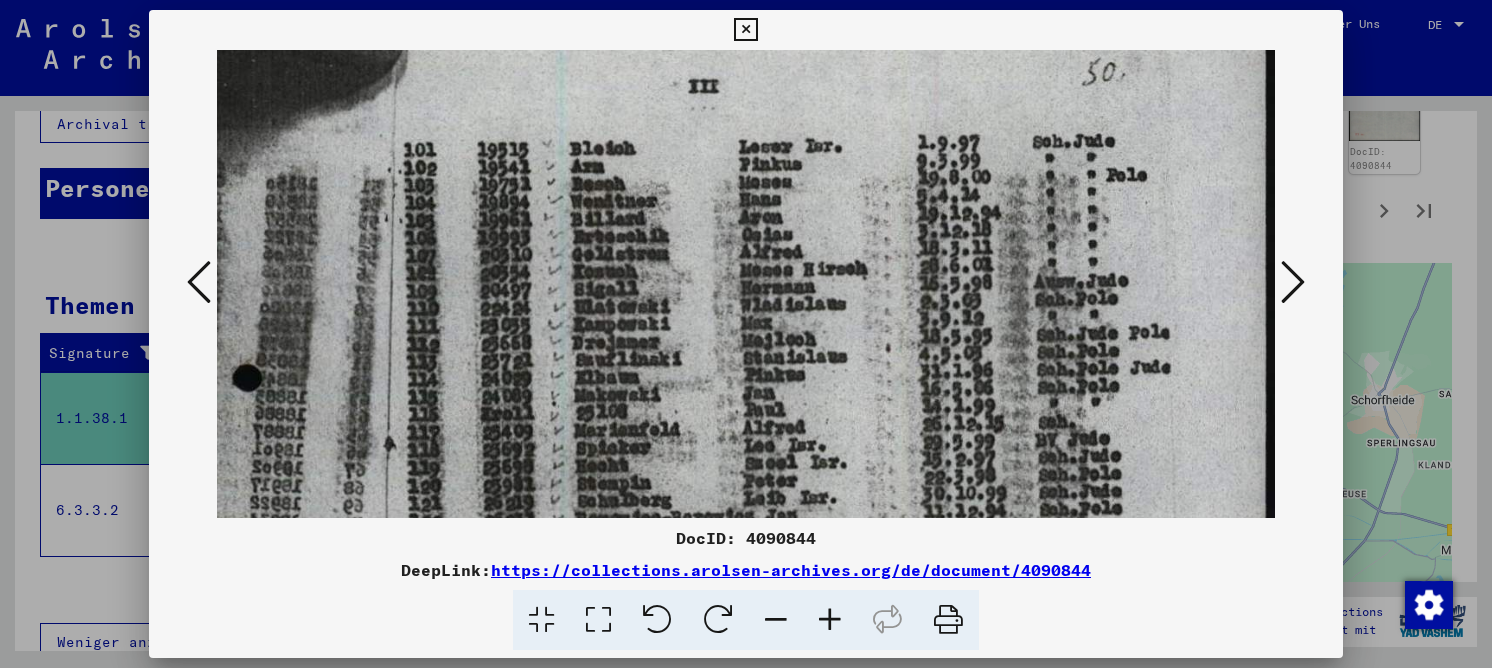 drag, startPoint x: 844, startPoint y: 400, endPoint x: 657, endPoint y: 315, distance: 205.41179 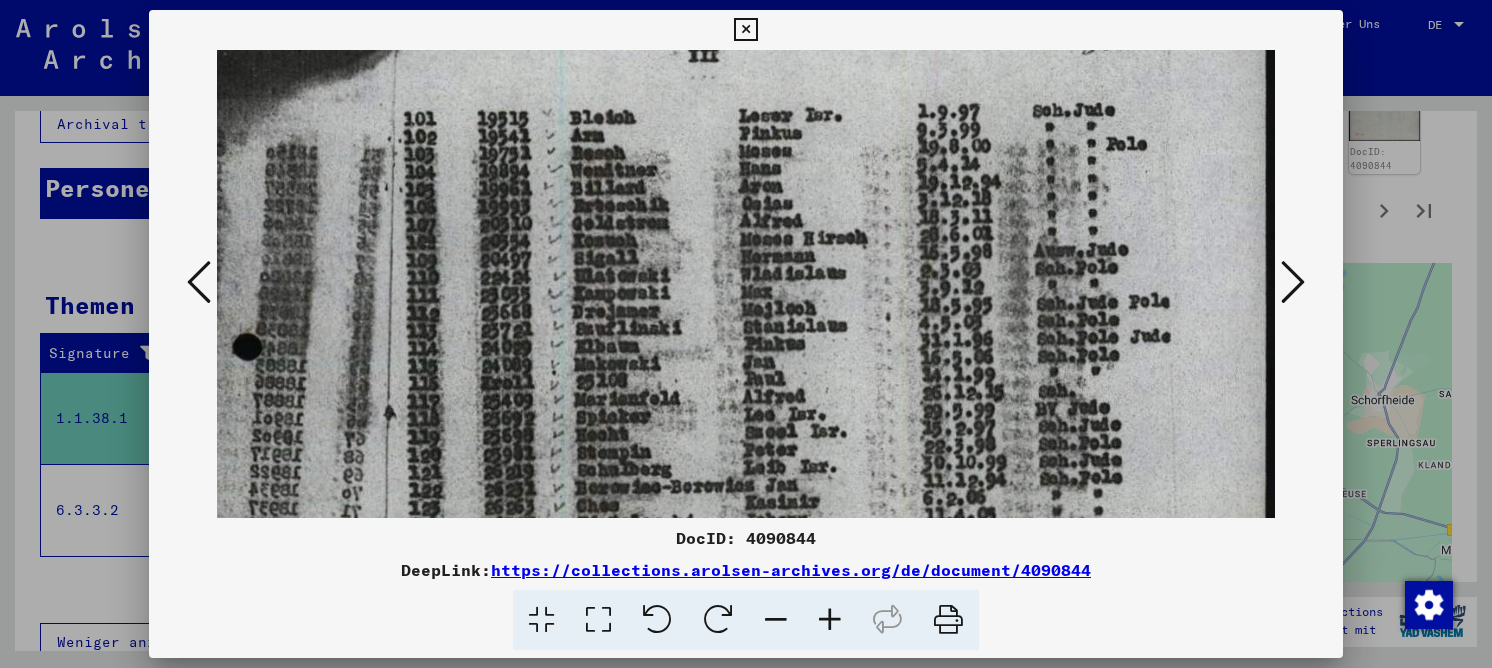scroll, scrollTop: 426, scrollLeft: 32, axis: both 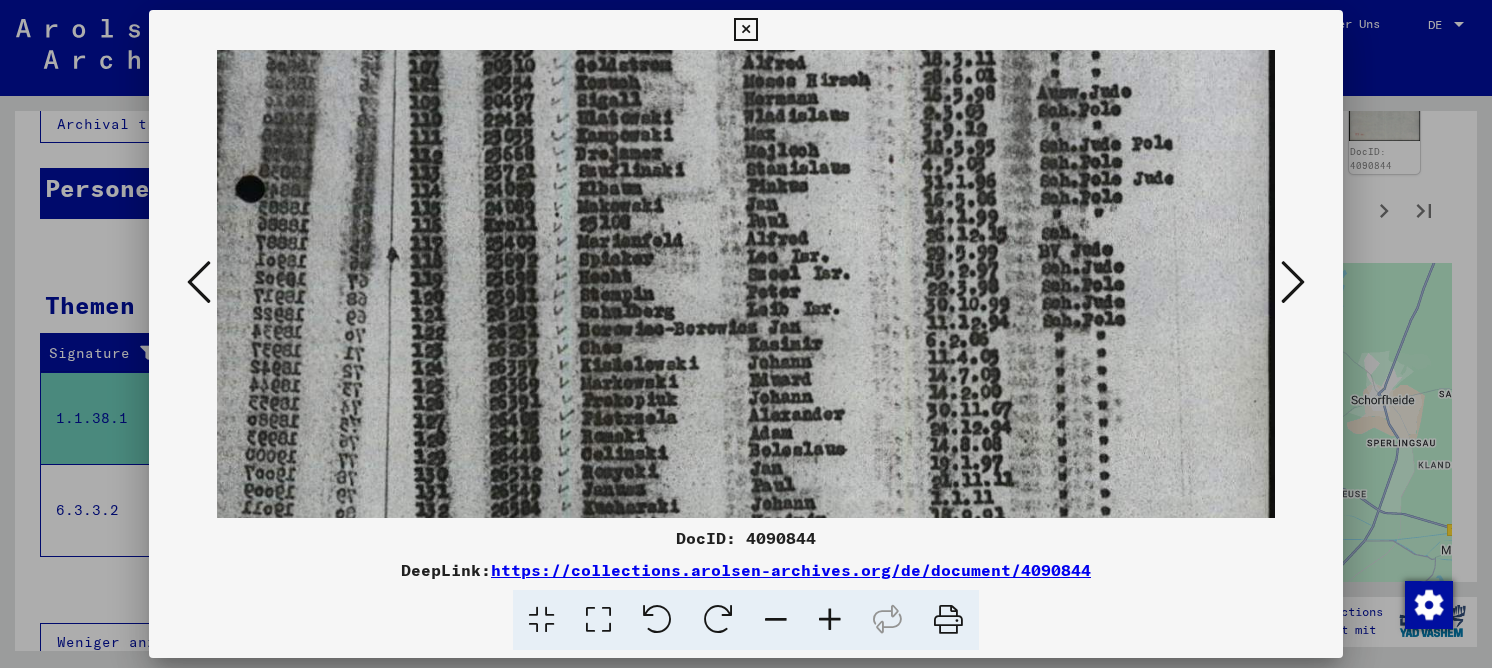 drag, startPoint x: 857, startPoint y: 324, endPoint x: 814, endPoint y: 135, distance: 193.82982 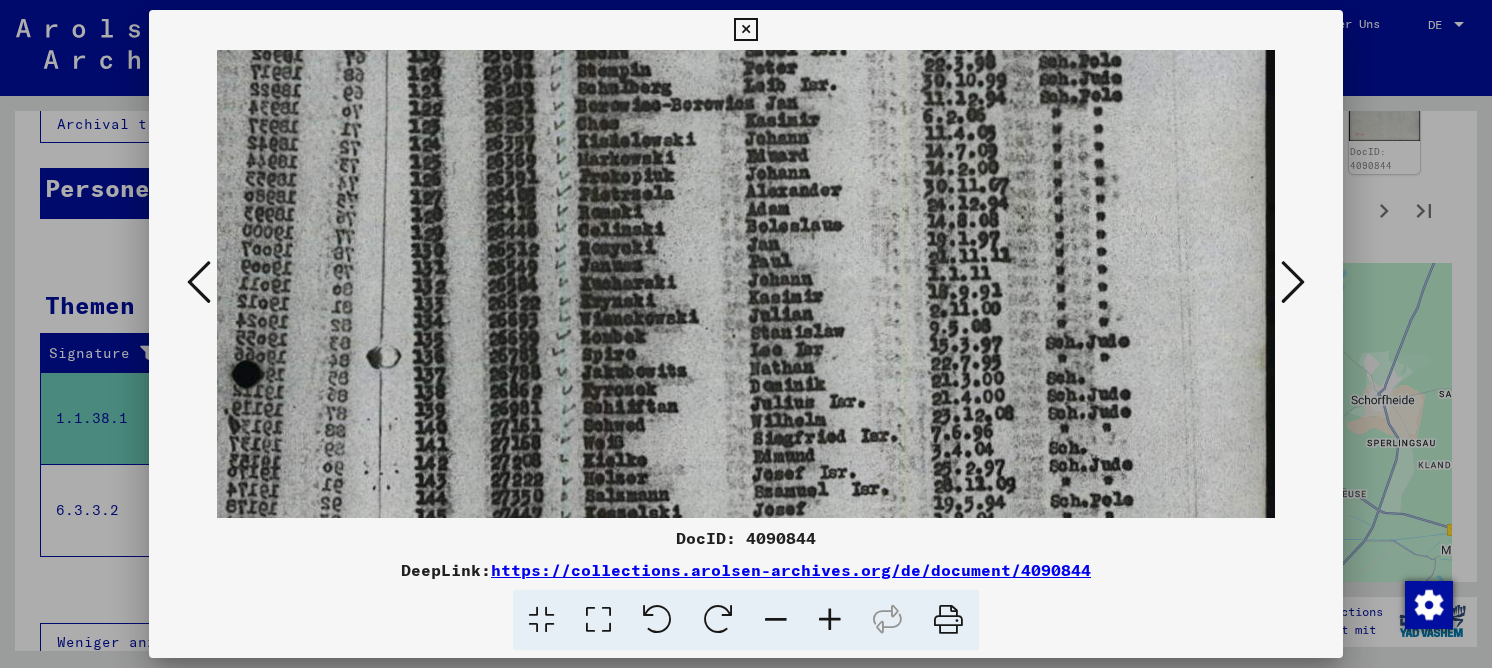 drag, startPoint x: 831, startPoint y: 397, endPoint x: 788, endPoint y: 173, distance: 228.08989 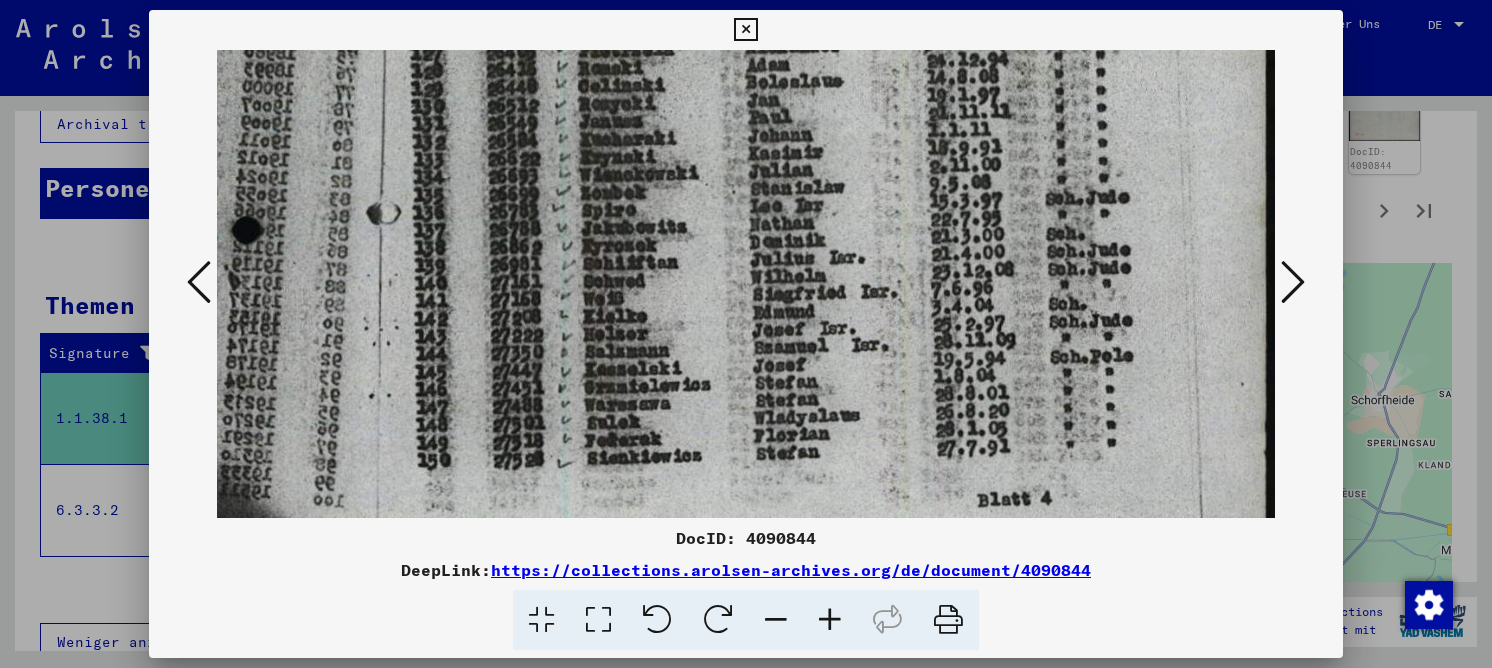 scroll, scrollTop: 801, scrollLeft: 35, axis: both 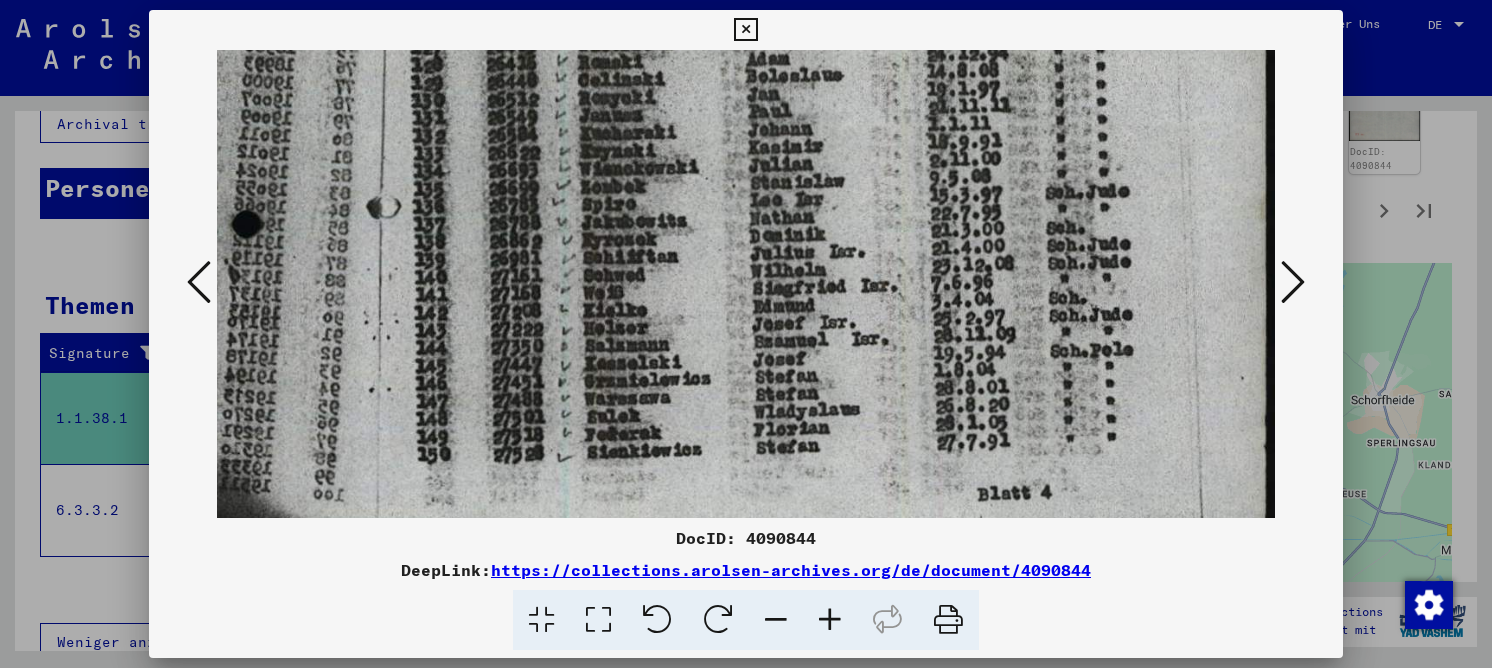 drag, startPoint x: 848, startPoint y: 380, endPoint x: 824, endPoint y: 228, distance: 153.88307 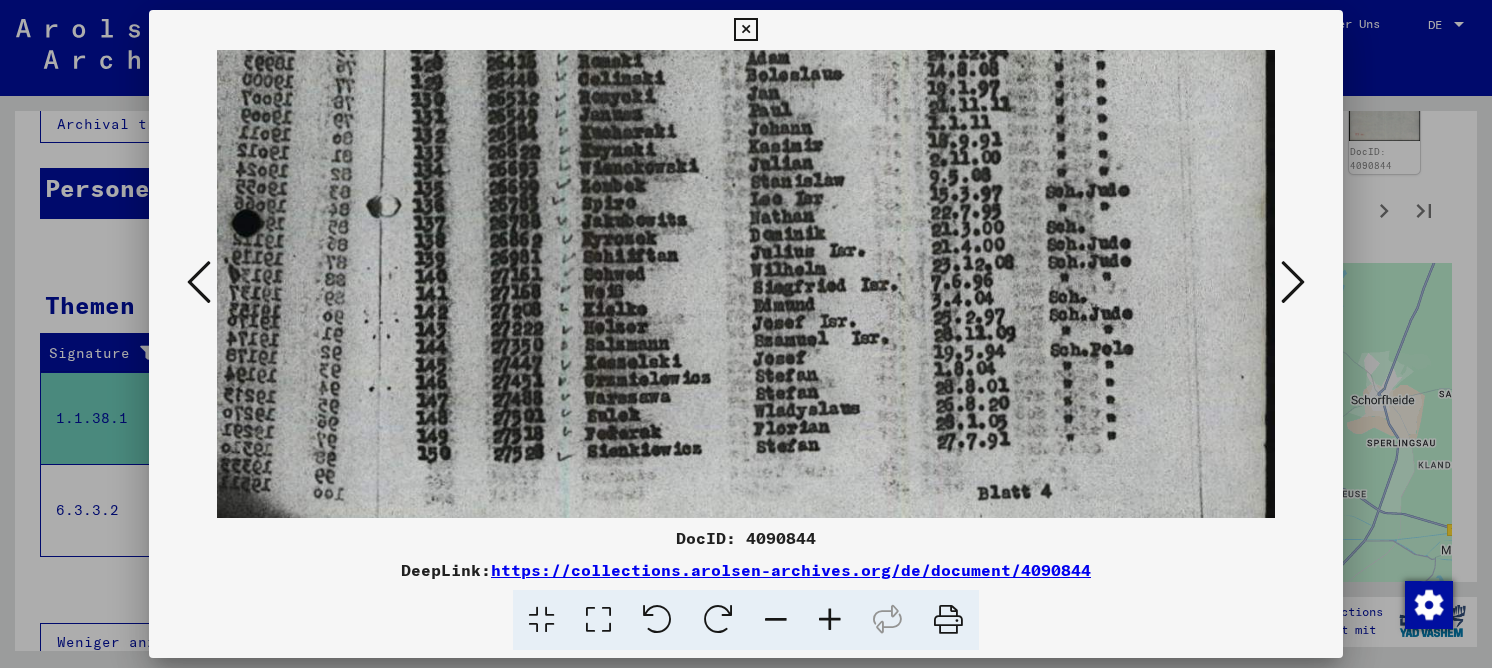 click at bounding box center [1293, 282] 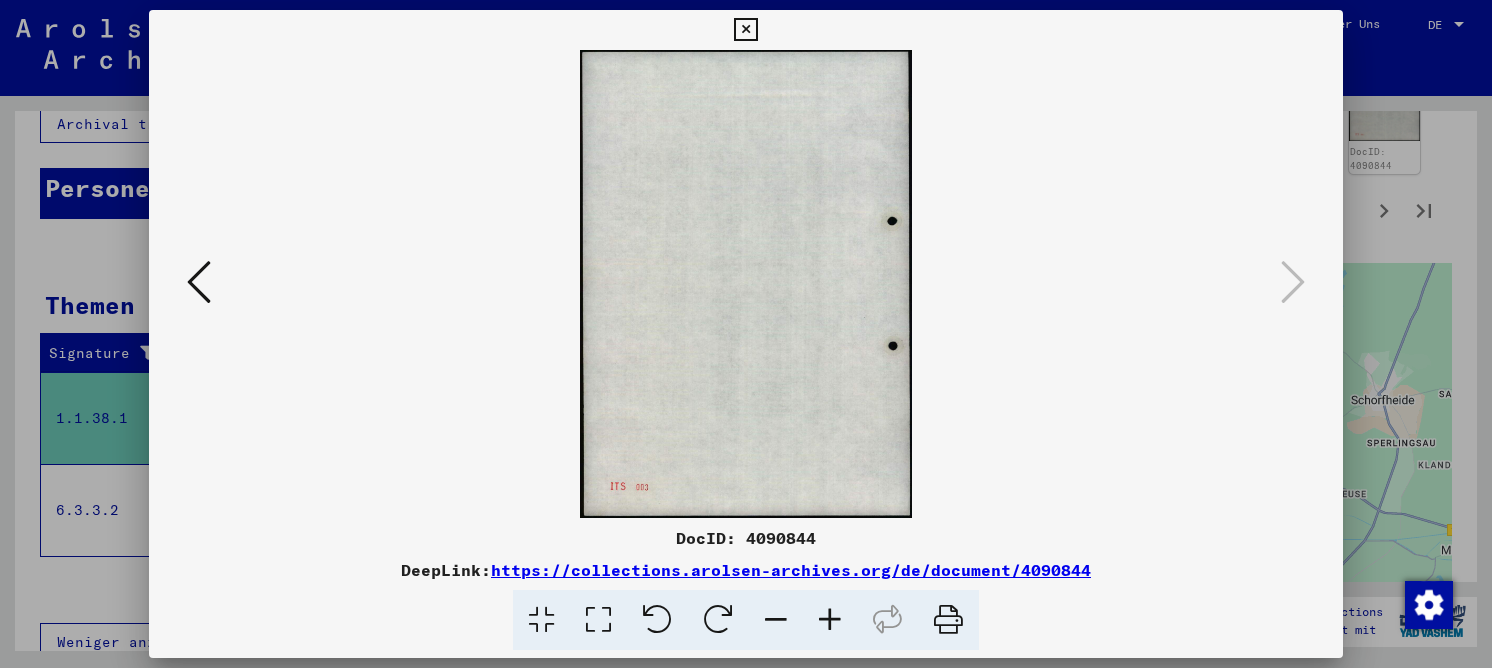 click at bounding box center (745, 30) 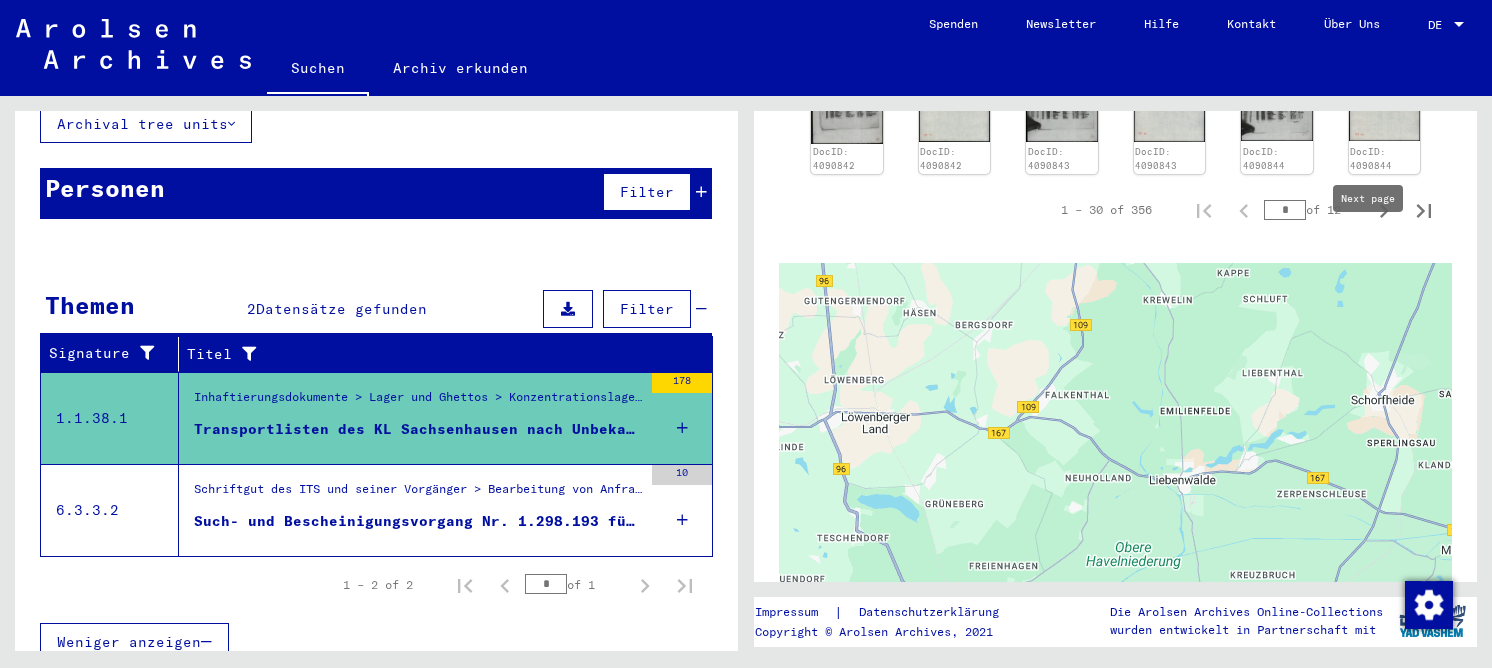 click 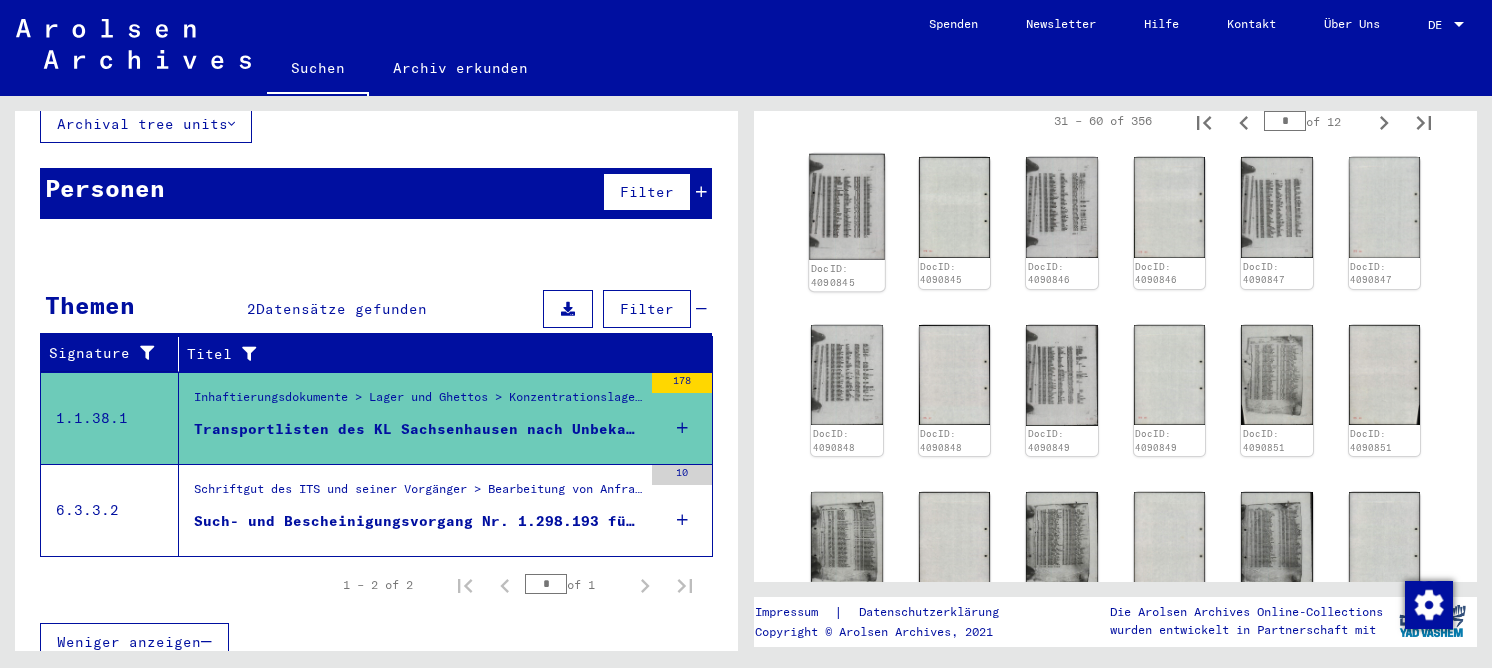 scroll, scrollTop: 607, scrollLeft: 0, axis: vertical 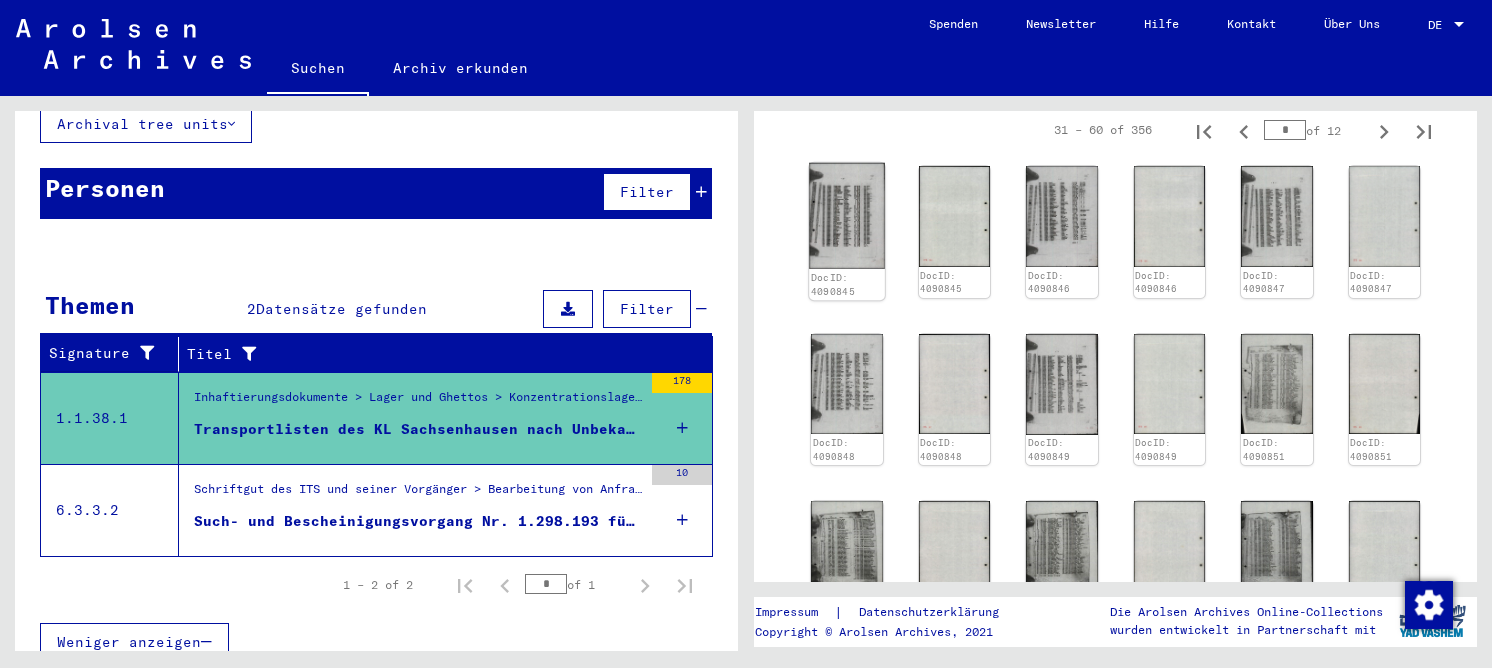 click 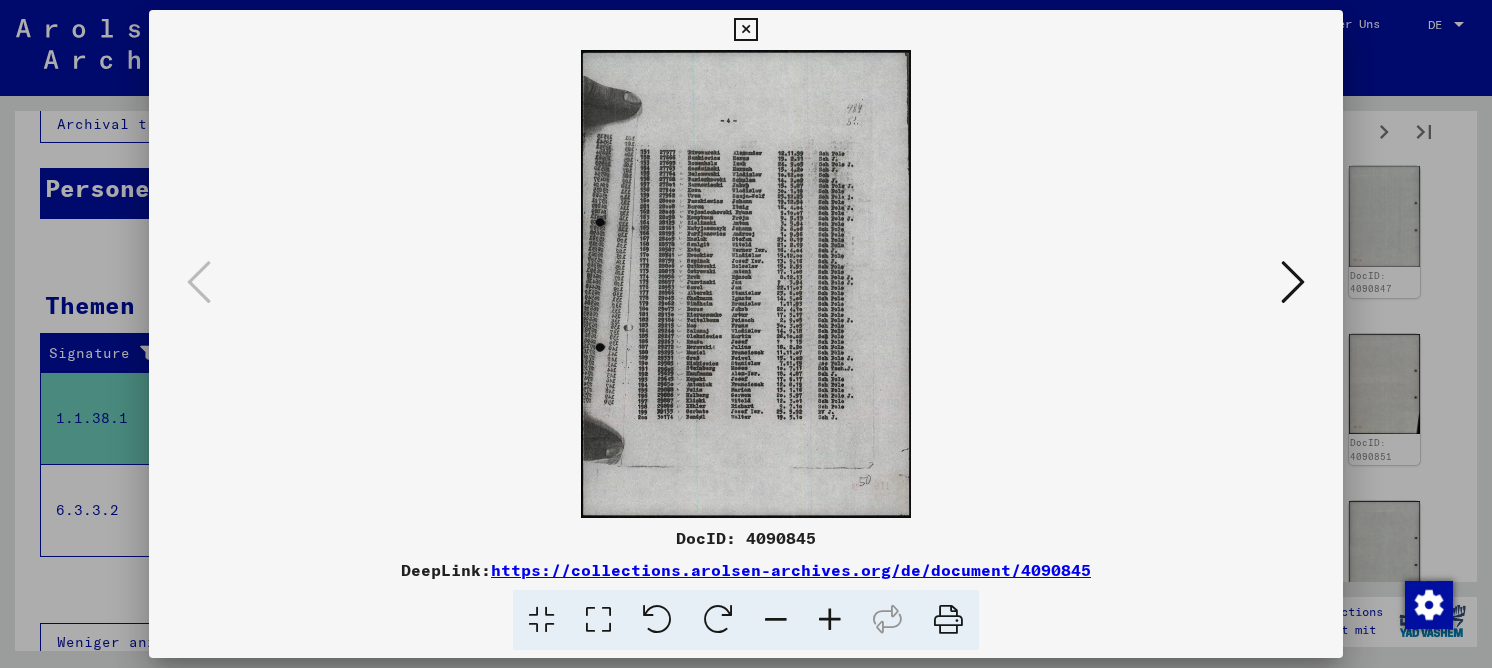 click at bounding box center (598, 620) 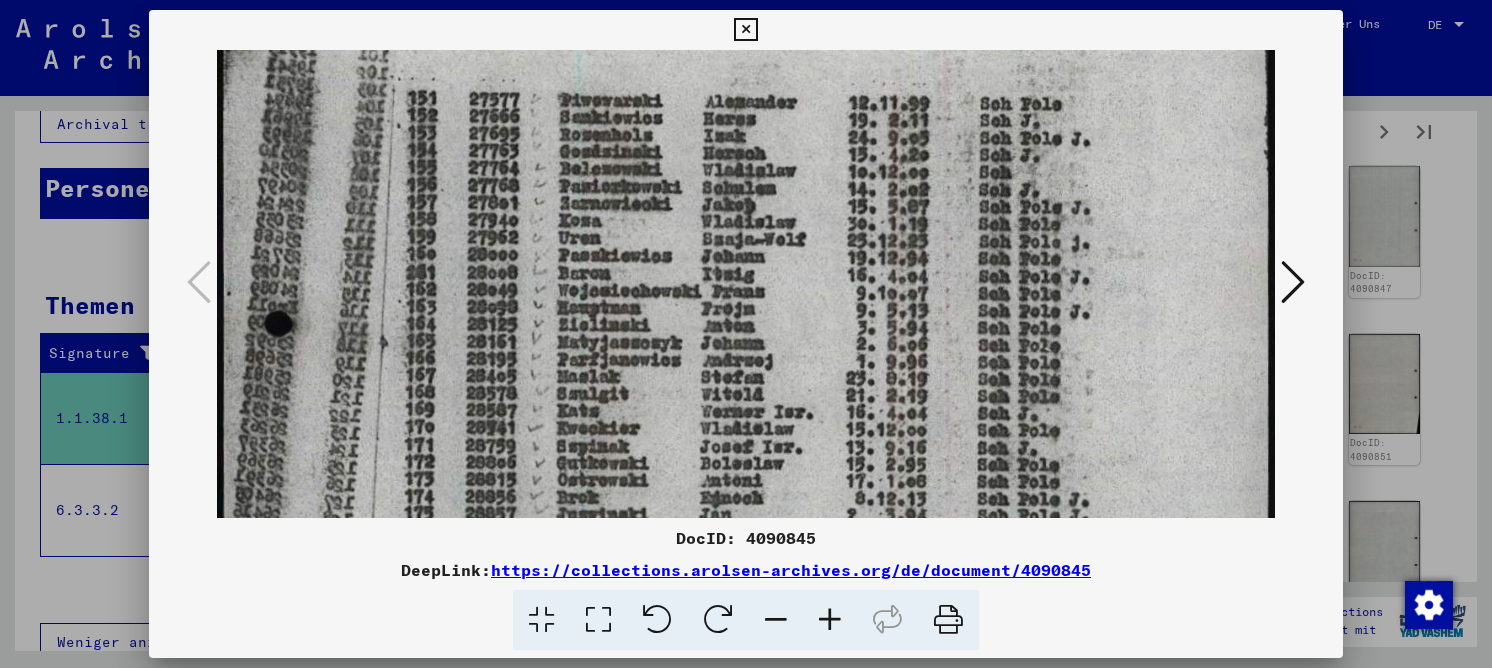 drag, startPoint x: 851, startPoint y: 433, endPoint x: 852, endPoint y: 140, distance: 293.0017 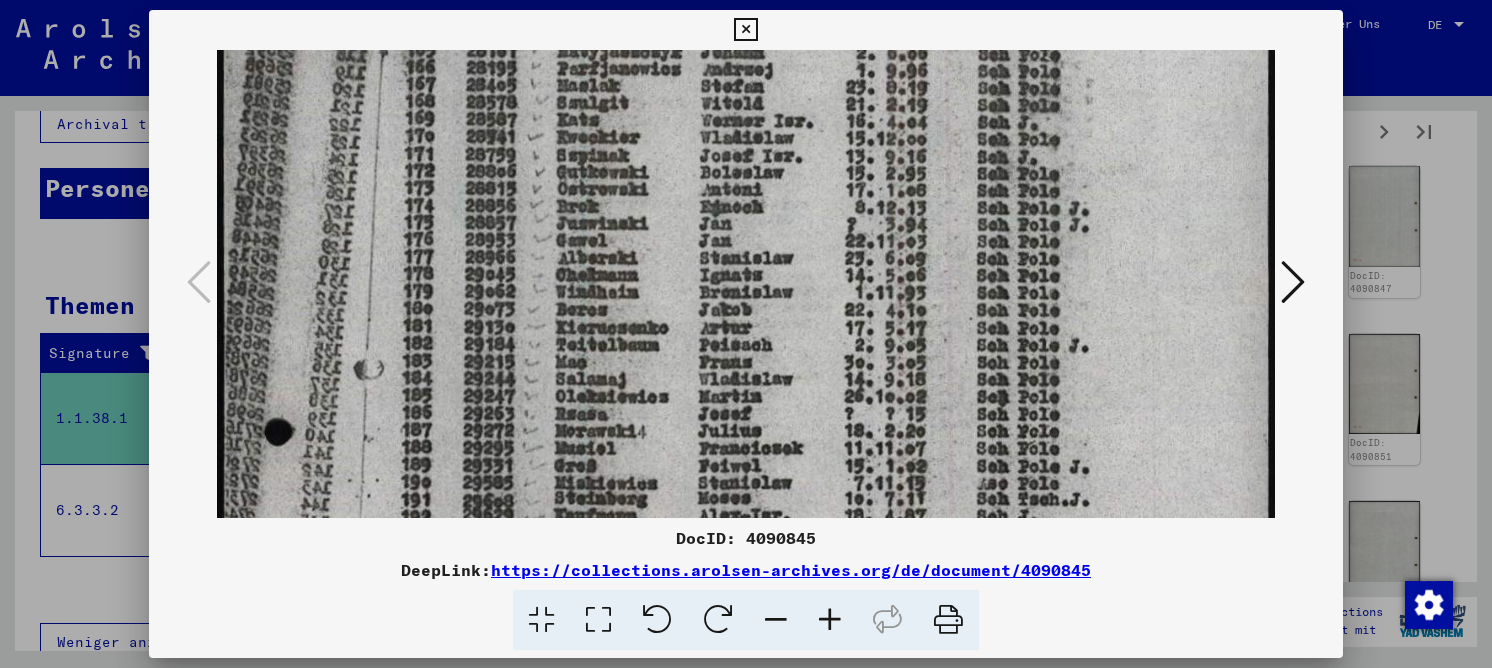 drag, startPoint x: 803, startPoint y: 399, endPoint x: 811, endPoint y: 128, distance: 271.11804 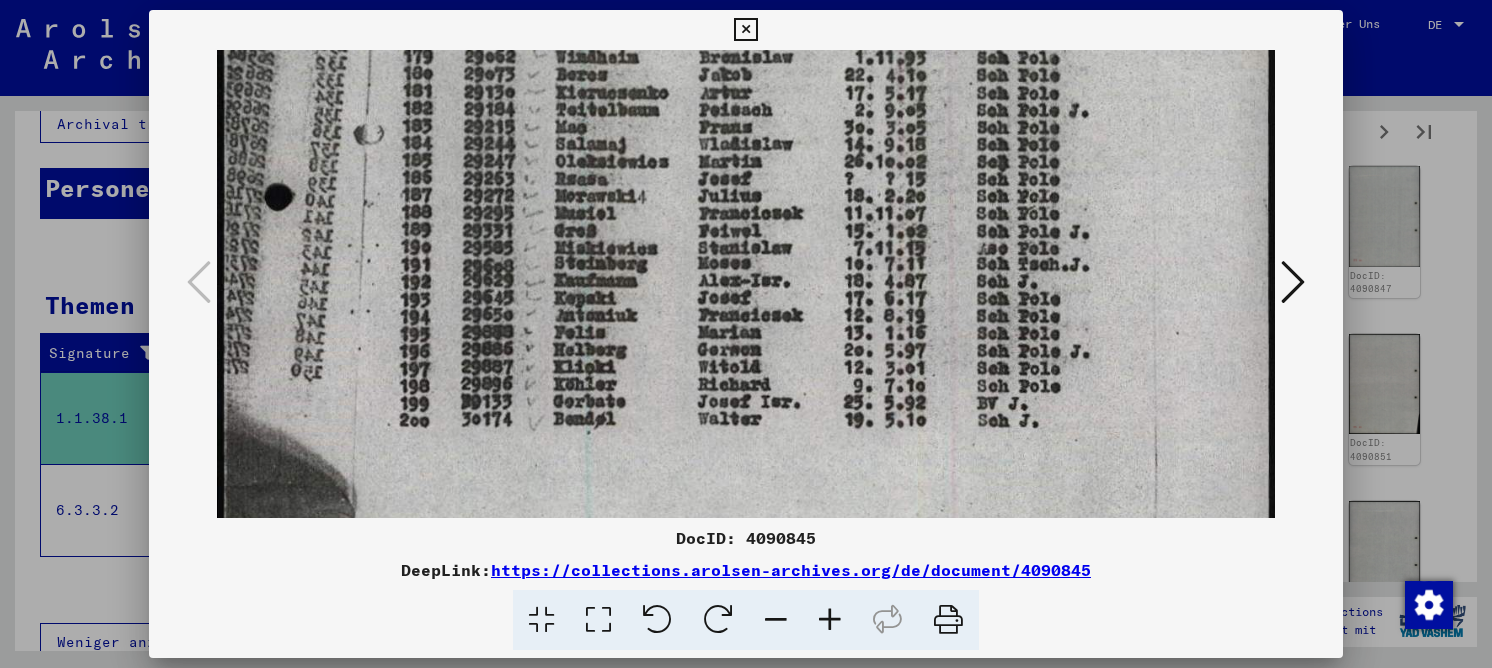 scroll, scrollTop: 808, scrollLeft: 0, axis: vertical 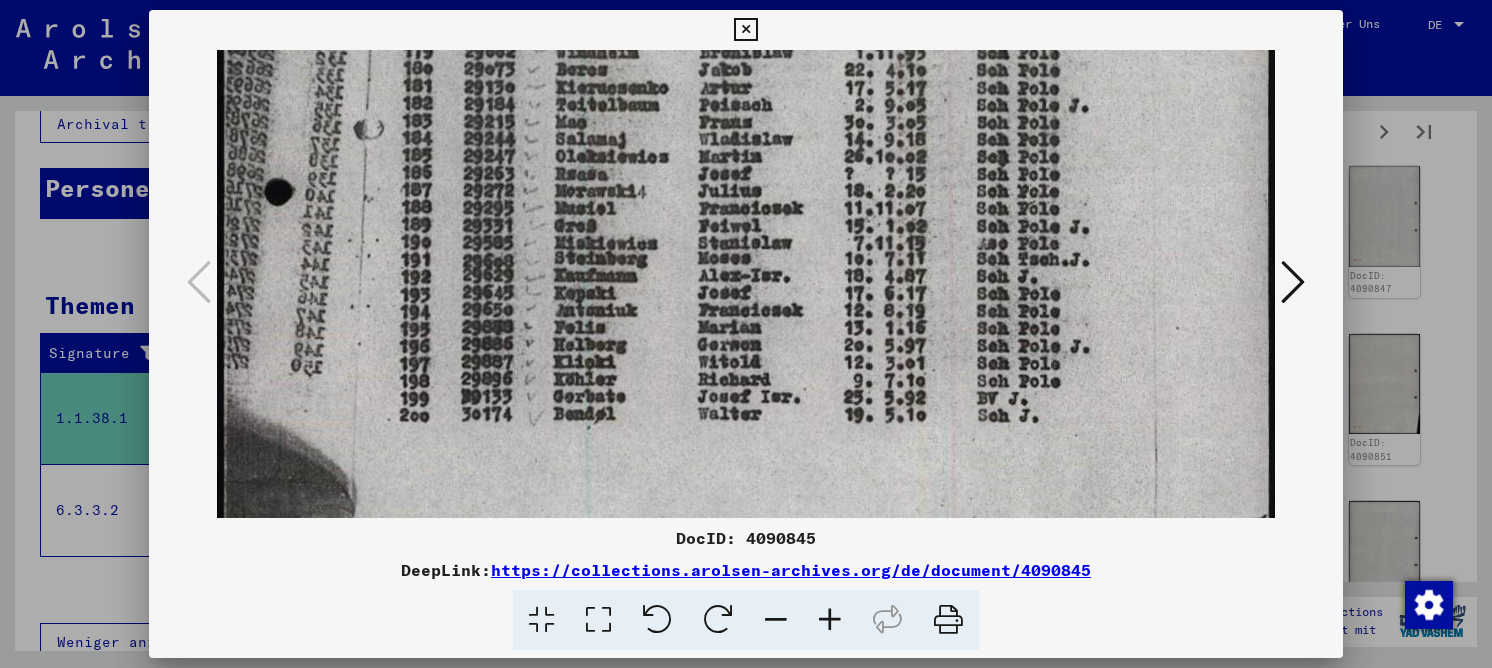 drag, startPoint x: 793, startPoint y: 326, endPoint x: 777, endPoint y: 86, distance: 240.53275 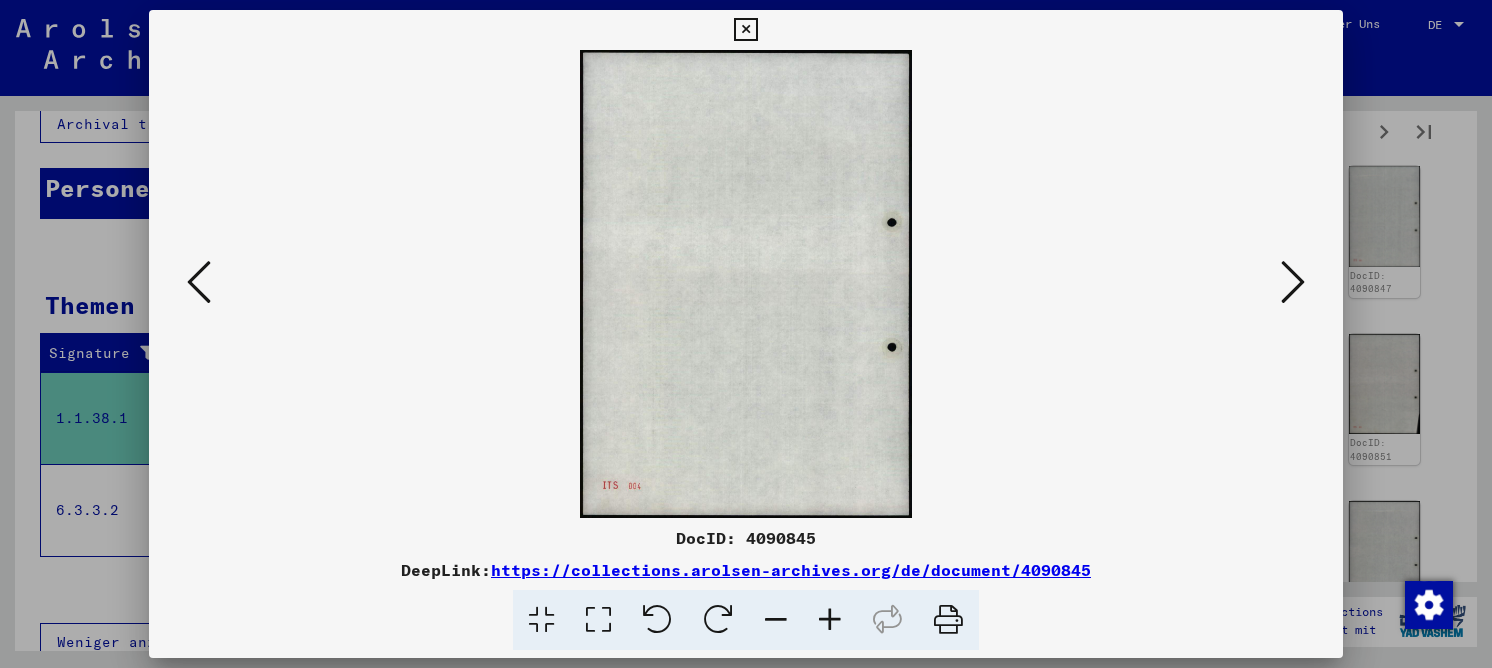 click at bounding box center [1293, 282] 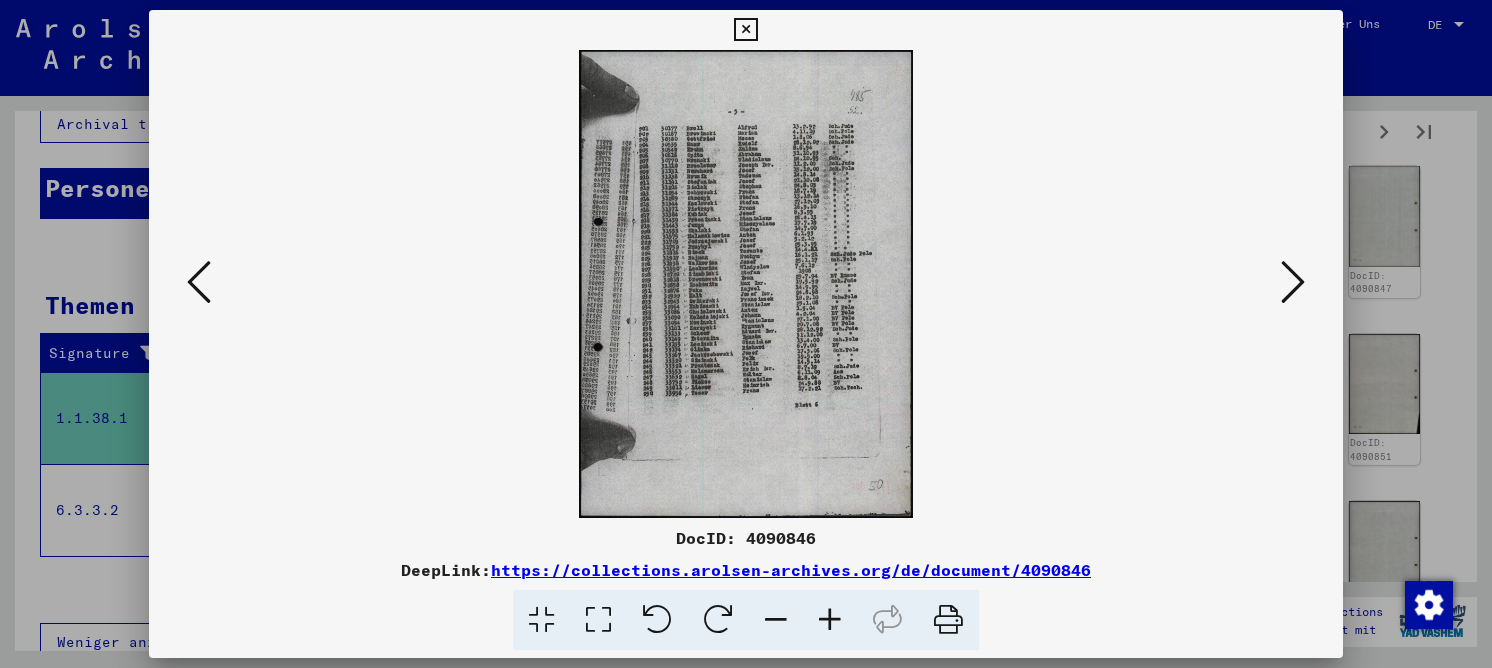 click at bounding box center (598, 620) 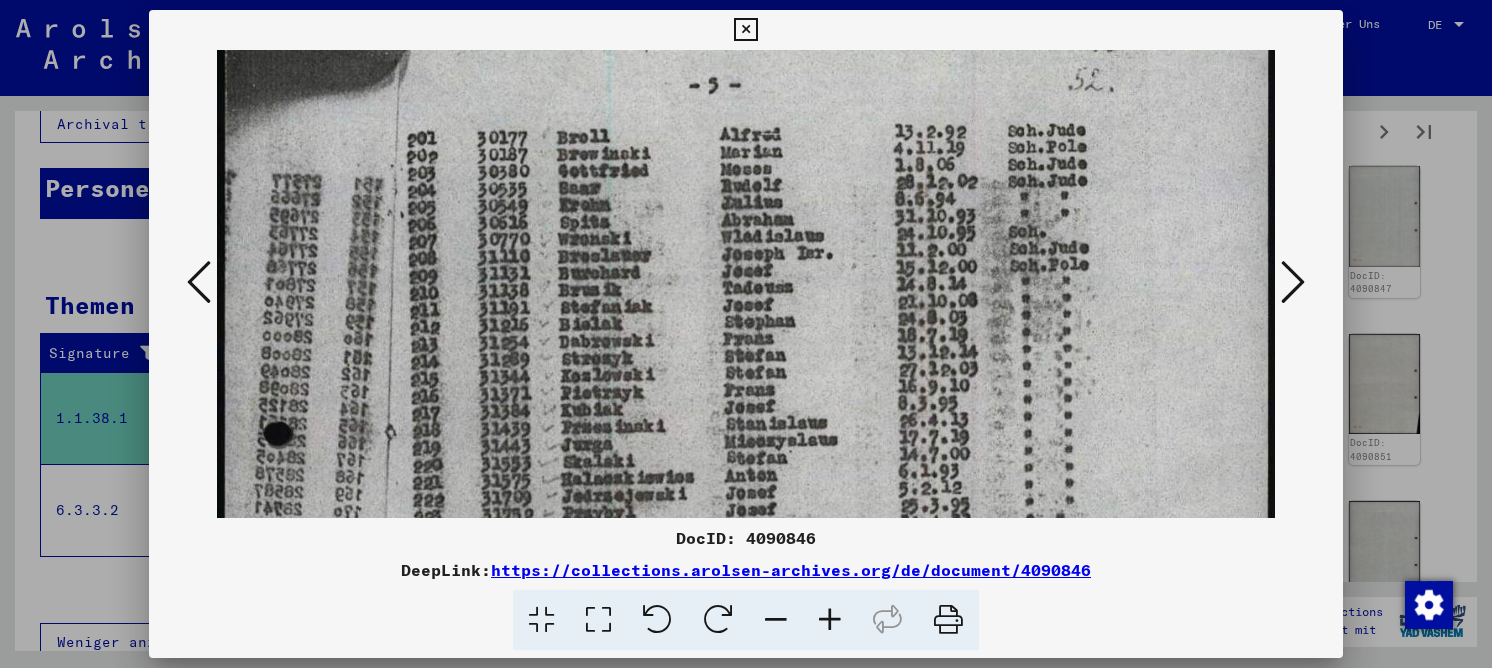 drag, startPoint x: 810, startPoint y: 405, endPoint x: 816, endPoint y: 274, distance: 131.13733 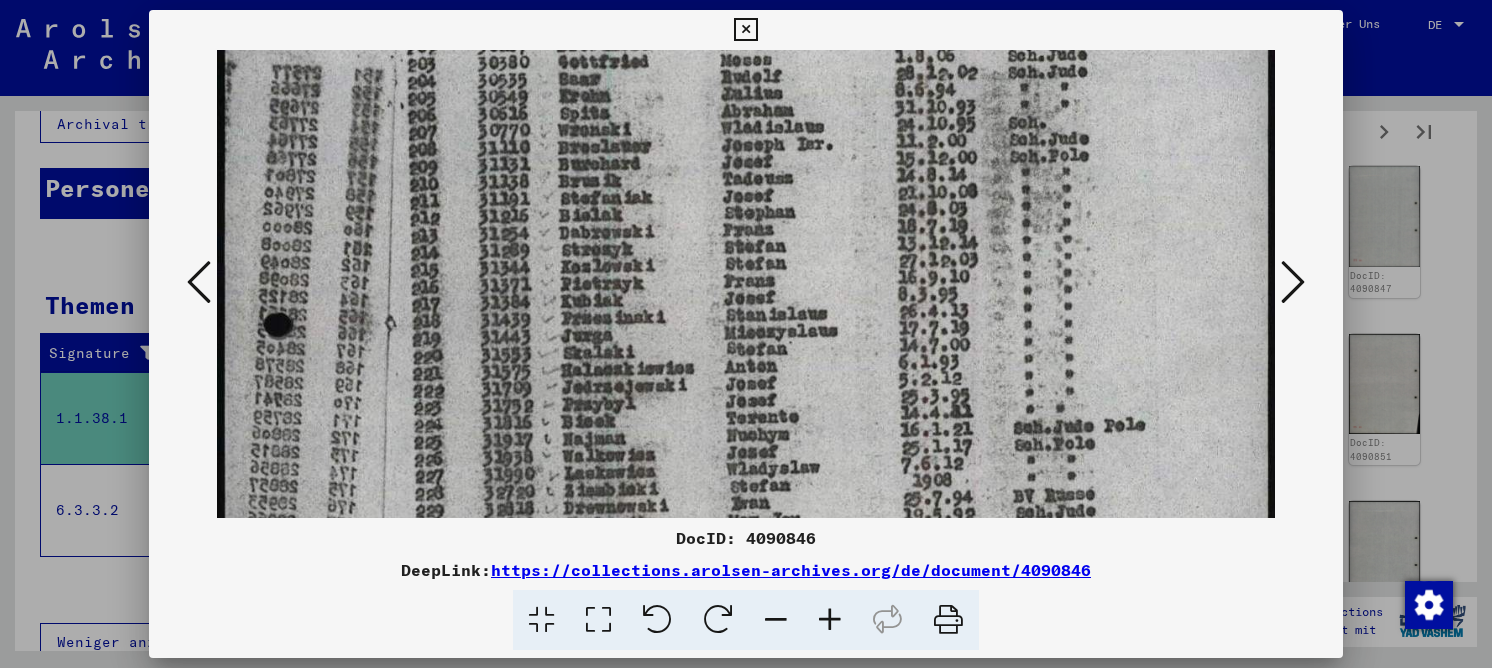 scroll, scrollTop: 411, scrollLeft: 0, axis: vertical 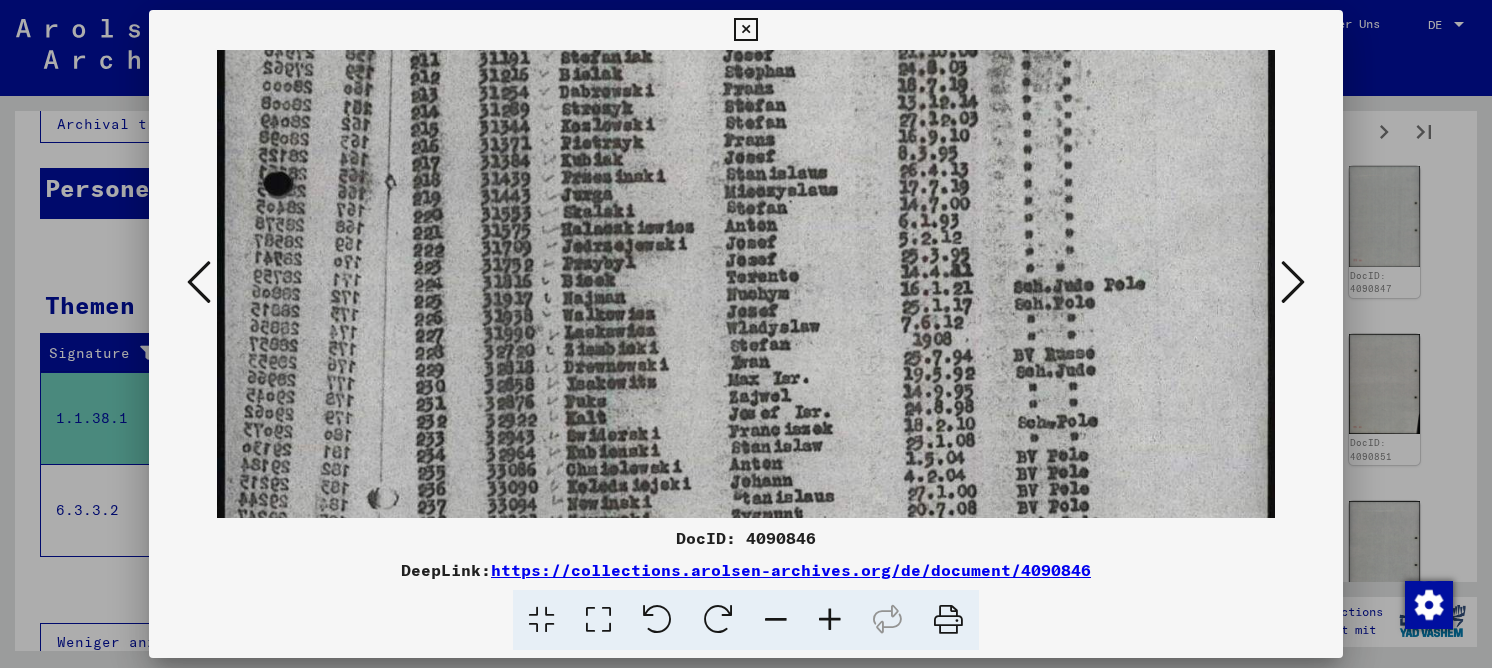 drag, startPoint x: 754, startPoint y: 421, endPoint x: 787, endPoint y: 171, distance: 252.1686 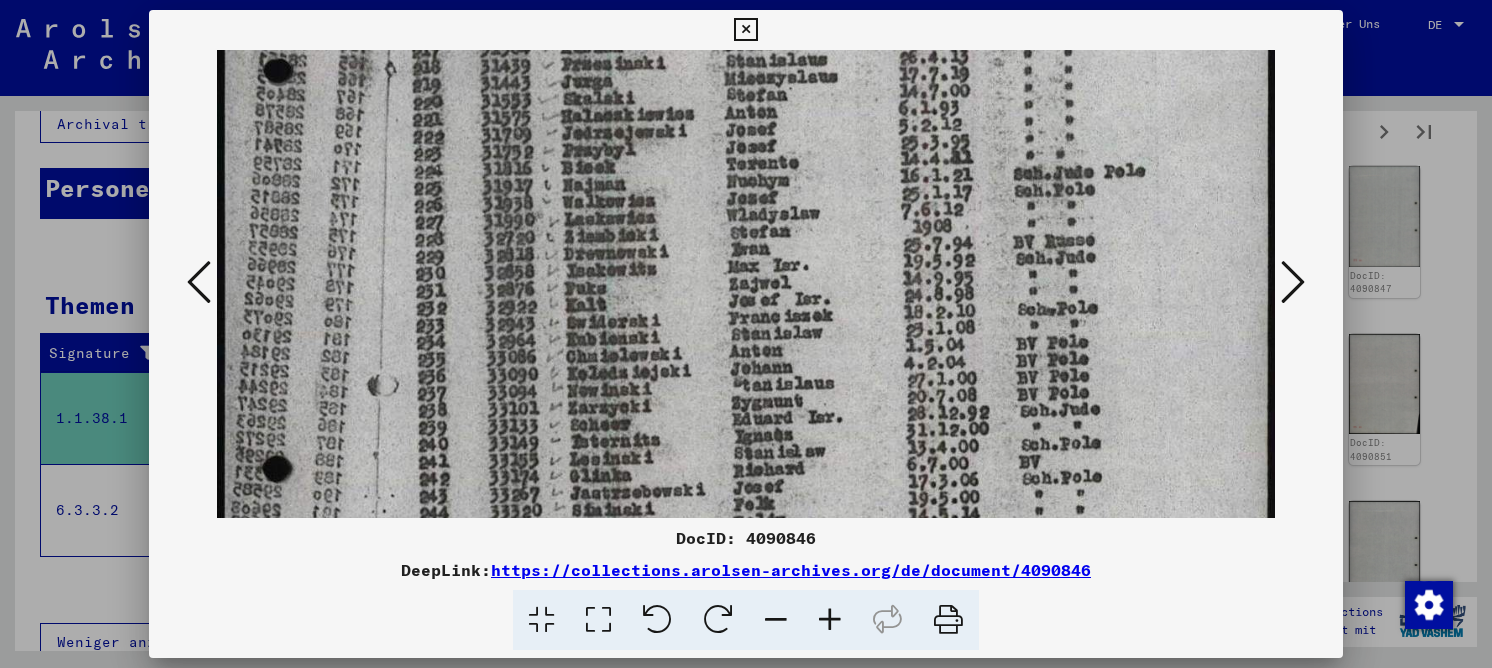 drag, startPoint x: 1020, startPoint y: 388, endPoint x: 1024, endPoint y: 275, distance: 113.07078 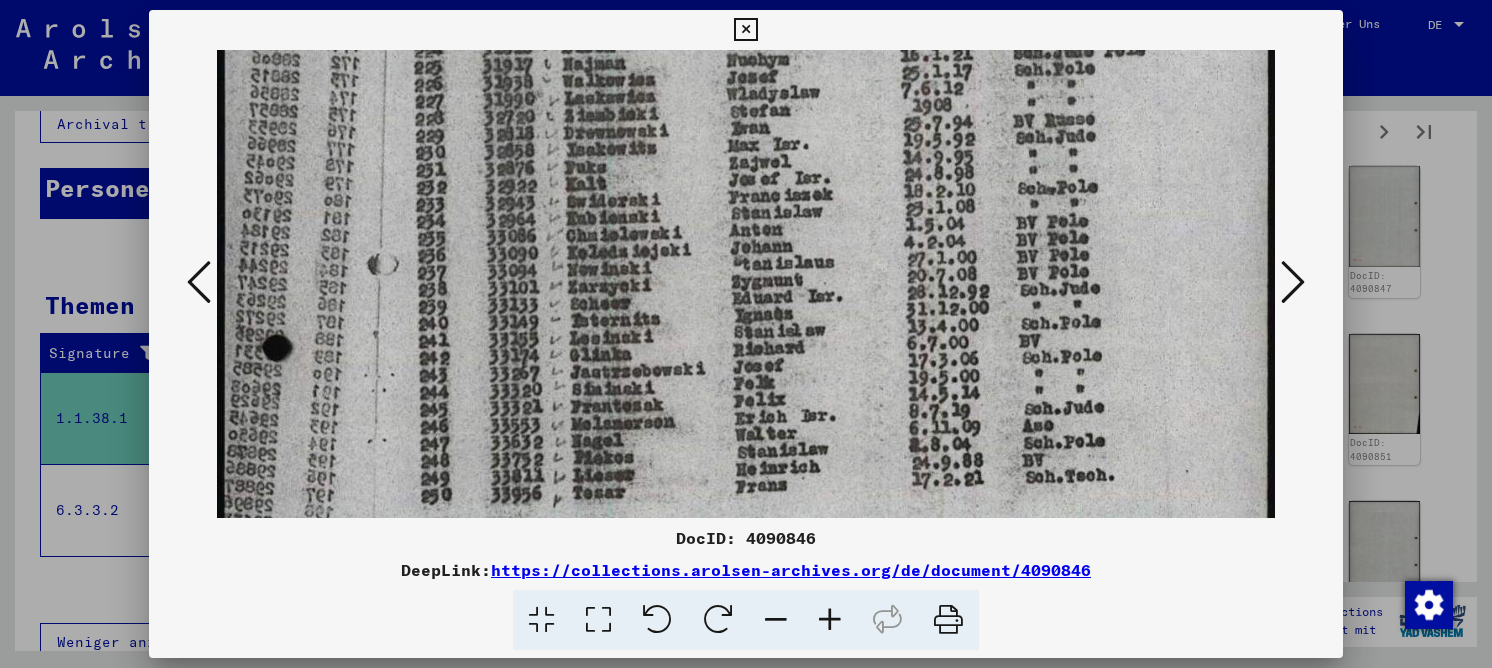 scroll, scrollTop: 650, scrollLeft: 0, axis: vertical 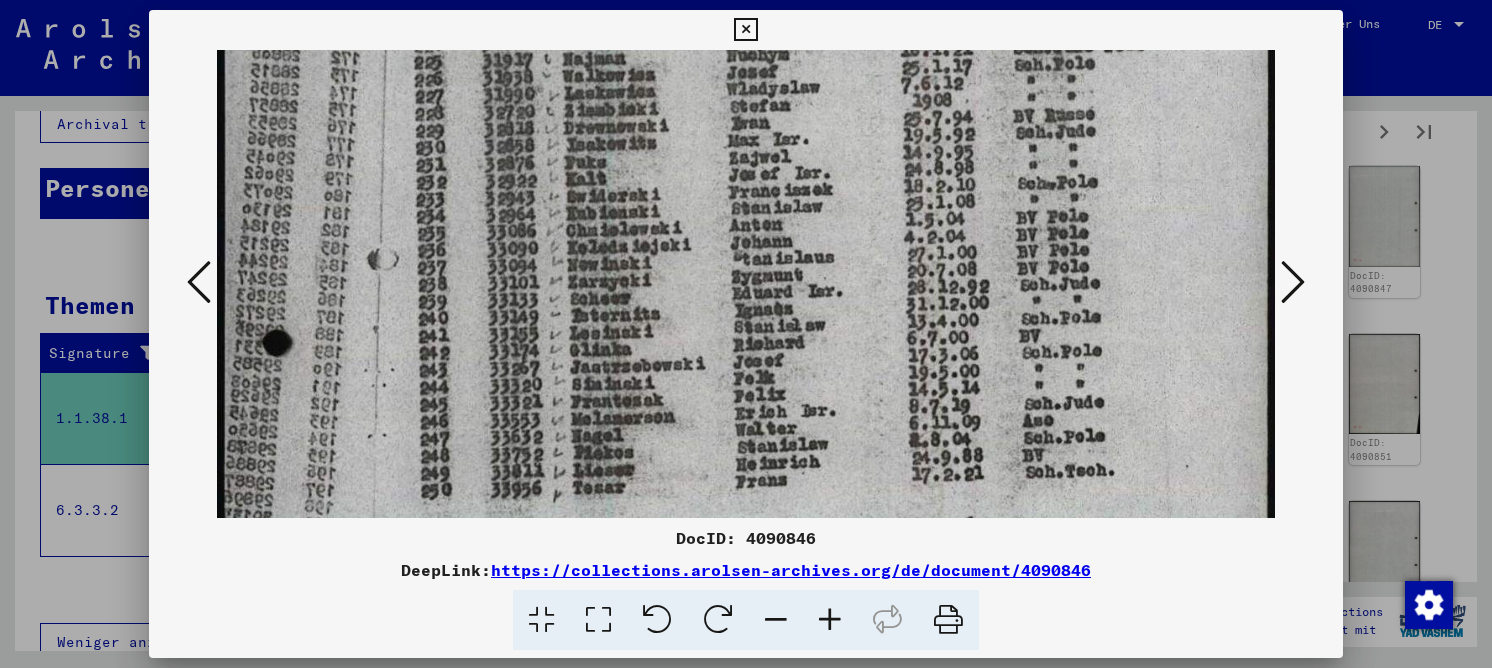 drag, startPoint x: 999, startPoint y: 410, endPoint x: 1024, endPoint y: 284, distance: 128.45622 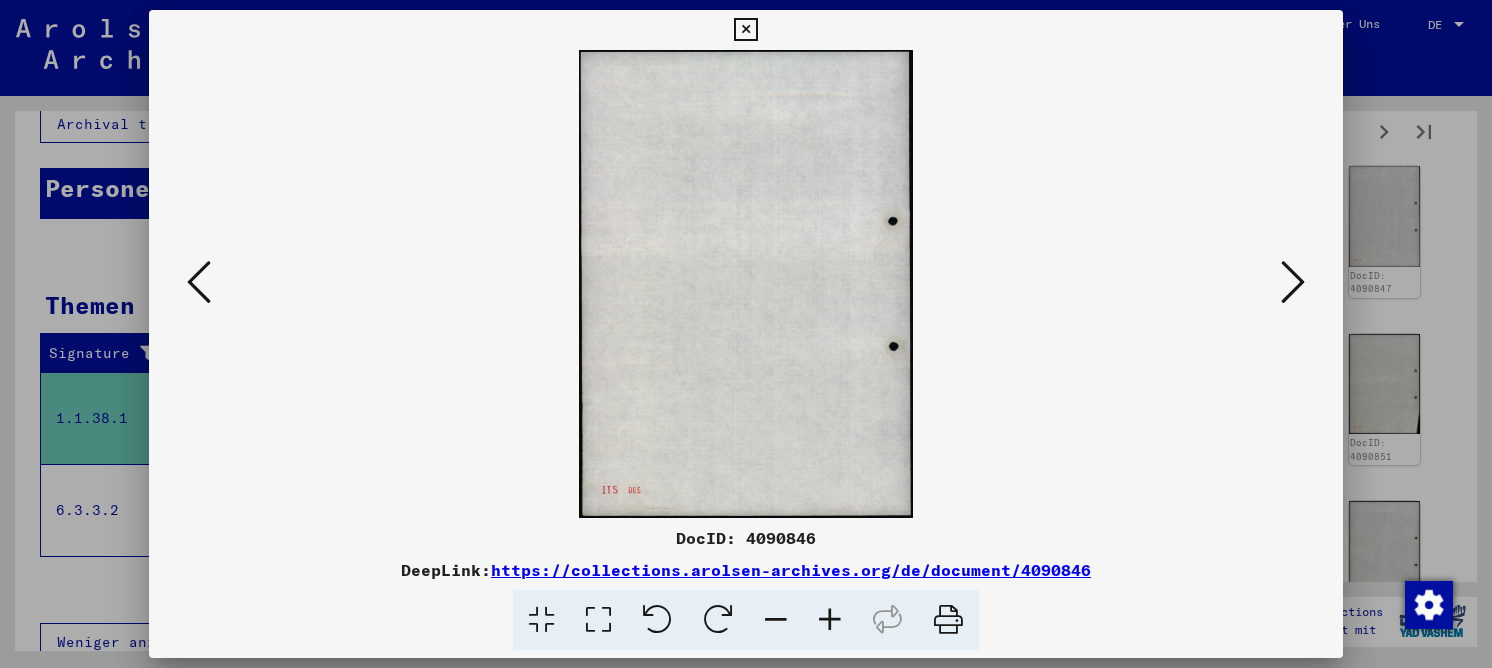 click at bounding box center [1293, 282] 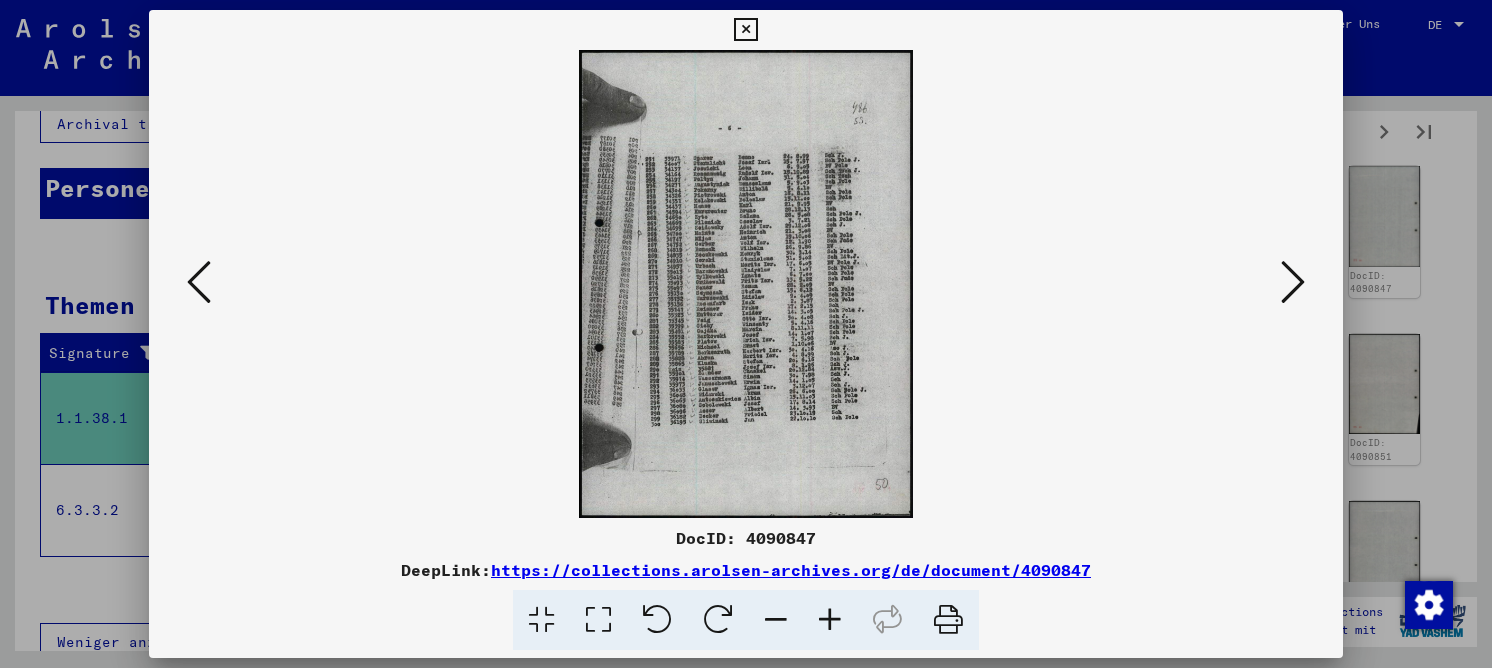 click at bounding box center [598, 620] 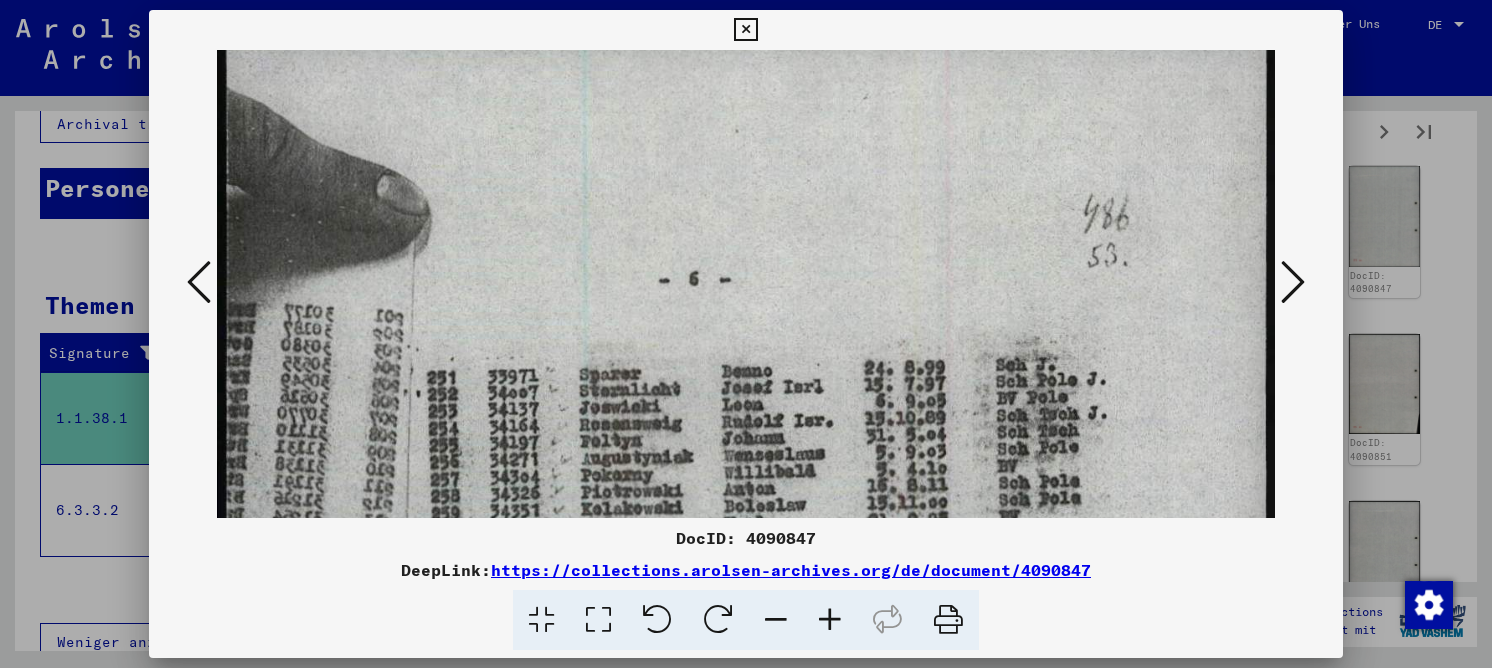 drag, startPoint x: 669, startPoint y: 426, endPoint x: 673, endPoint y: 413, distance: 13.601471 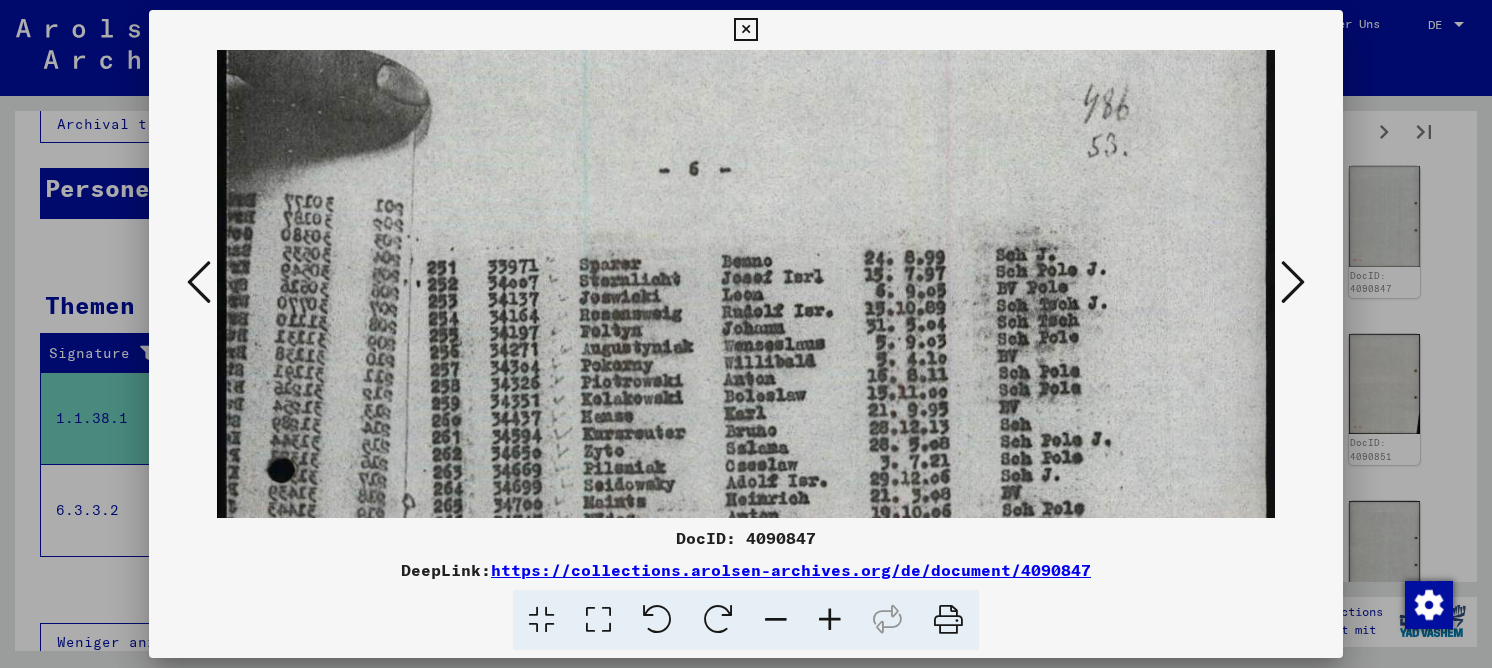 drag, startPoint x: 667, startPoint y: 439, endPoint x: 679, endPoint y: 329, distance: 110.65261 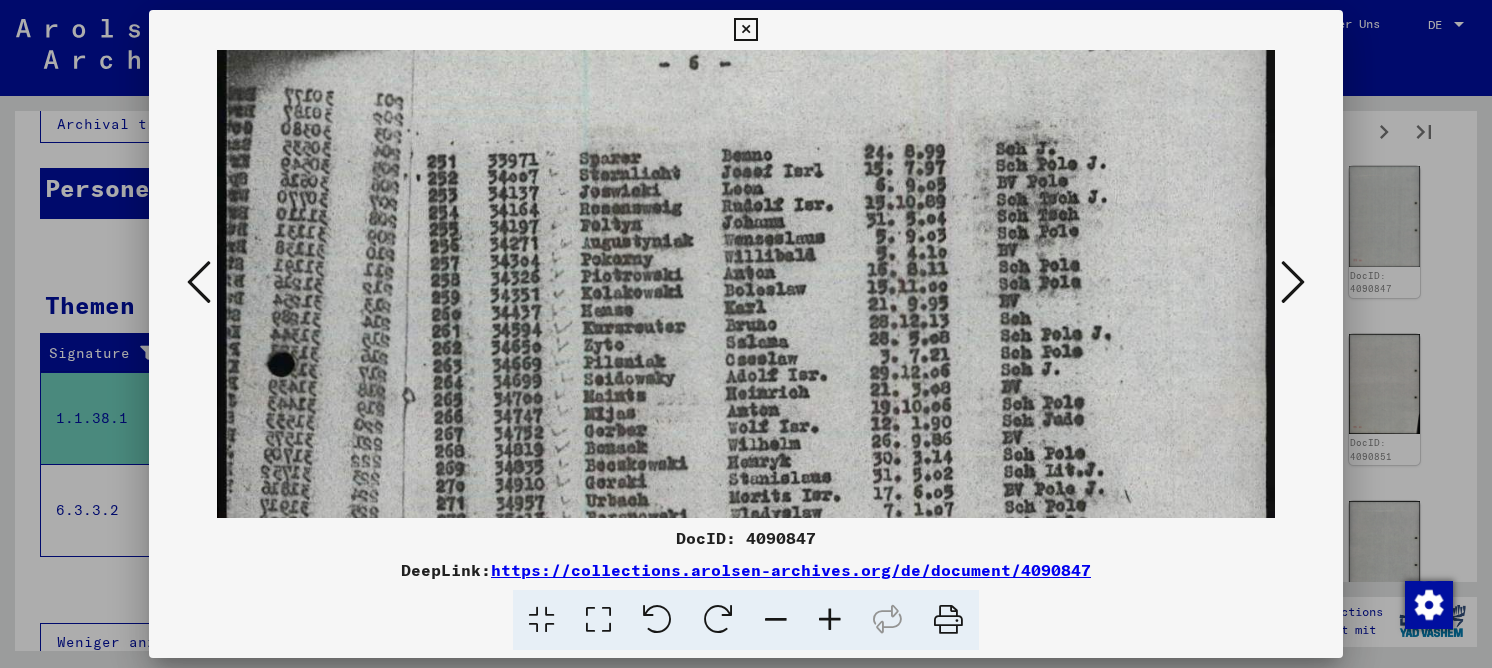 drag, startPoint x: 675, startPoint y: 419, endPoint x: 682, endPoint y: 314, distance: 105.23308 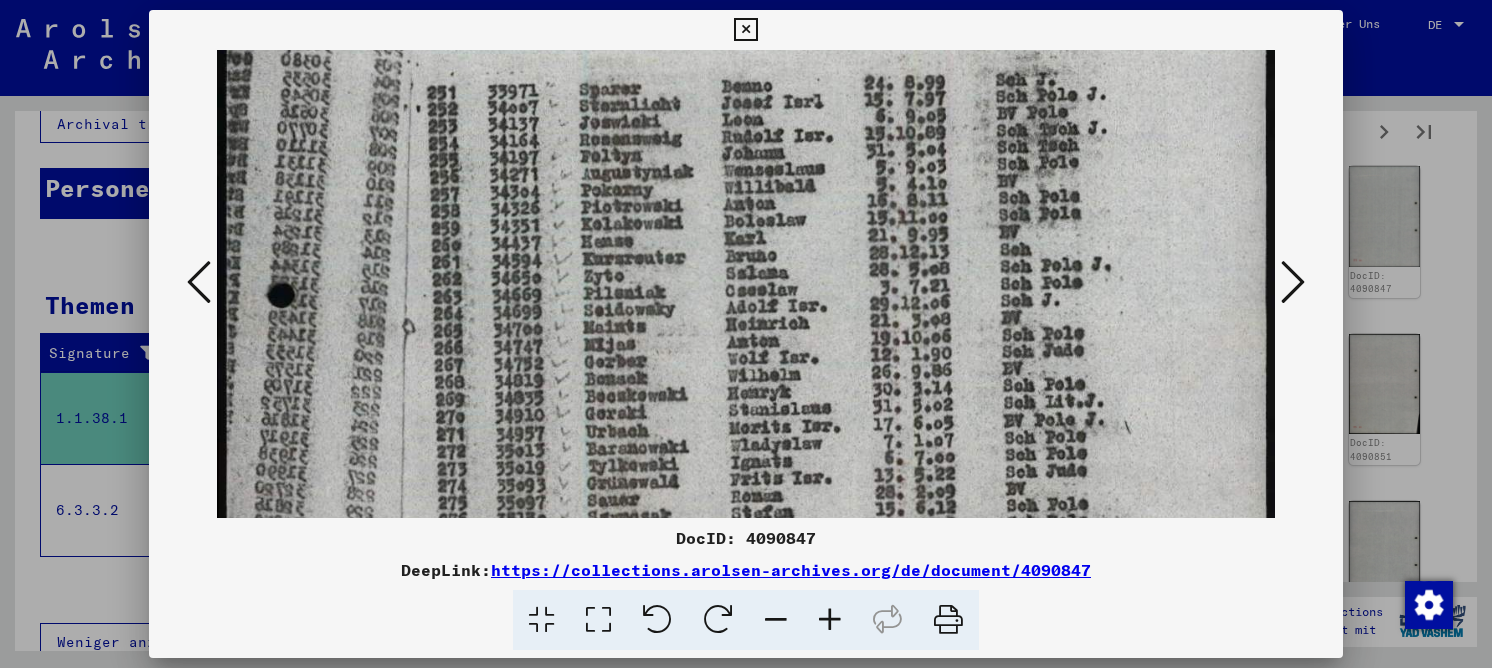 drag, startPoint x: 665, startPoint y: 391, endPoint x: 672, endPoint y: 323, distance: 68.359344 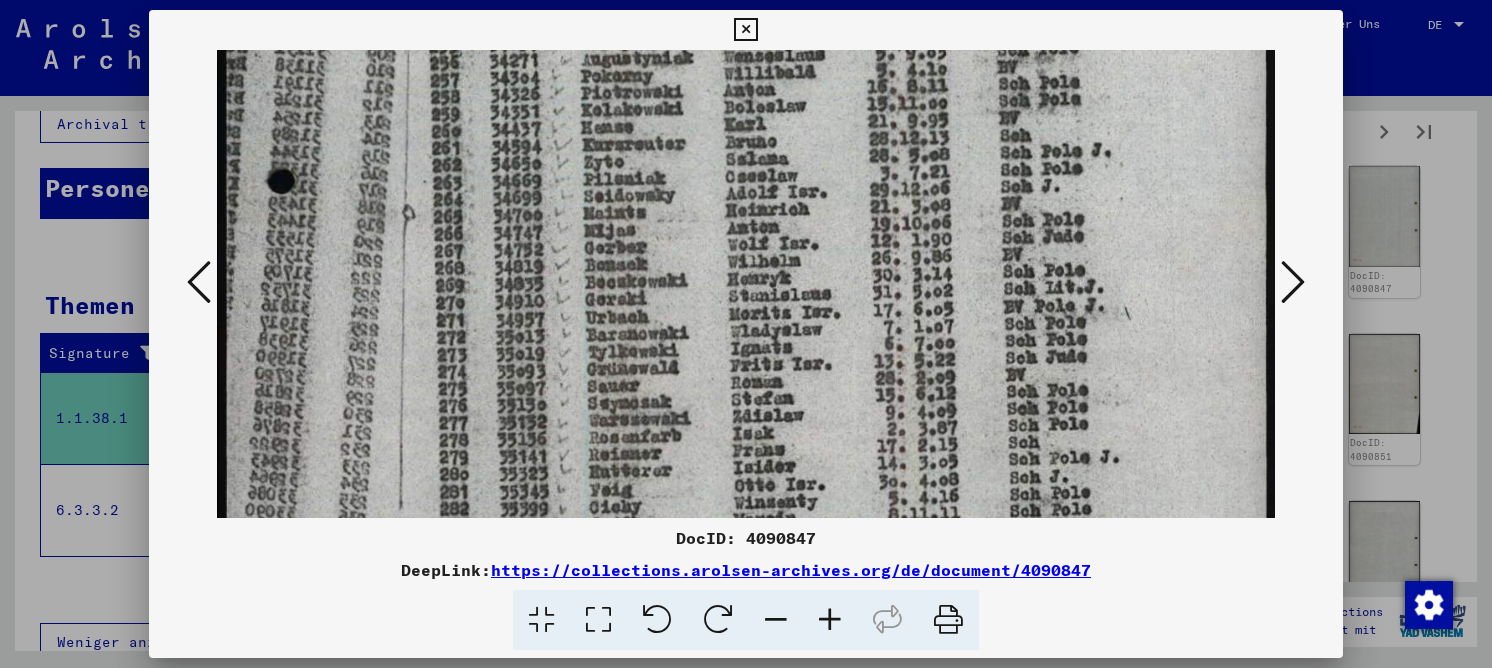 drag, startPoint x: 663, startPoint y: 391, endPoint x: 678, endPoint y: 280, distance: 112.00893 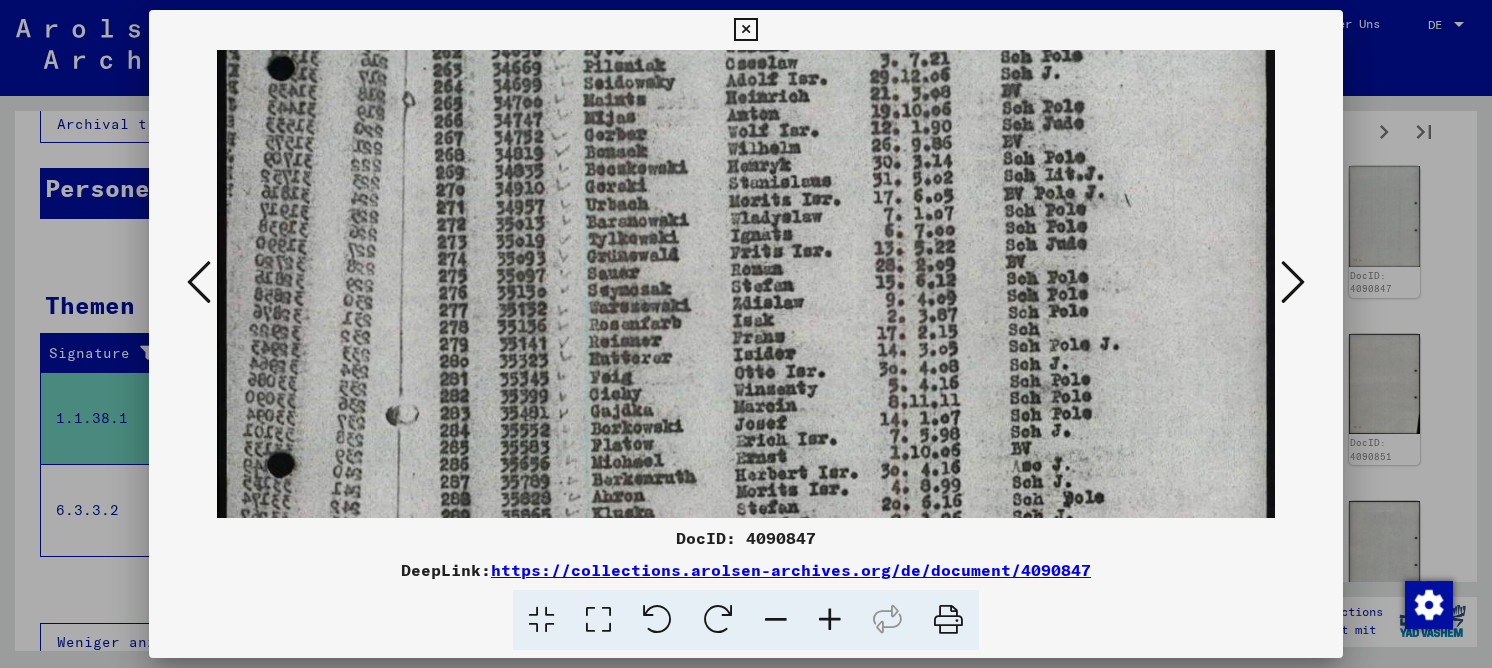 drag, startPoint x: 649, startPoint y: 371, endPoint x: 645, endPoint y: 258, distance: 113.07078 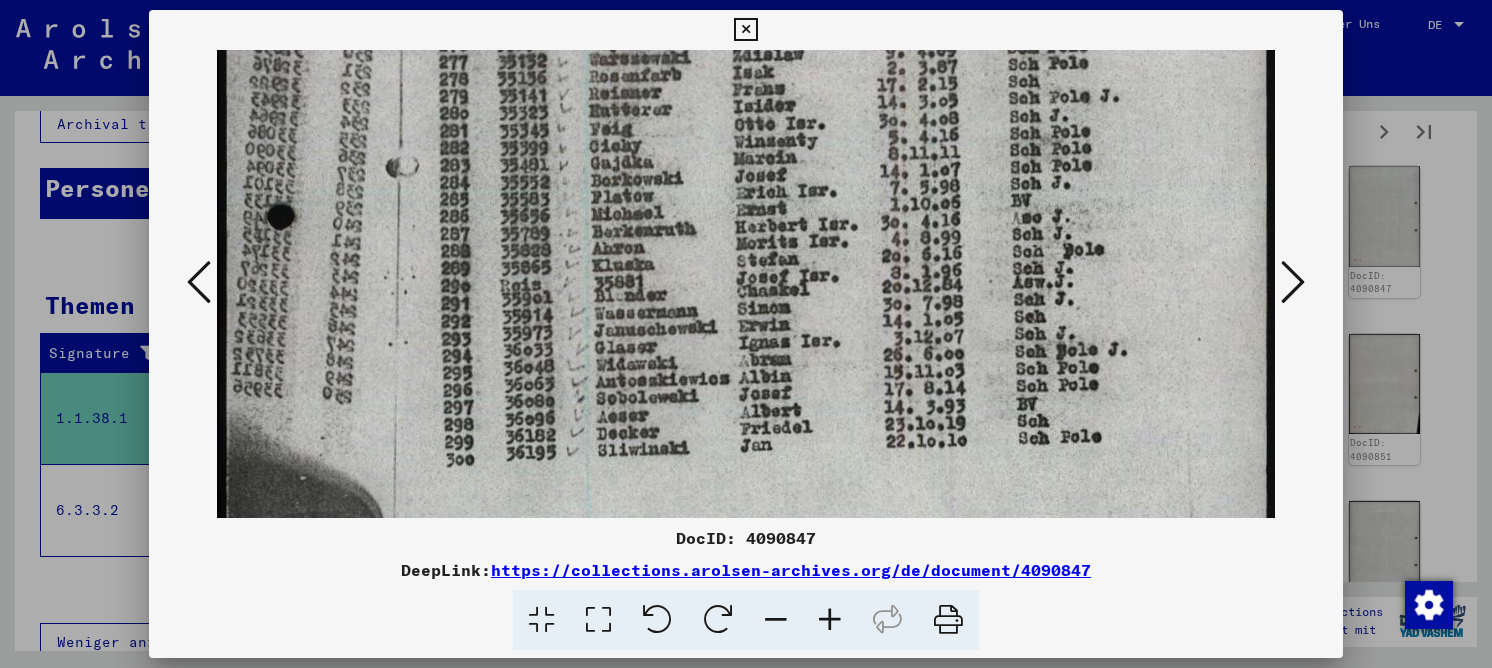 scroll, scrollTop: 788, scrollLeft: 0, axis: vertical 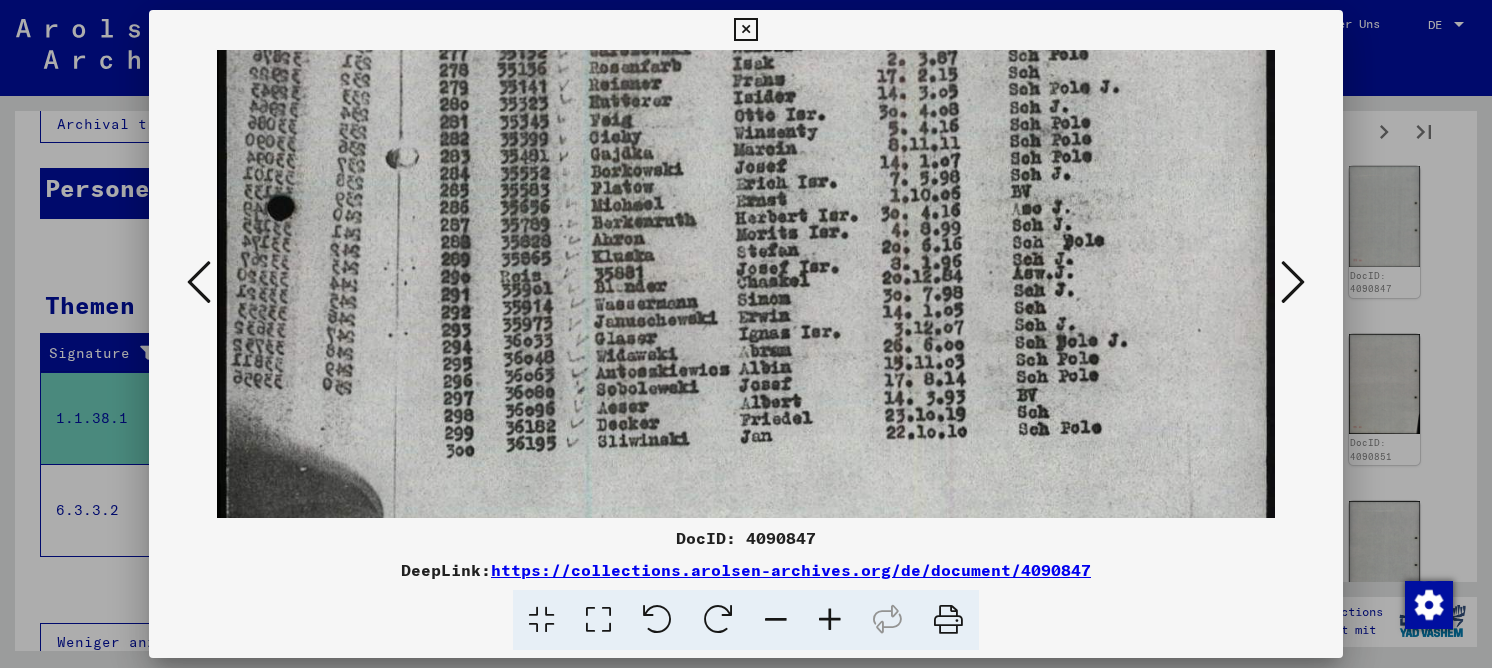 drag, startPoint x: 628, startPoint y: 304, endPoint x: 658, endPoint y: 104, distance: 202.23749 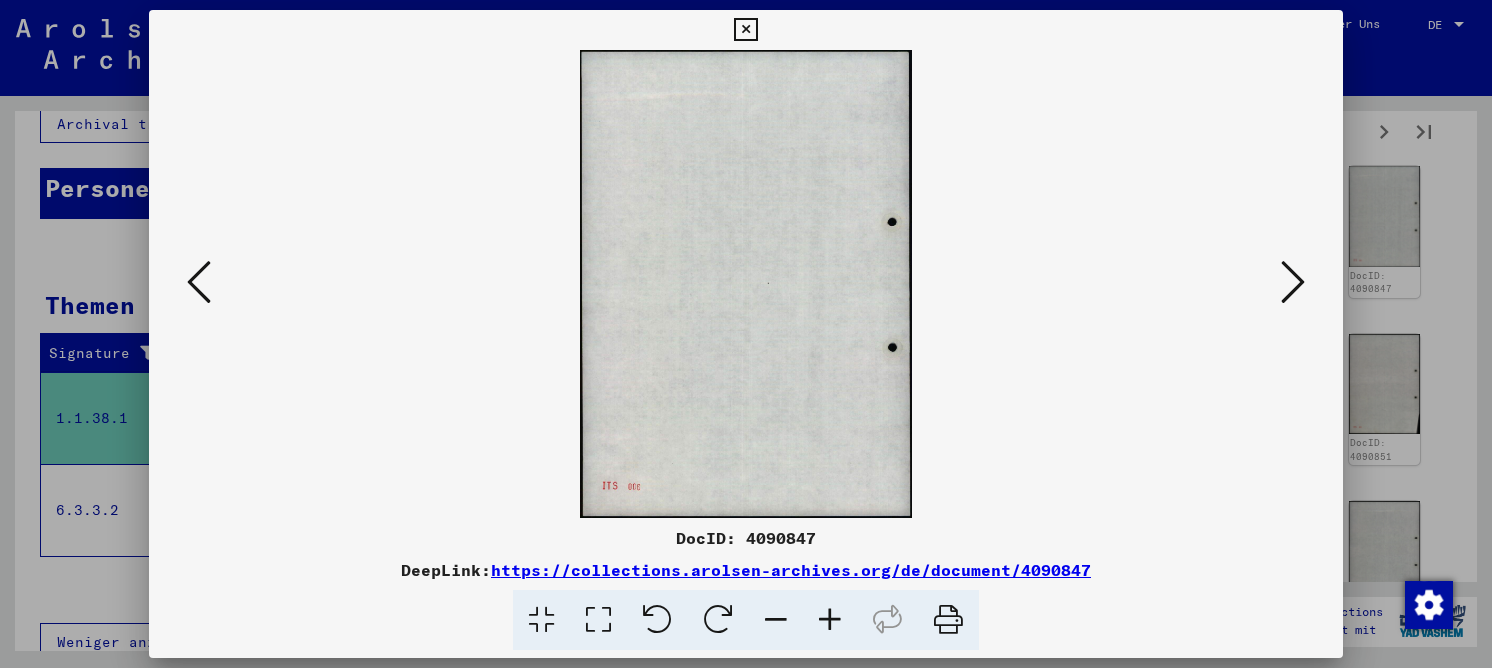 click at bounding box center [1293, 282] 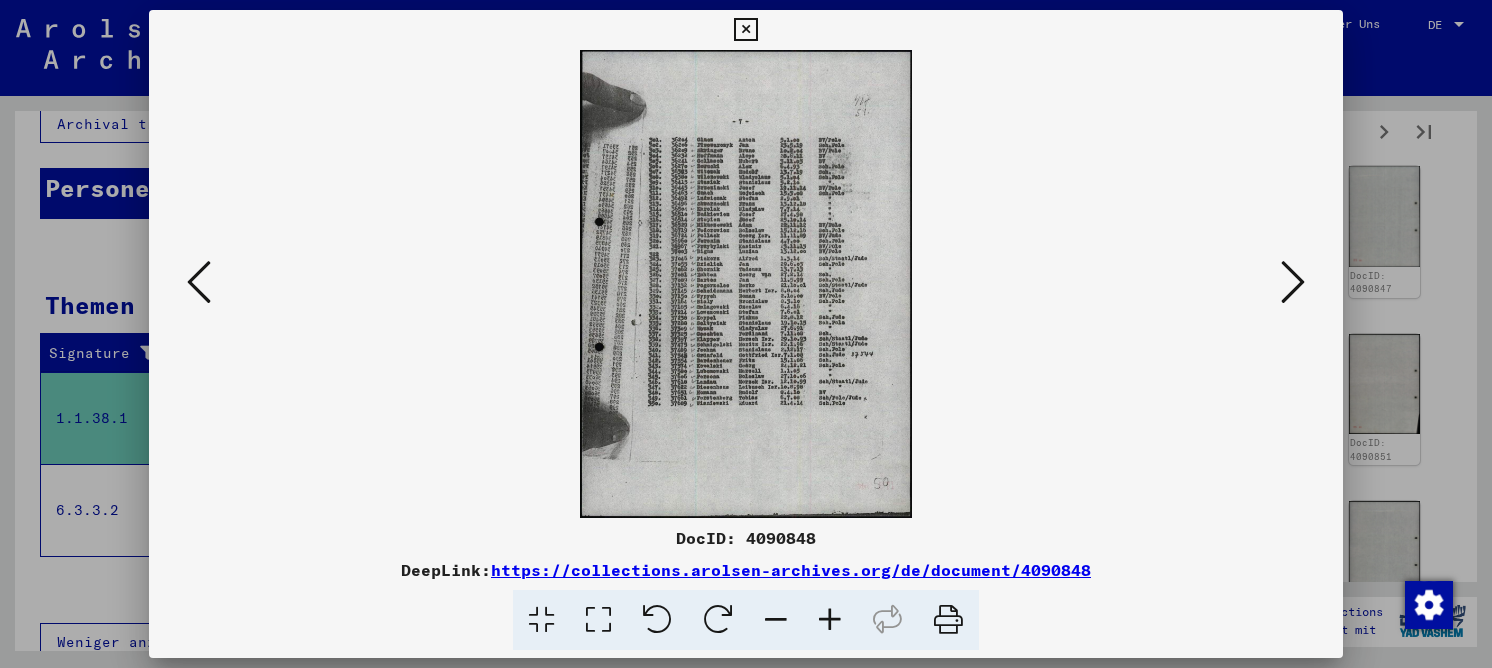 click at bounding box center [598, 620] 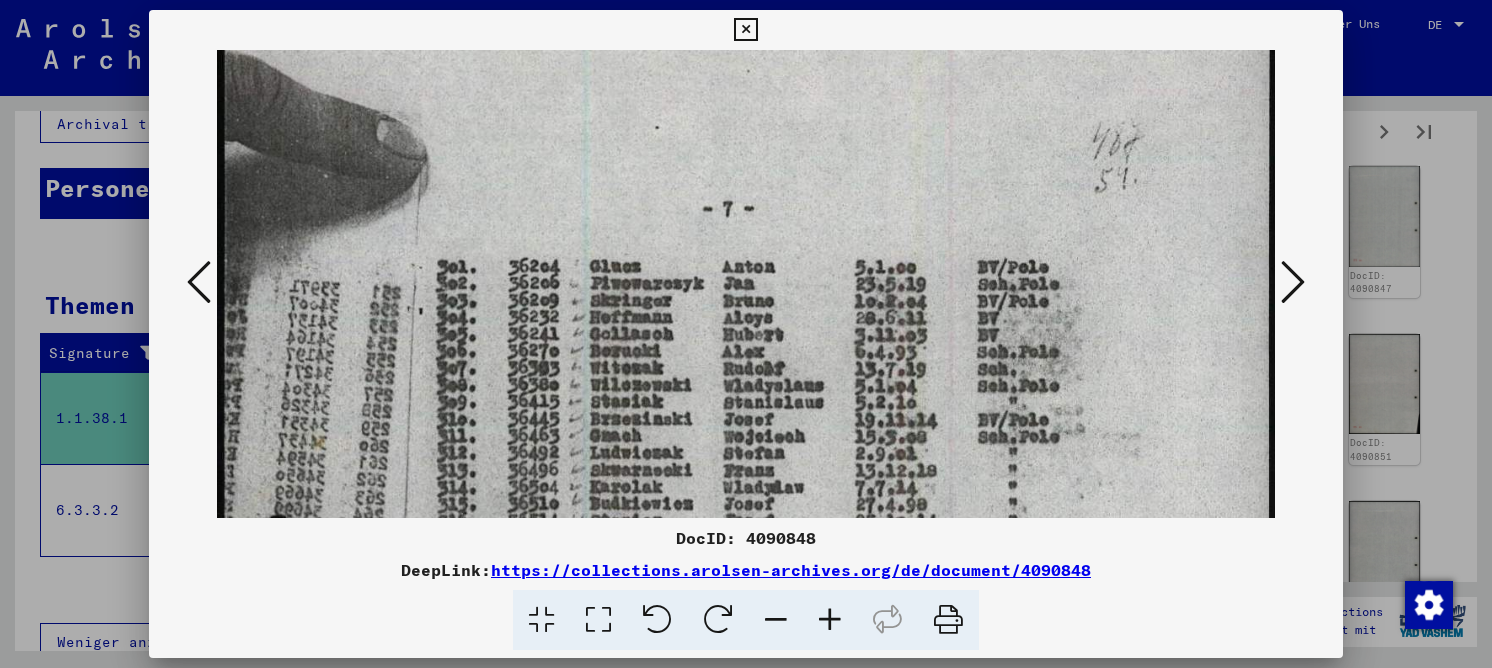 drag, startPoint x: 751, startPoint y: 394, endPoint x: 749, endPoint y: 340, distance: 54.037025 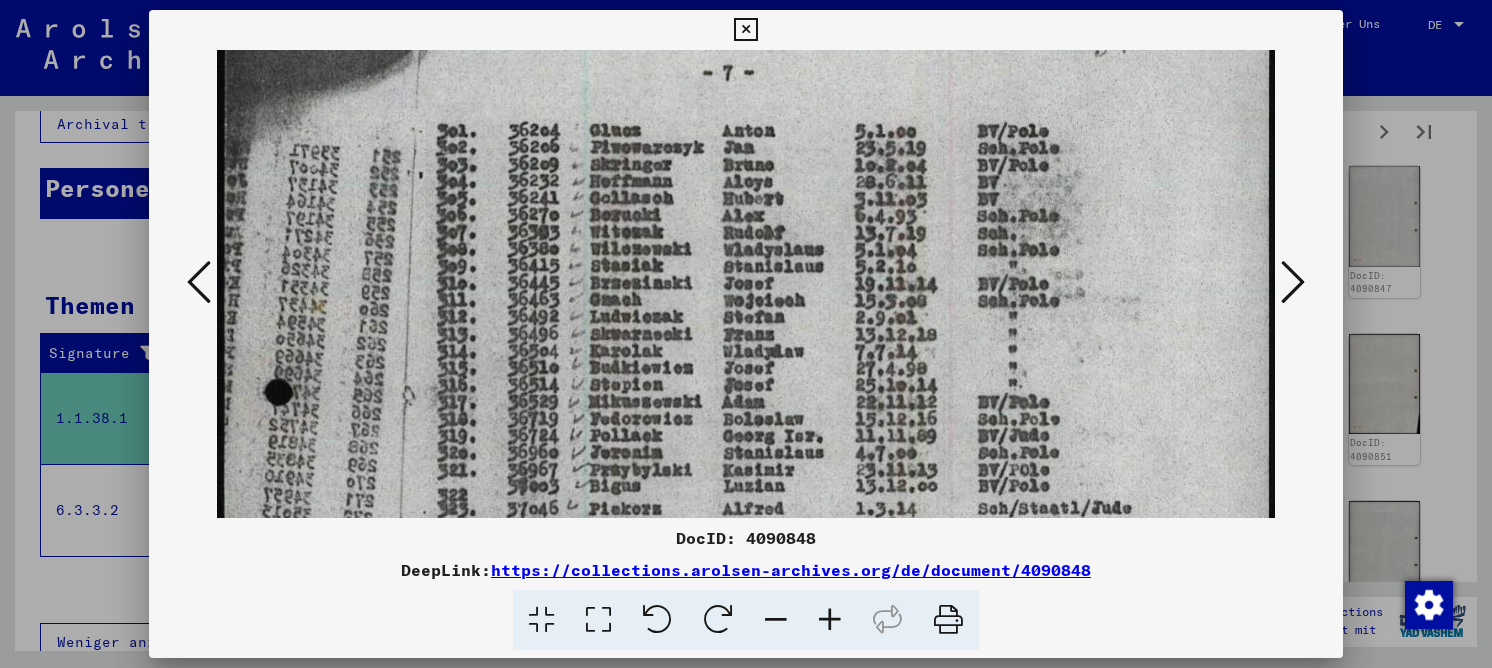 drag, startPoint x: 733, startPoint y: 481, endPoint x: 722, endPoint y: 375, distance: 106.56923 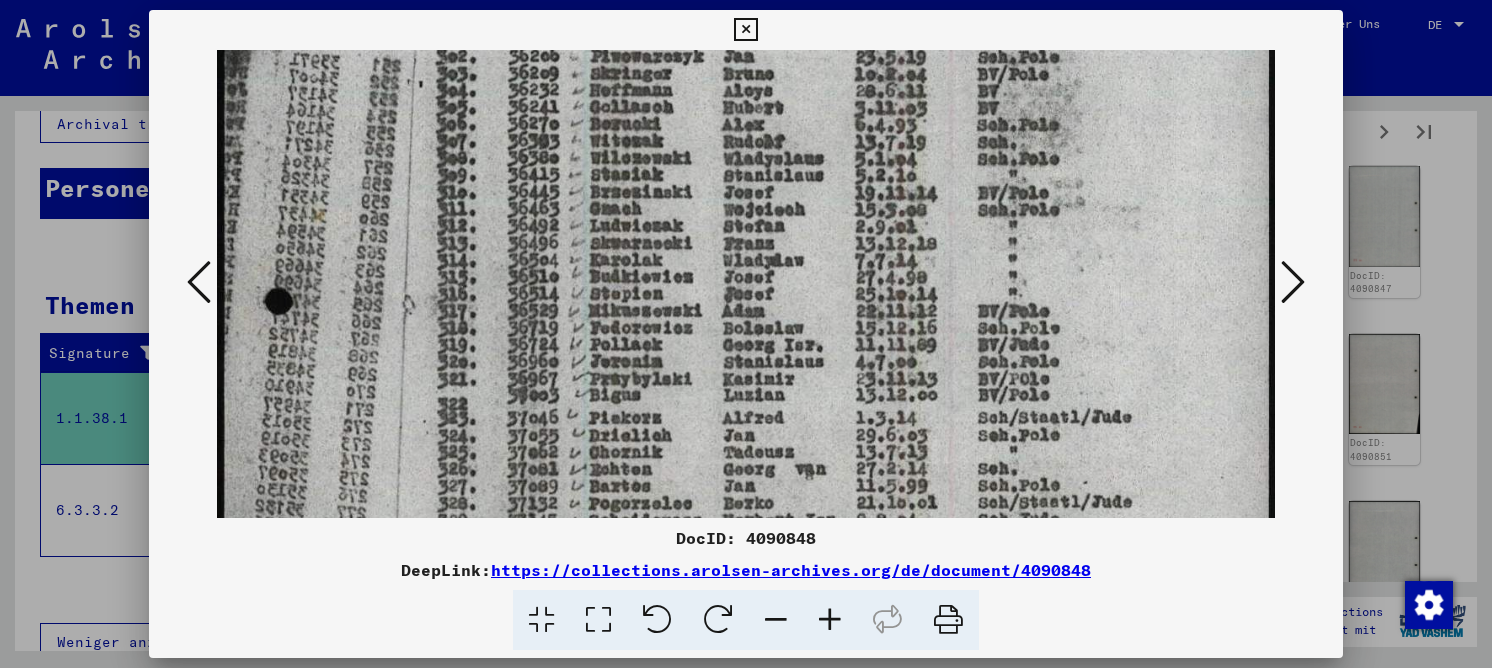 click at bounding box center (746, 499) 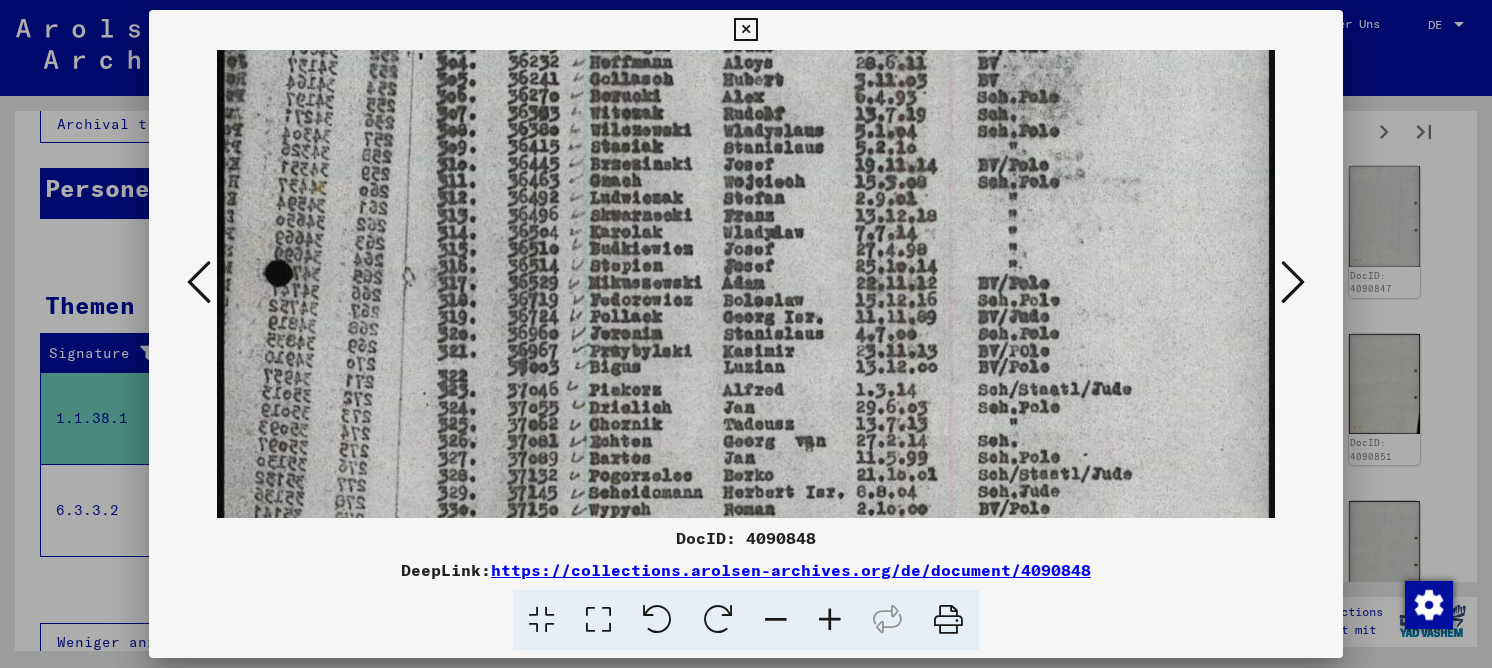 scroll, scrollTop: 334, scrollLeft: 0, axis: vertical 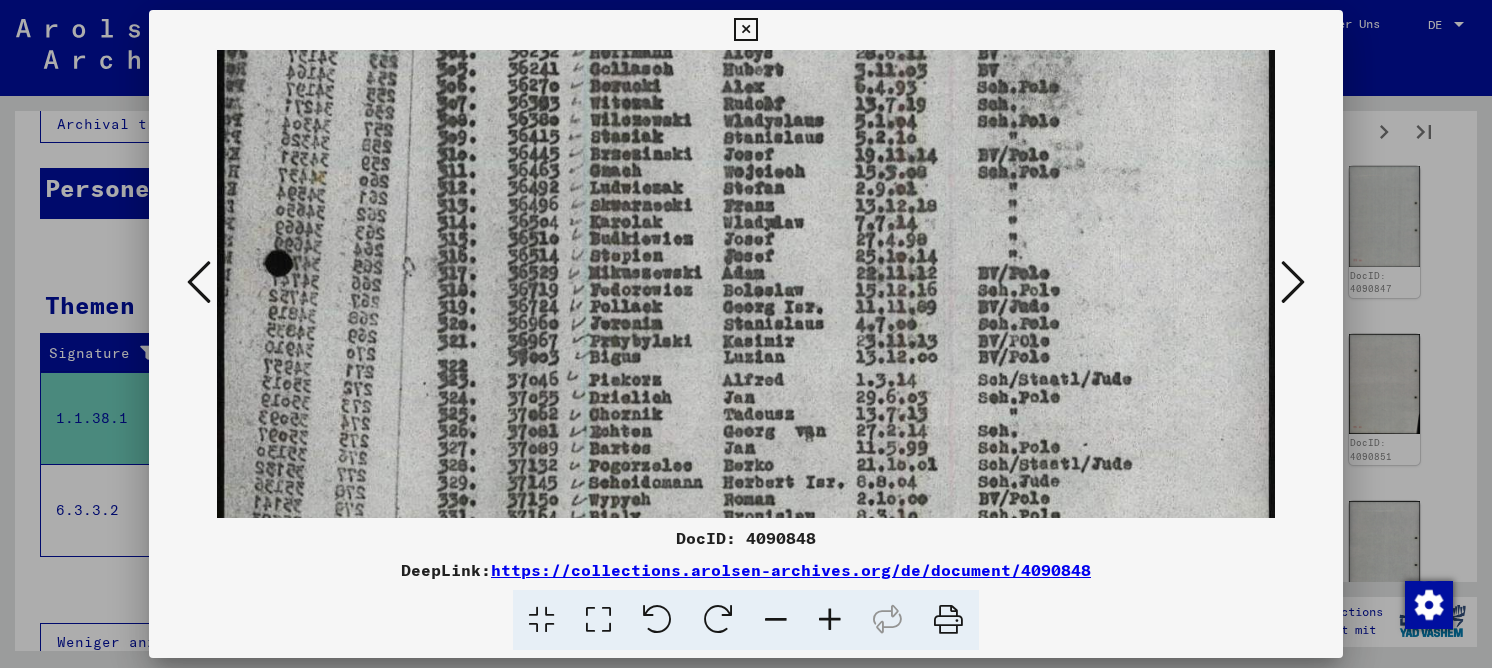 drag, startPoint x: 950, startPoint y: 463, endPoint x: 946, endPoint y: 425, distance: 38.209946 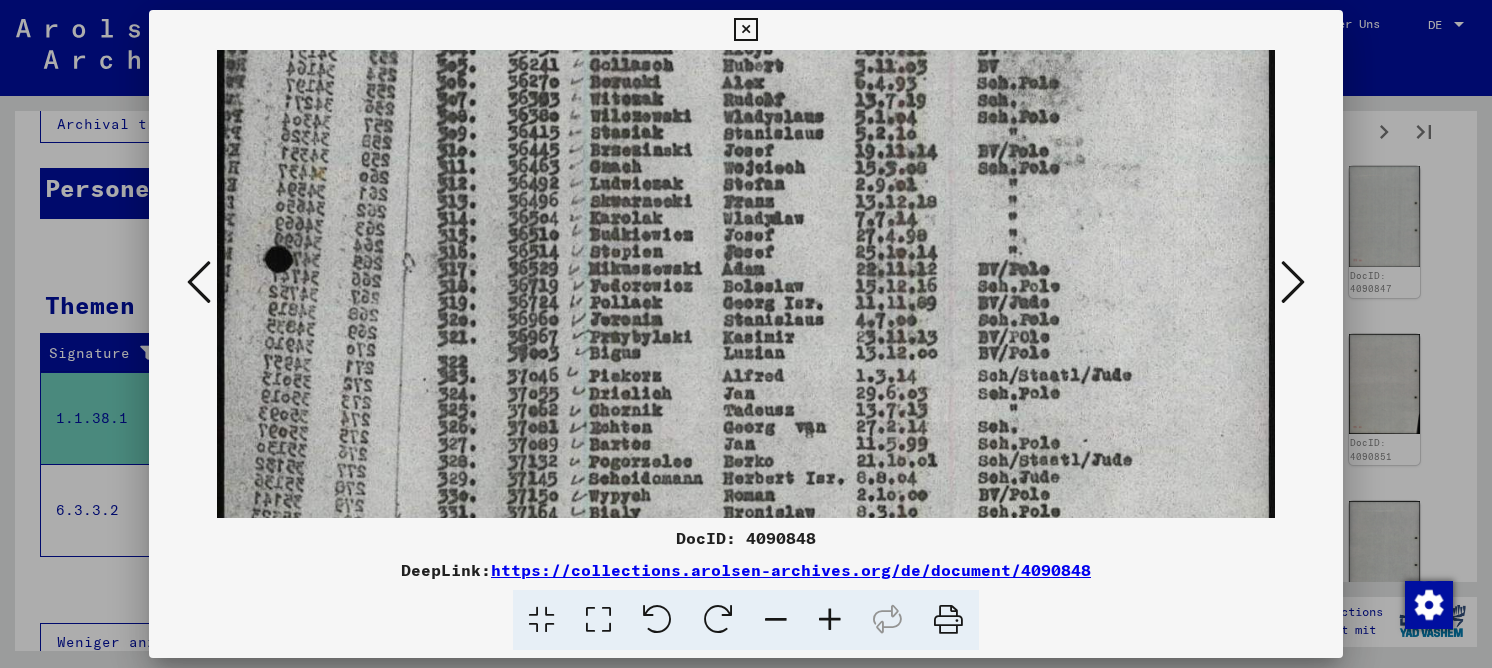 scroll, scrollTop: 344, scrollLeft: 0, axis: vertical 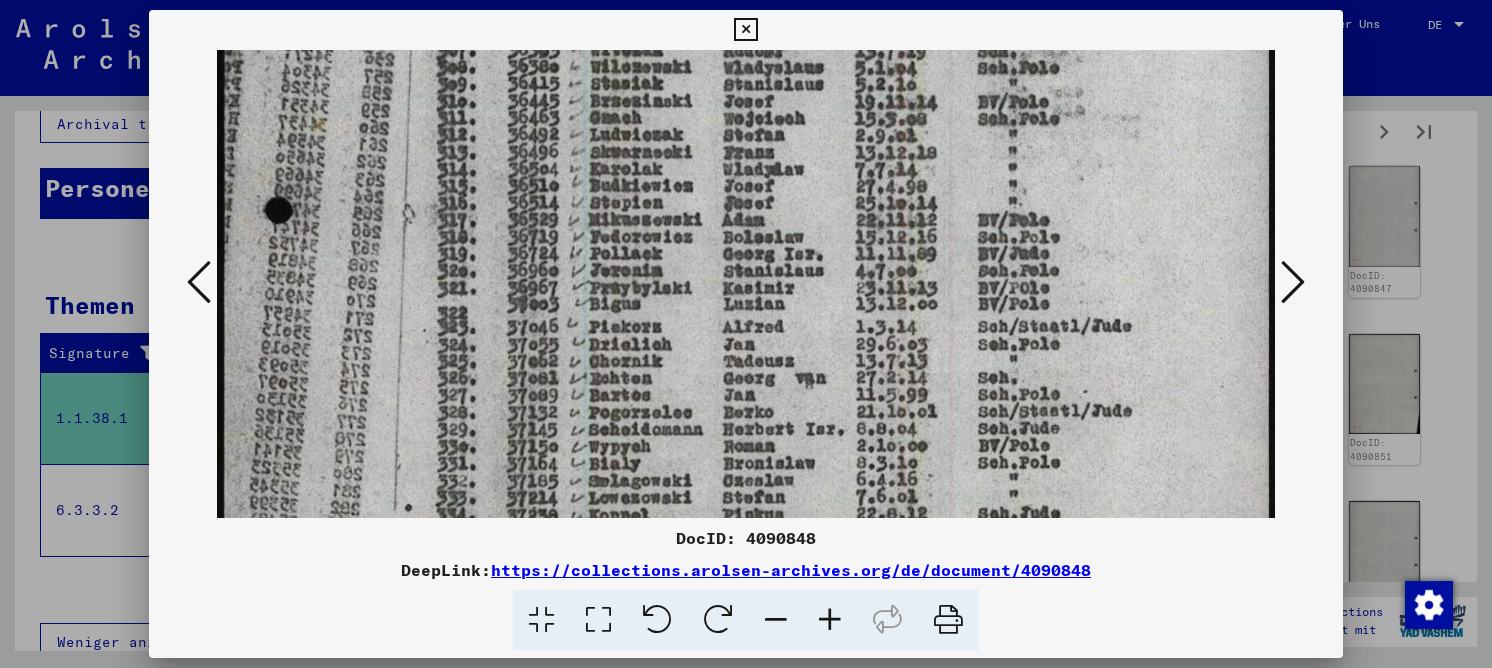 drag, startPoint x: 728, startPoint y: 480, endPoint x: 746, endPoint y: 433, distance: 50.32892 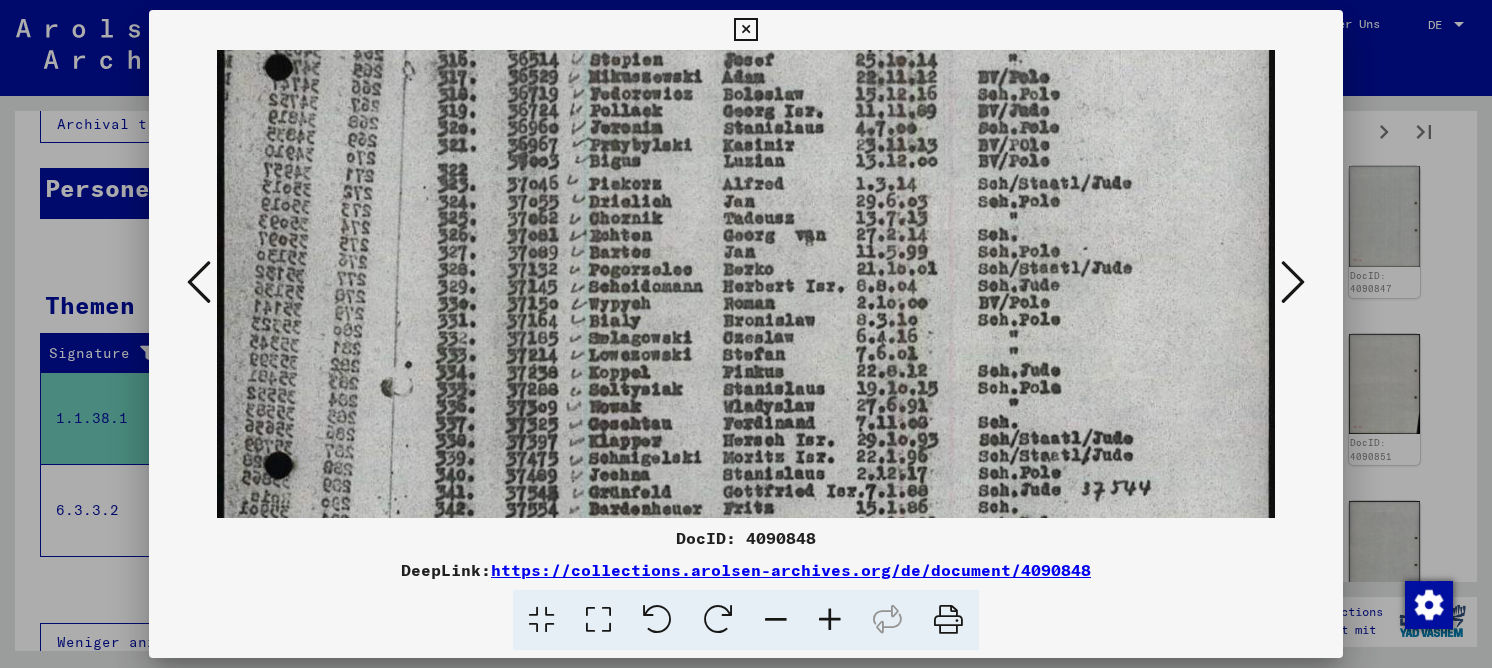 scroll, scrollTop: 532, scrollLeft: 0, axis: vertical 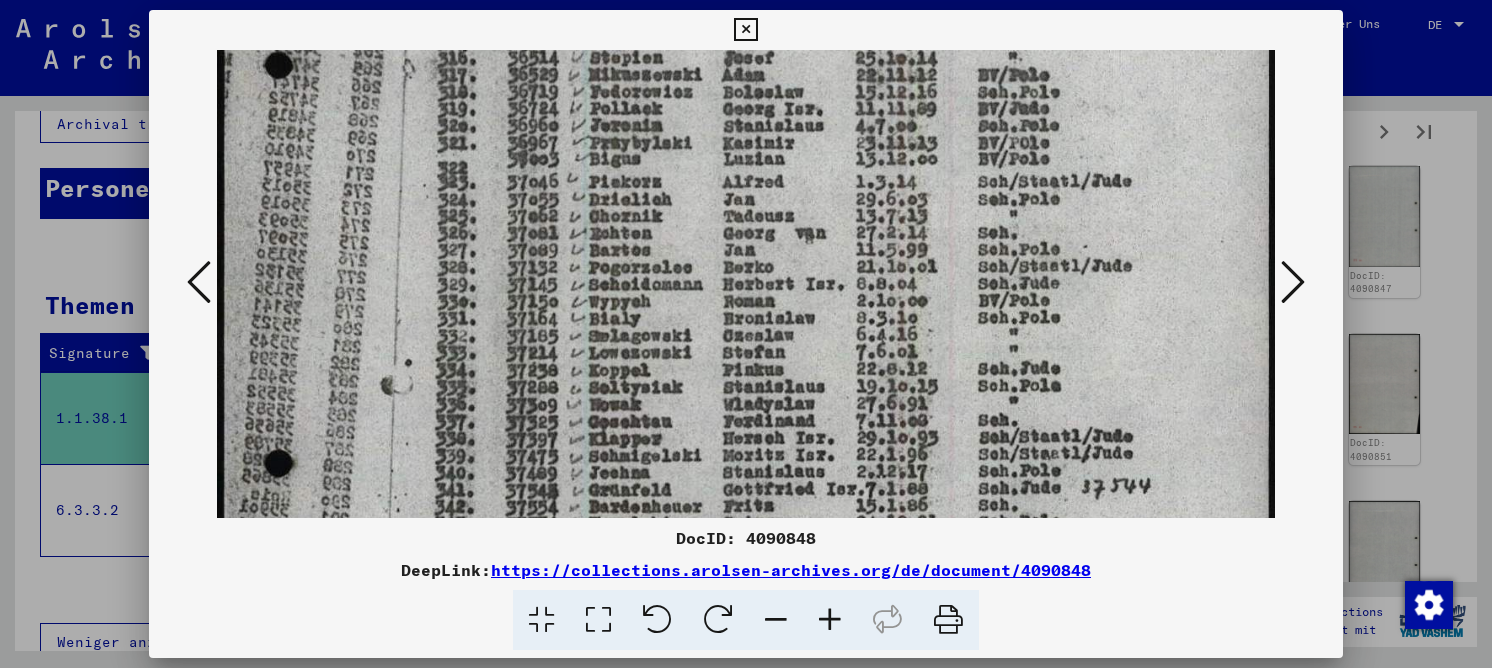 drag, startPoint x: 748, startPoint y: 434, endPoint x: 753, endPoint y: 289, distance: 145.08618 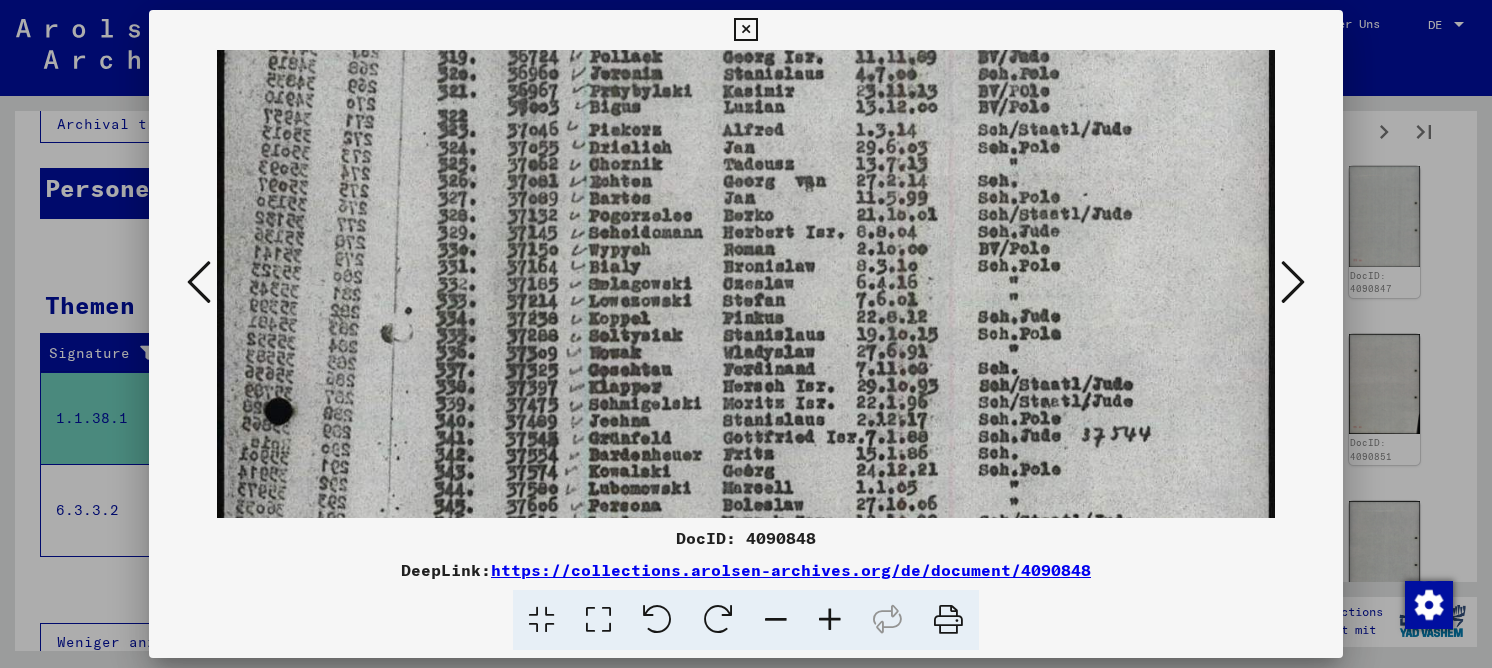 scroll, scrollTop: 594, scrollLeft: 0, axis: vertical 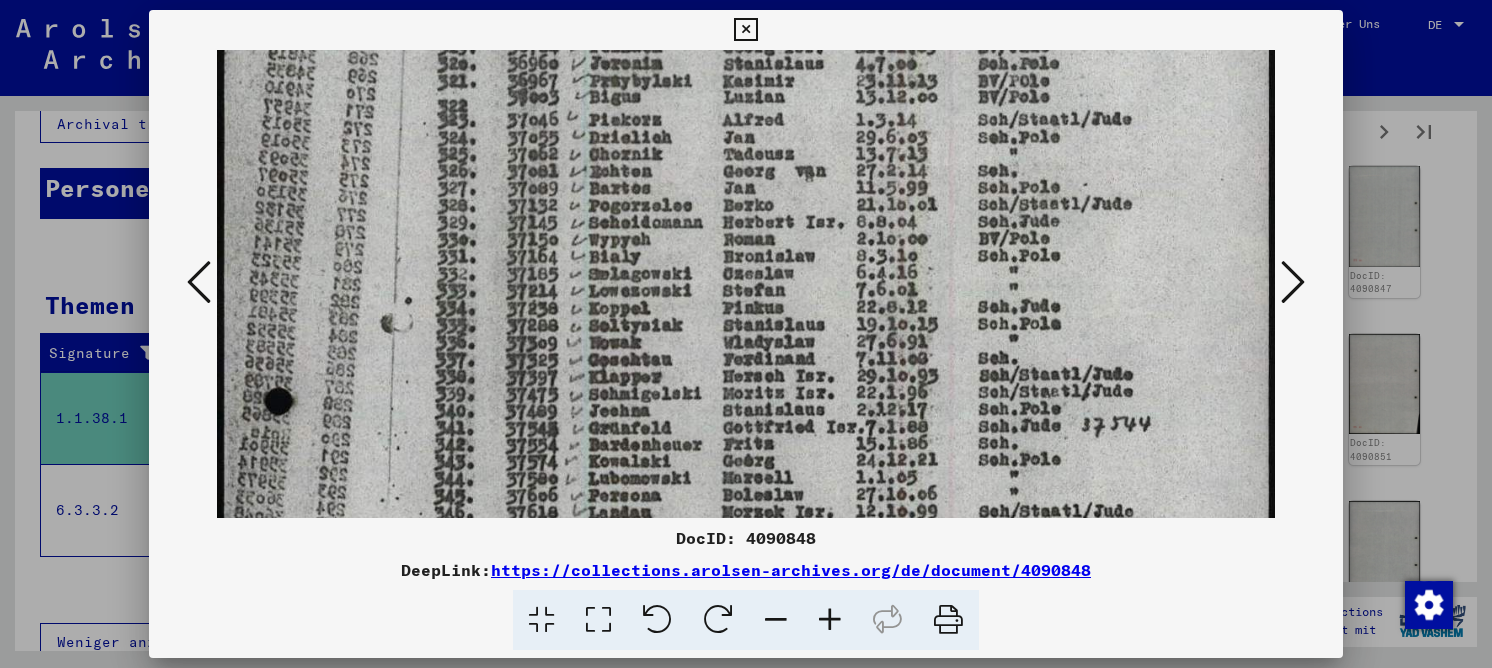 drag, startPoint x: 960, startPoint y: 449, endPoint x: 956, endPoint y: 387, distance: 62.1289 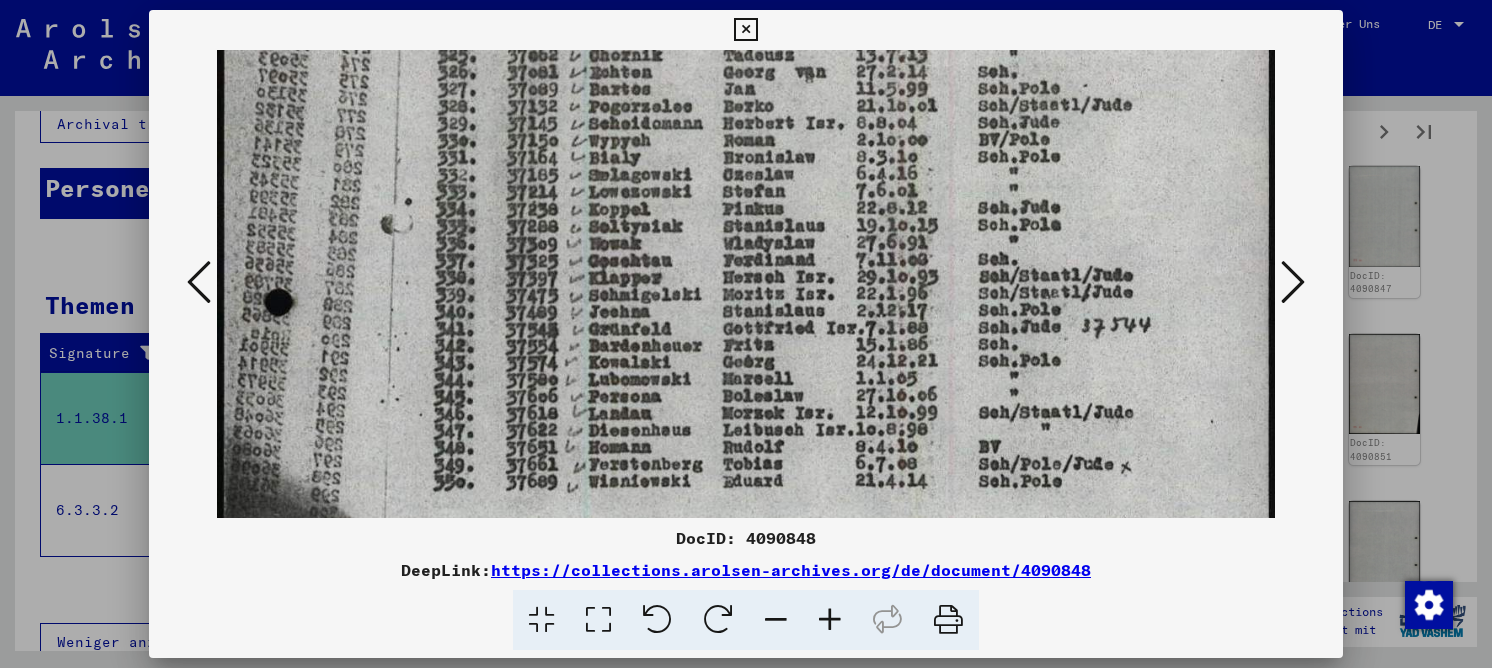 scroll, scrollTop: 702, scrollLeft: 0, axis: vertical 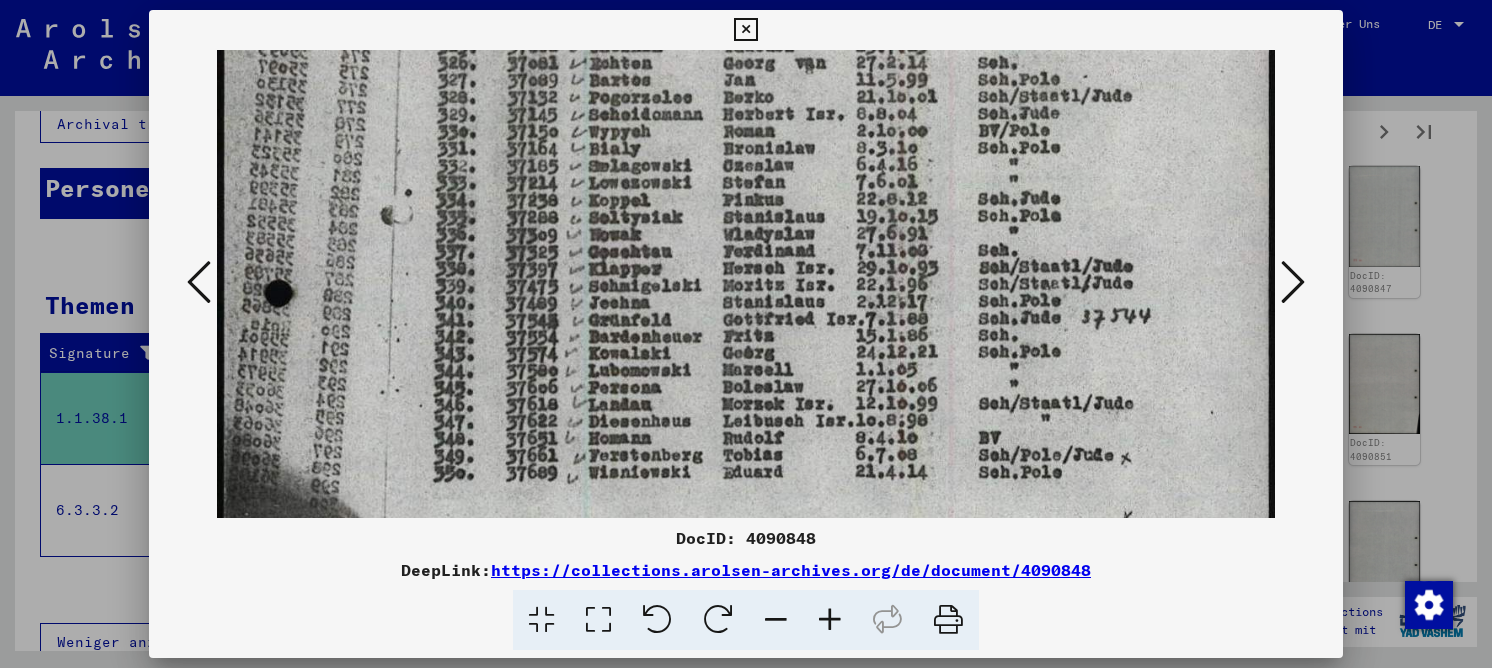 drag, startPoint x: 954, startPoint y: 407, endPoint x: 944, endPoint y: 308, distance: 99.50377 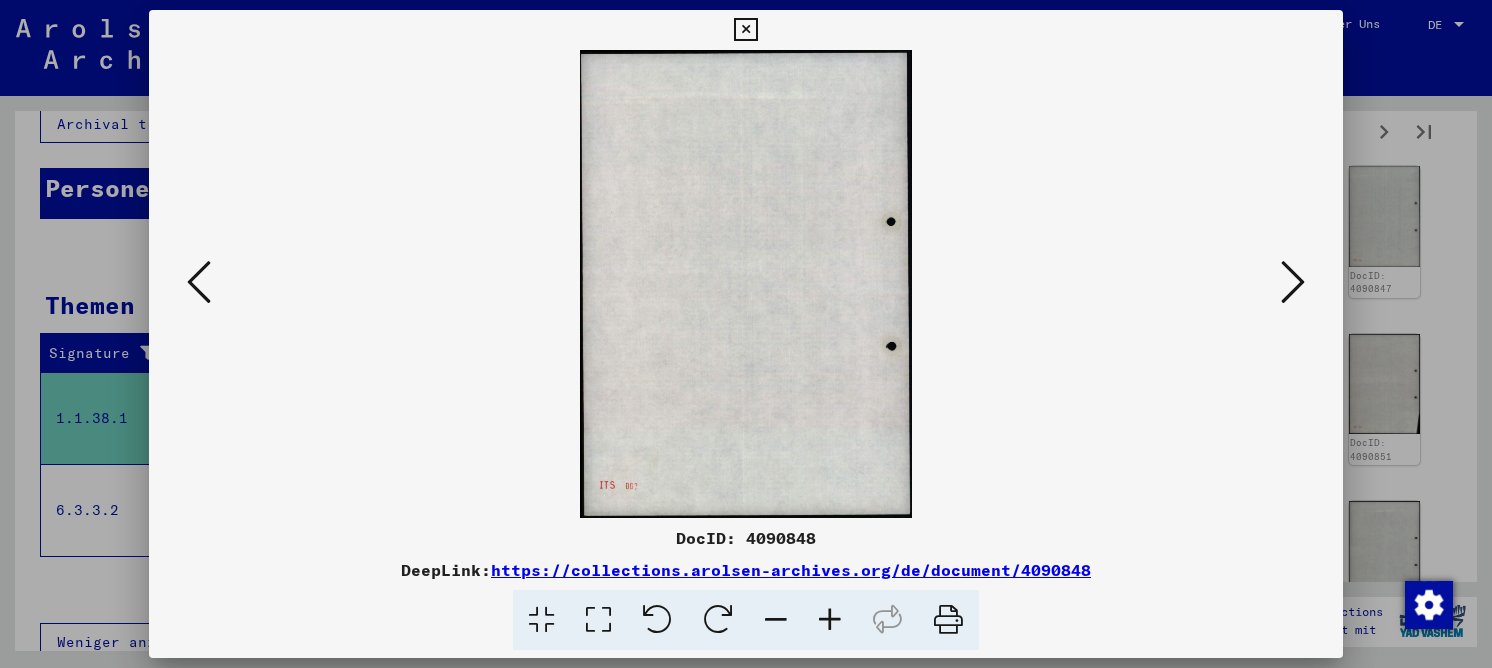click at bounding box center (1293, 282) 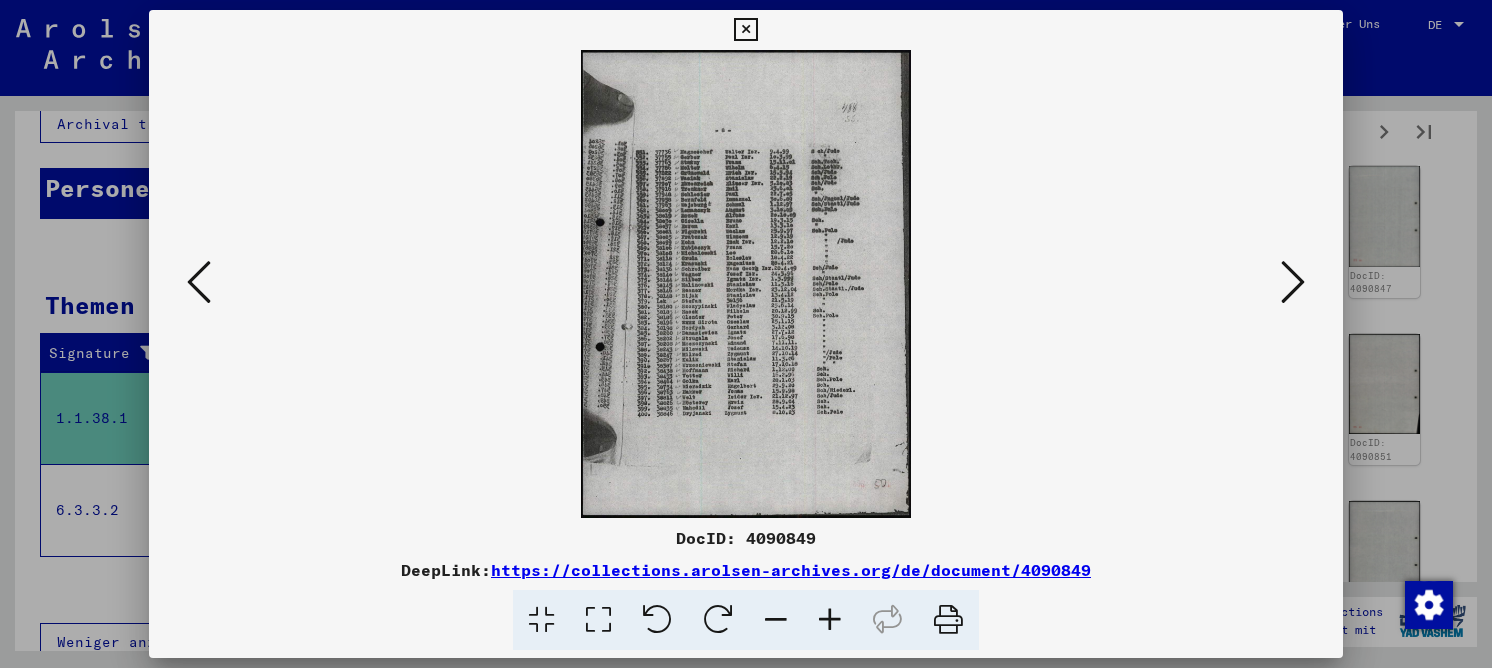click at bounding box center [598, 620] 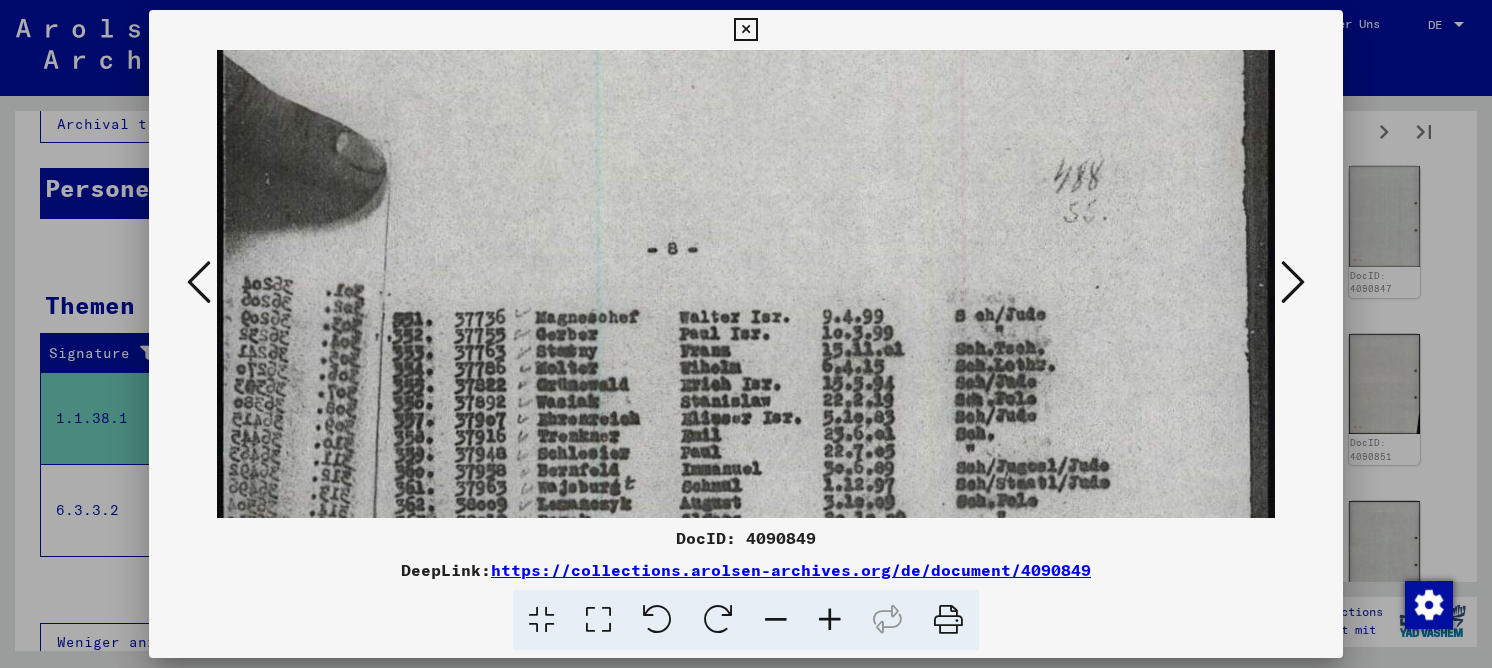 scroll, scrollTop: 62, scrollLeft: 0, axis: vertical 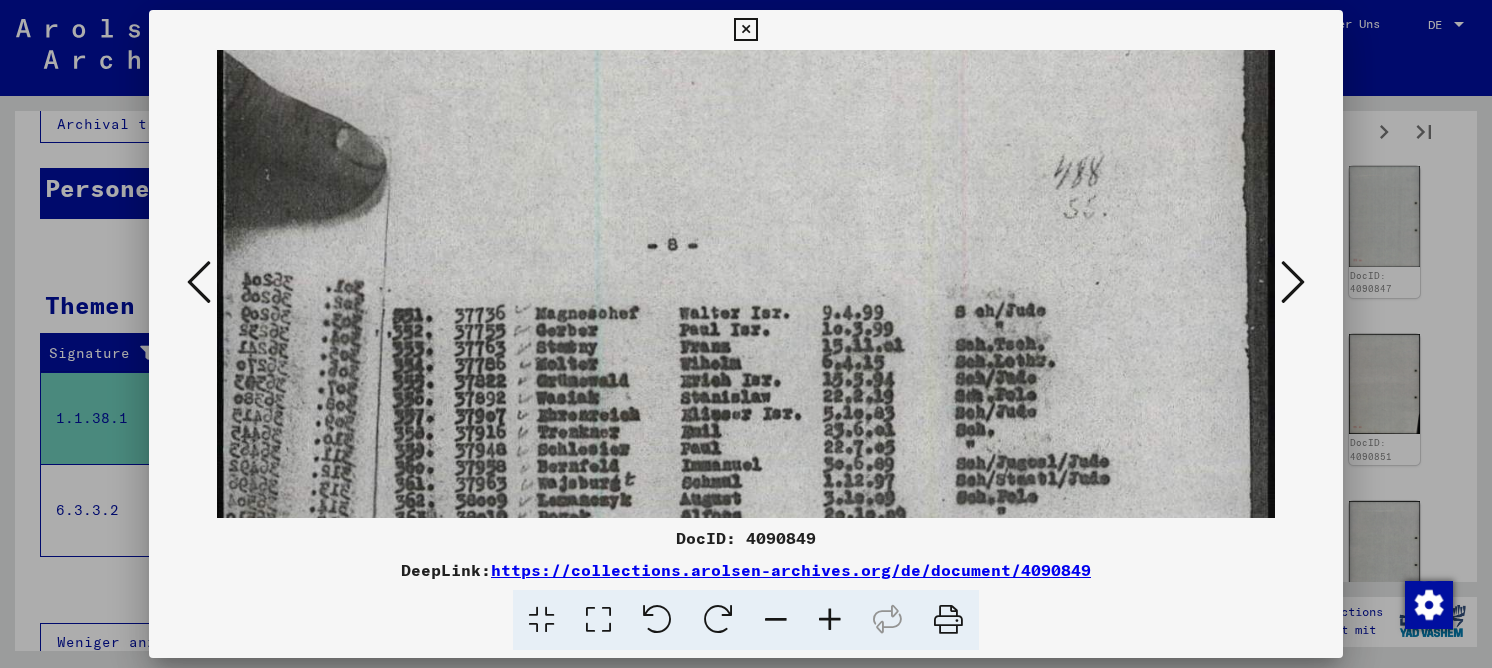 drag, startPoint x: 691, startPoint y: 418, endPoint x: 665, endPoint y: 360, distance: 63.560993 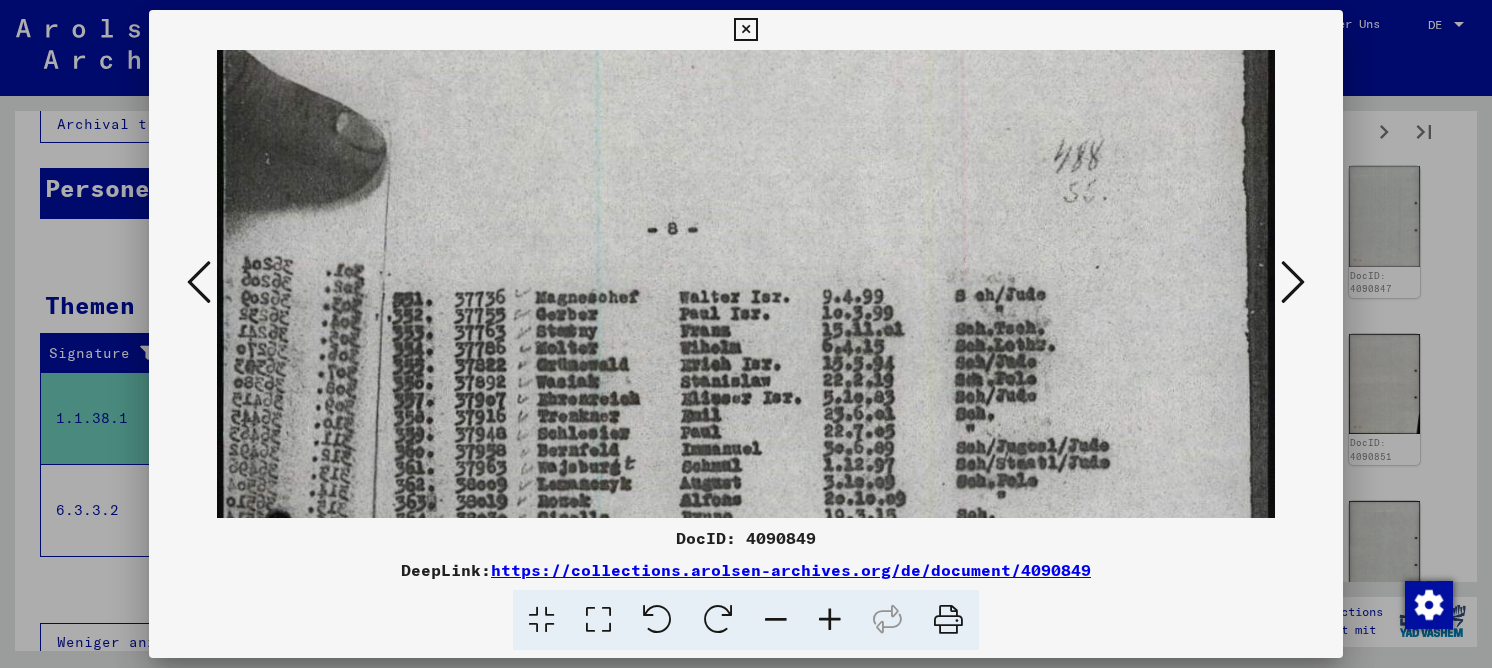 scroll, scrollTop: 89, scrollLeft: 0, axis: vertical 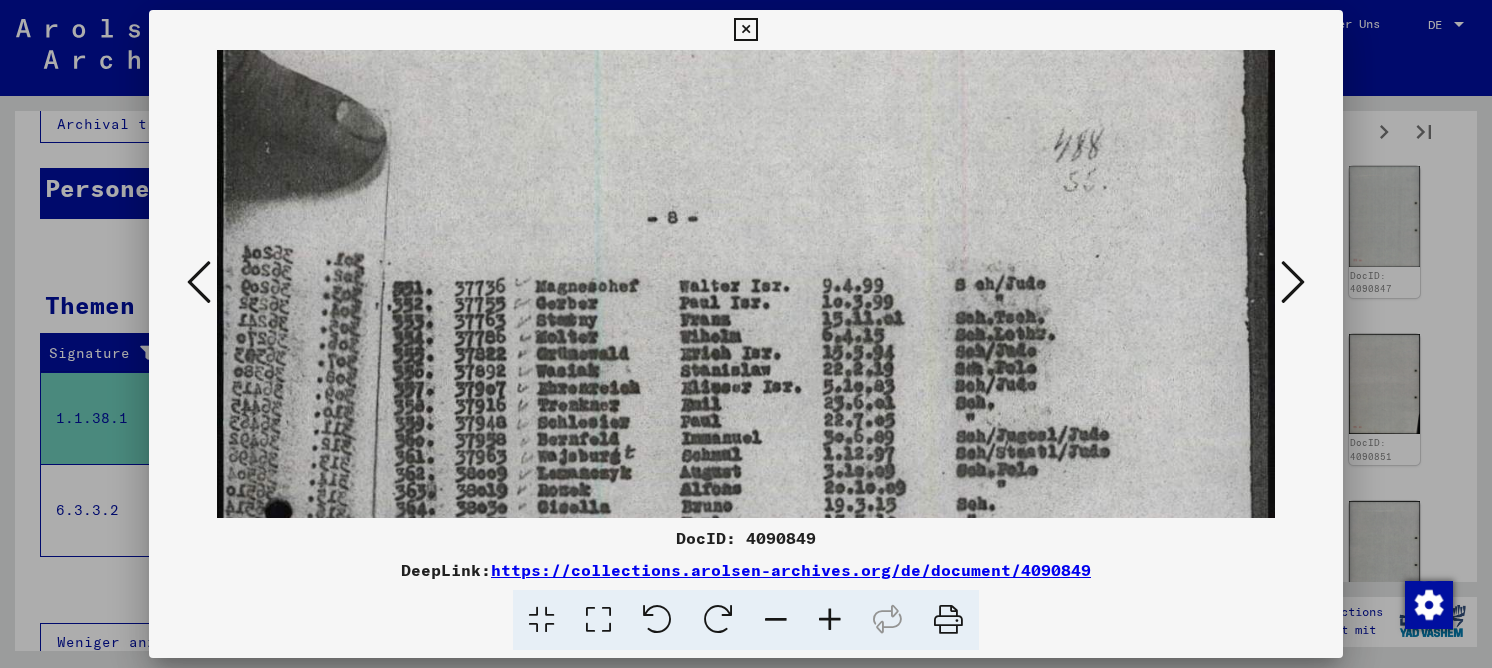drag, startPoint x: 655, startPoint y: 422, endPoint x: 646, endPoint y: 395, distance: 28.460499 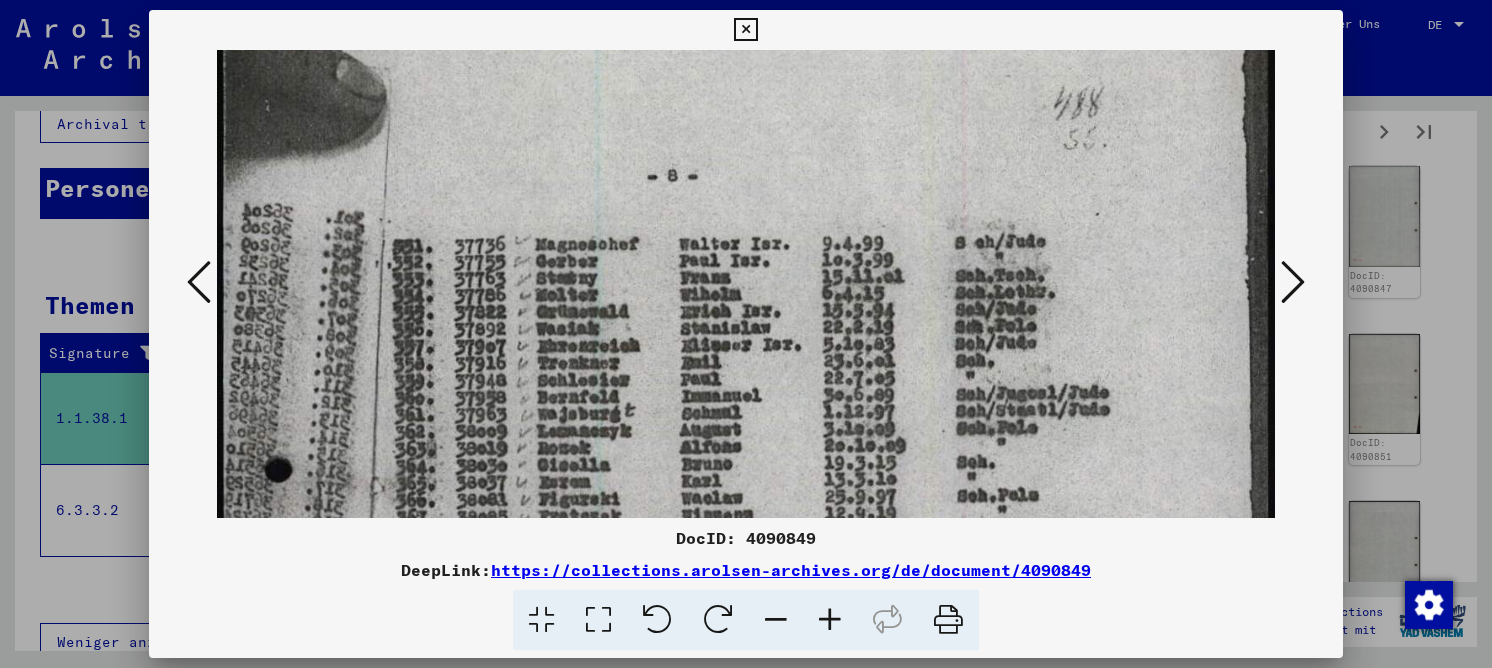 scroll, scrollTop: 134, scrollLeft: 0, axis: vertical 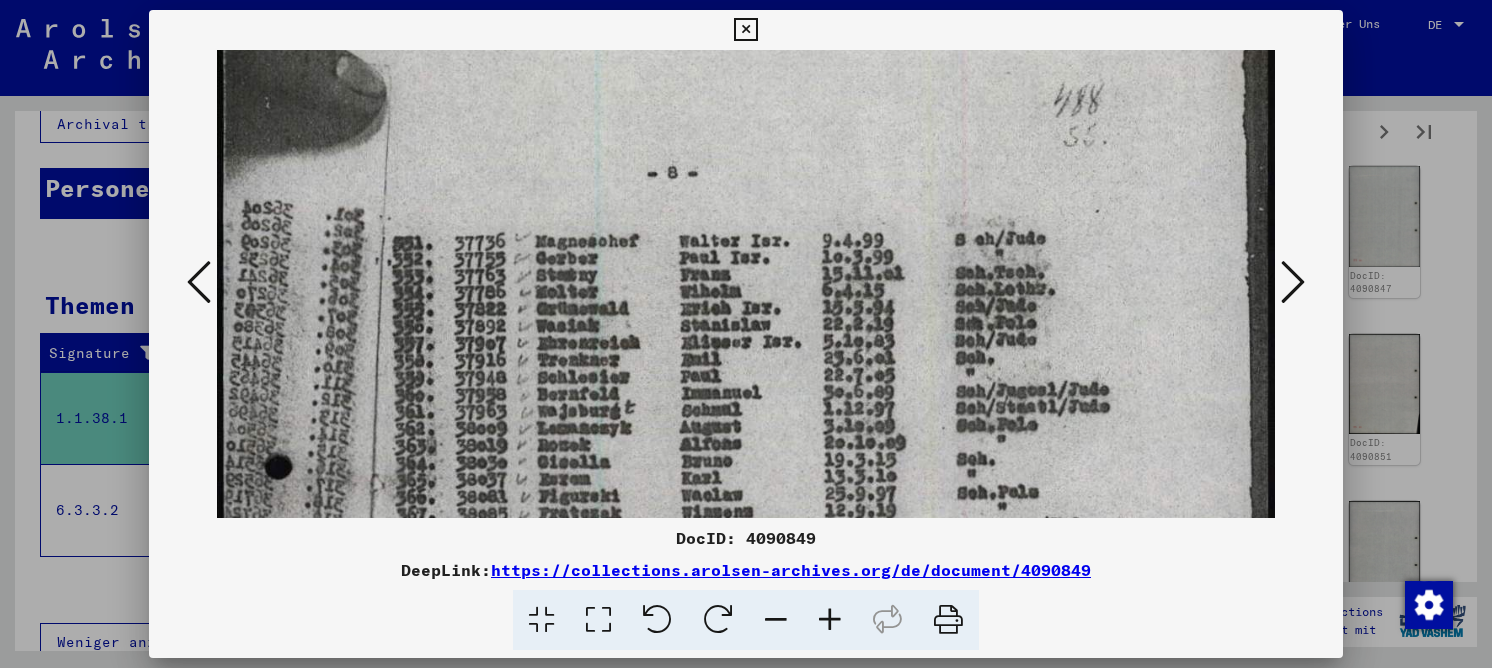 drag, startPoint x: 633, startPoint y: 433, endPoint x: 629, endPoint y: 388, distance: 45.17743 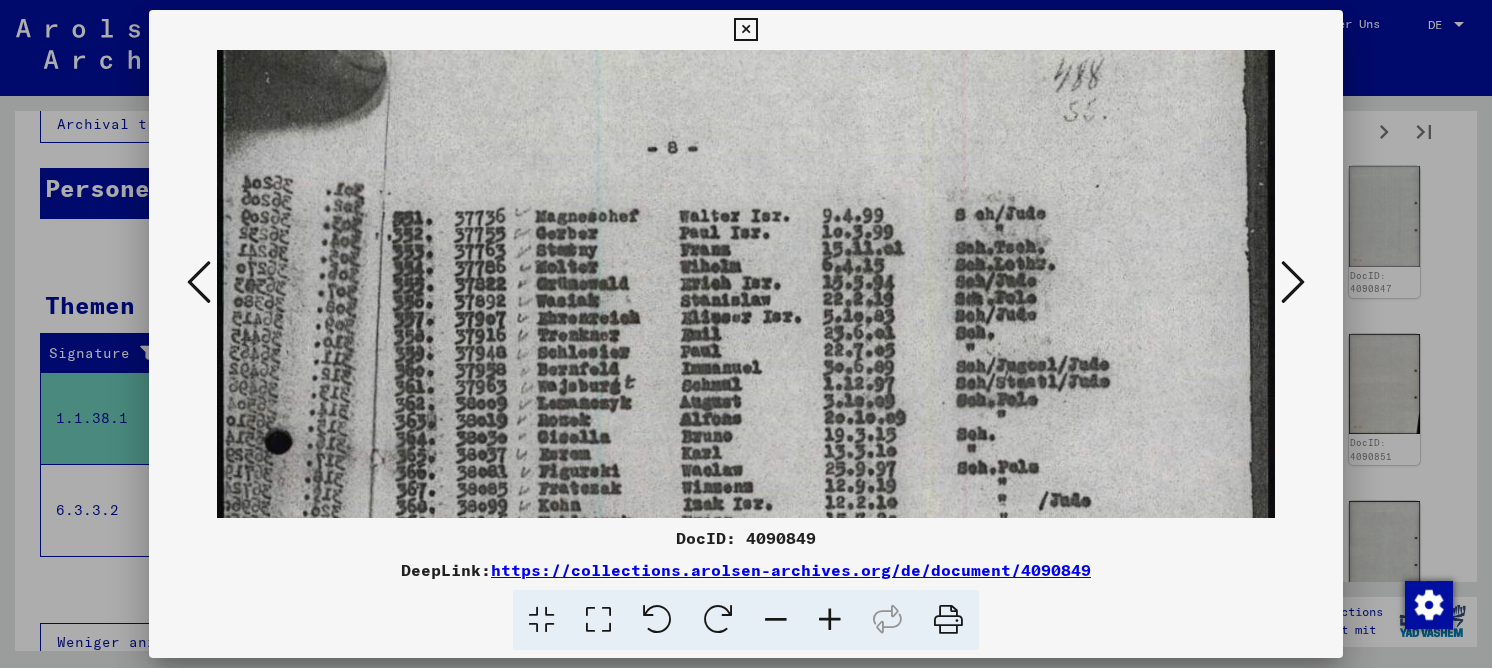 drag, startPoint x: 607, startPoint y: 445, endPoint x: 607, endPoint y: 420, distance: 25 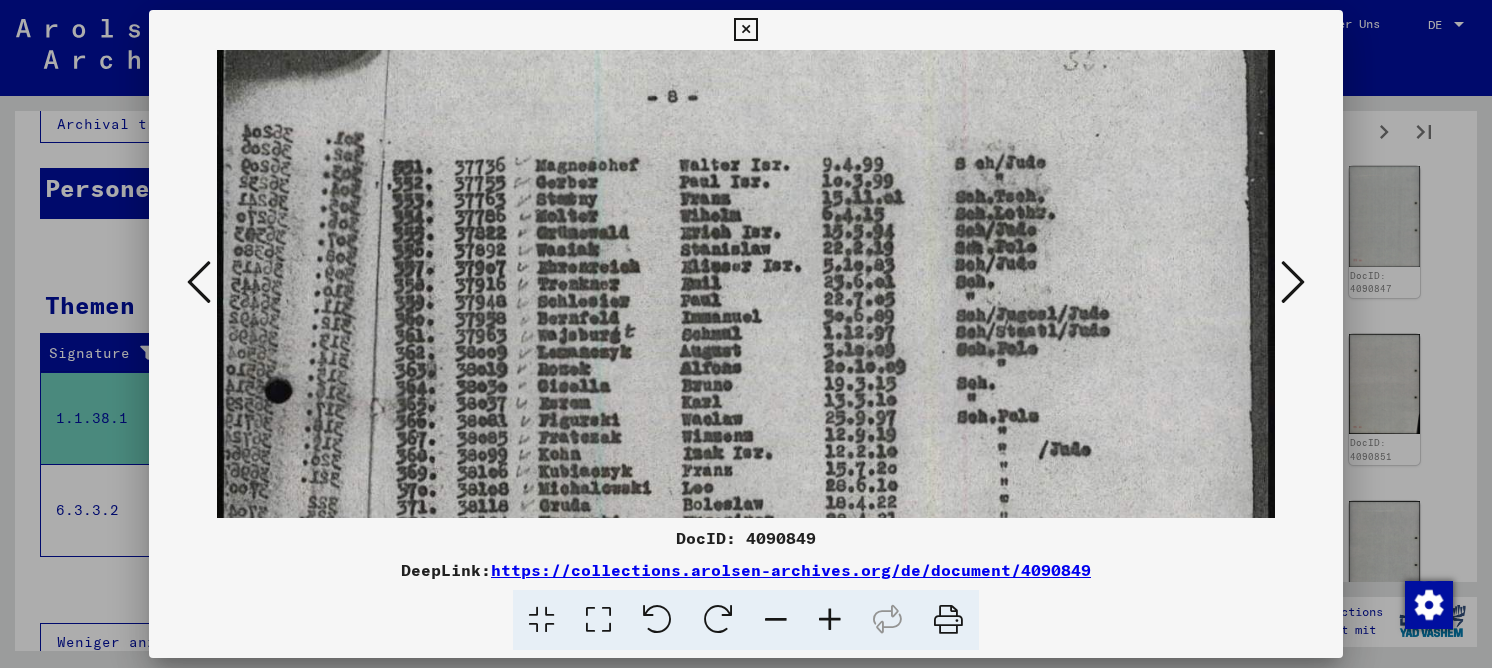 drag, startPoint x: 603, startPoint y: 443, endPoint x: 566, endPoint y: 392, distance: 63.007935 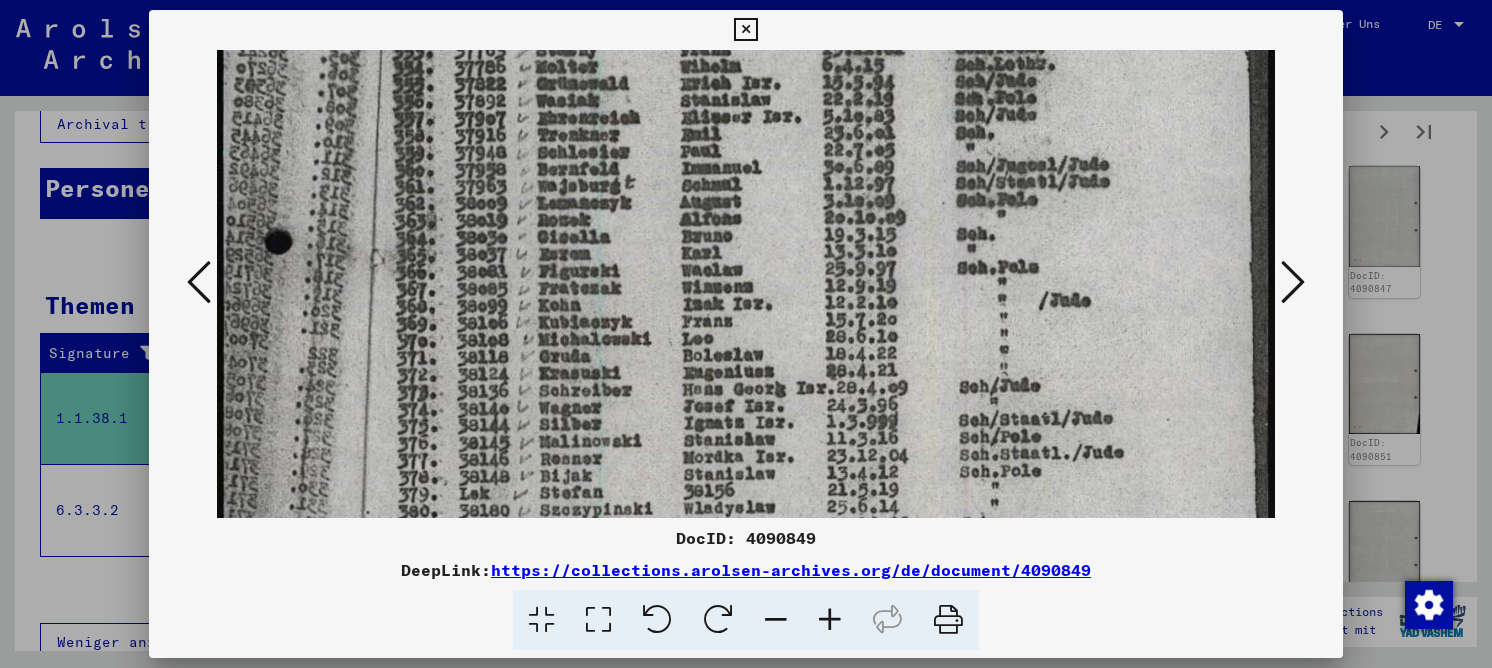 scroll, scrollTop: 361, scrollLeft: 0, axis: vertical 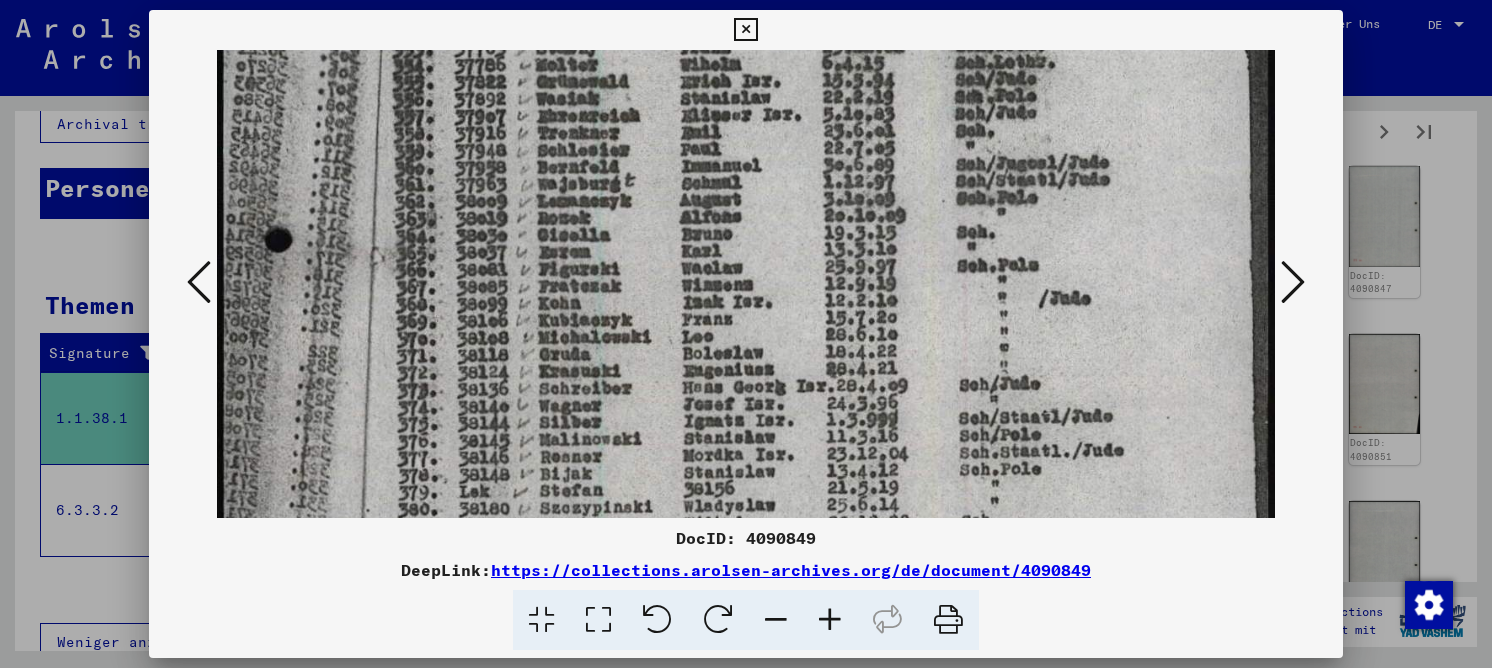 drag, startPoint x: 553, startPoint y: 444, endPoint x: 530, endPoint y: 293, distance: 152.74161 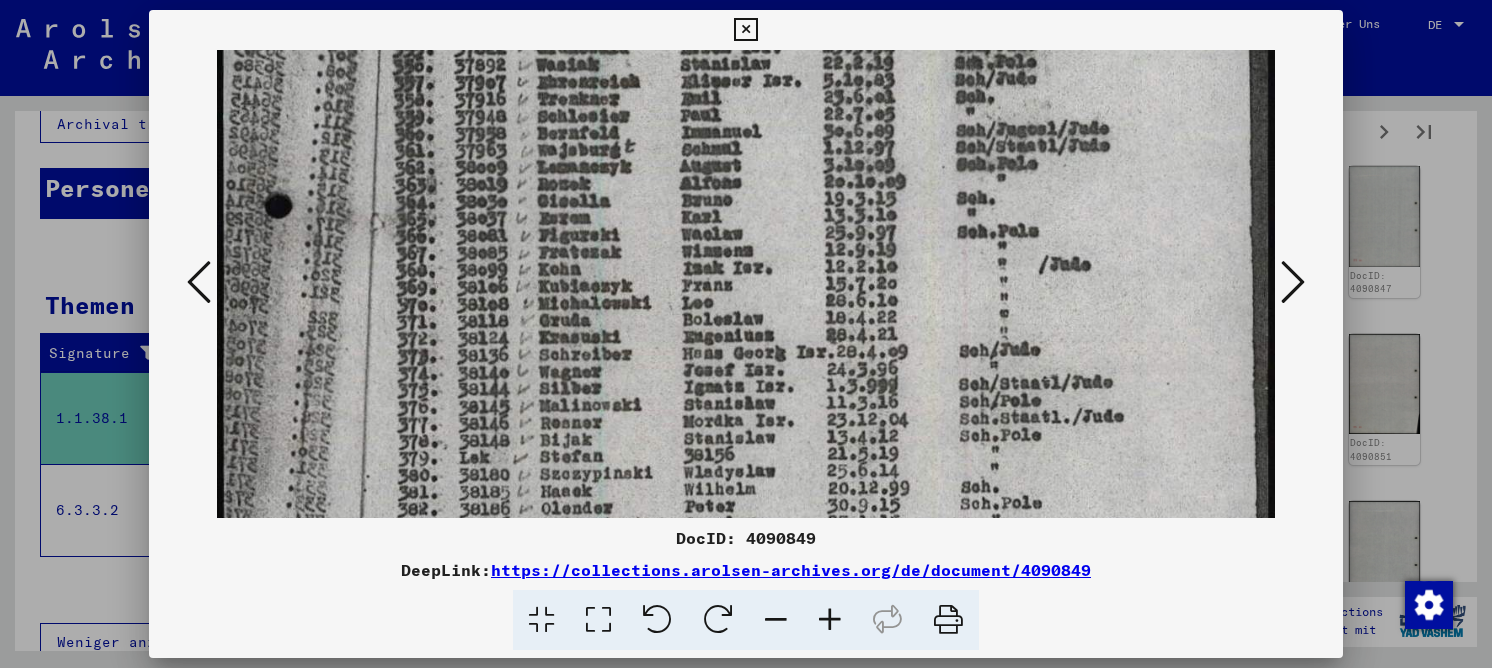 scroll, scrollTop: 396, scrollLeft: 0, axis: vertical 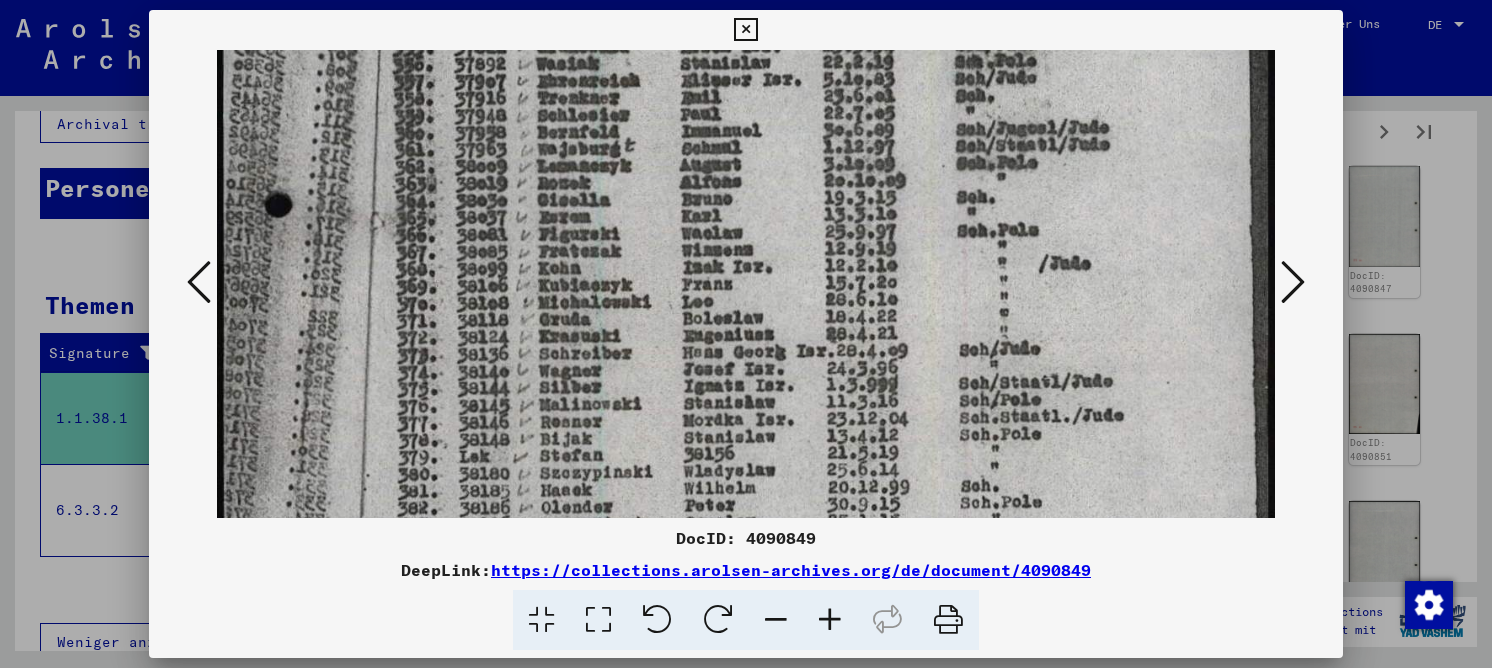 drag, startPoint x: 537, startPoint y: 461, endPoint x: 534, endPoint y: 426, distance: 35.128338 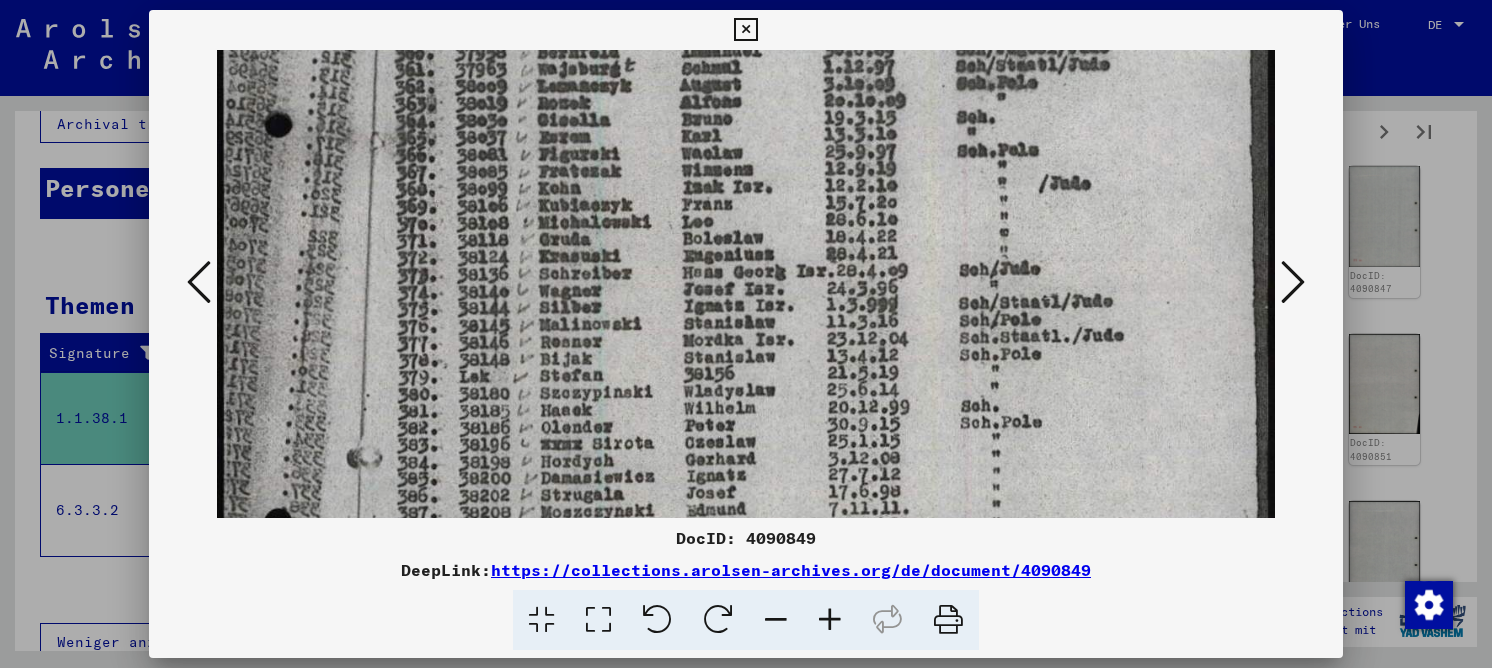 drag, startPoint x: 600, startPoint y: 459, endPoint x: 574, endPoint y: 379, distance: 84.118965 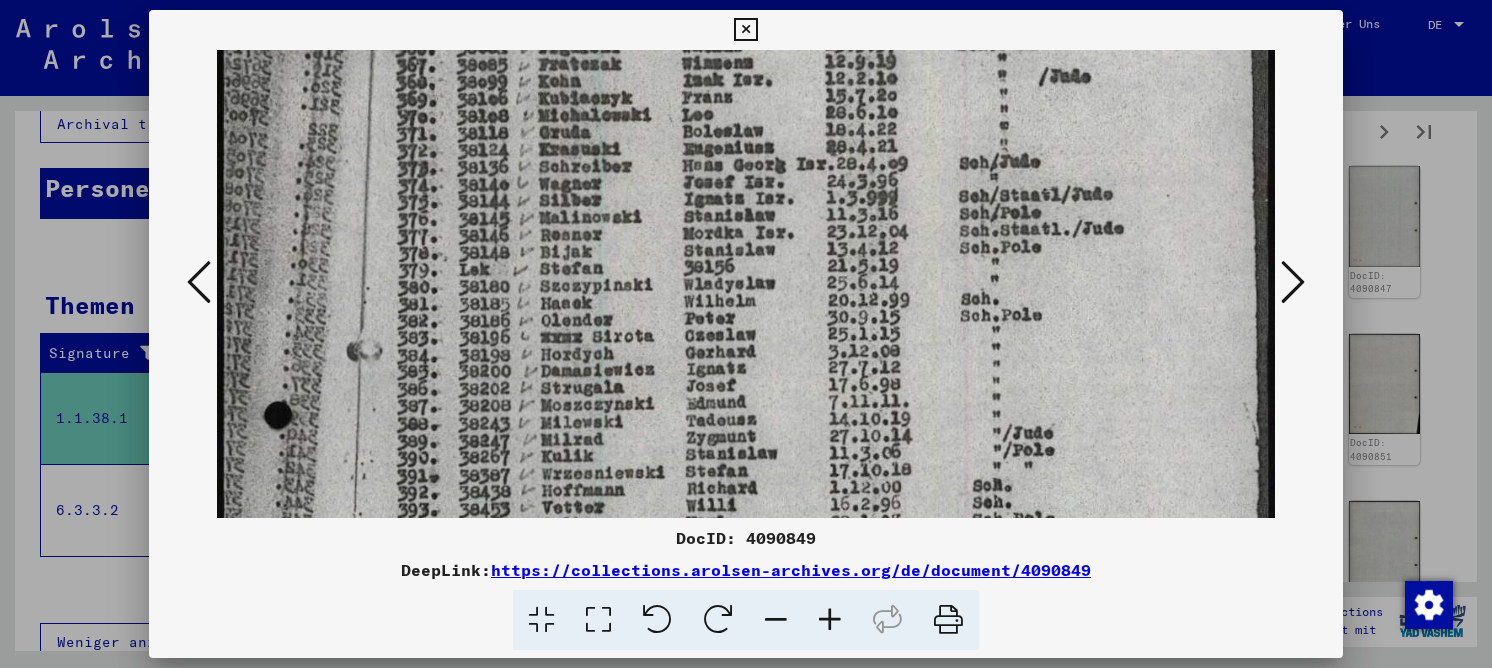 drag, startPoint x: 568, startPoint y: 410, endPoint x: 567, endPoint y: 319, distance: 91.00549 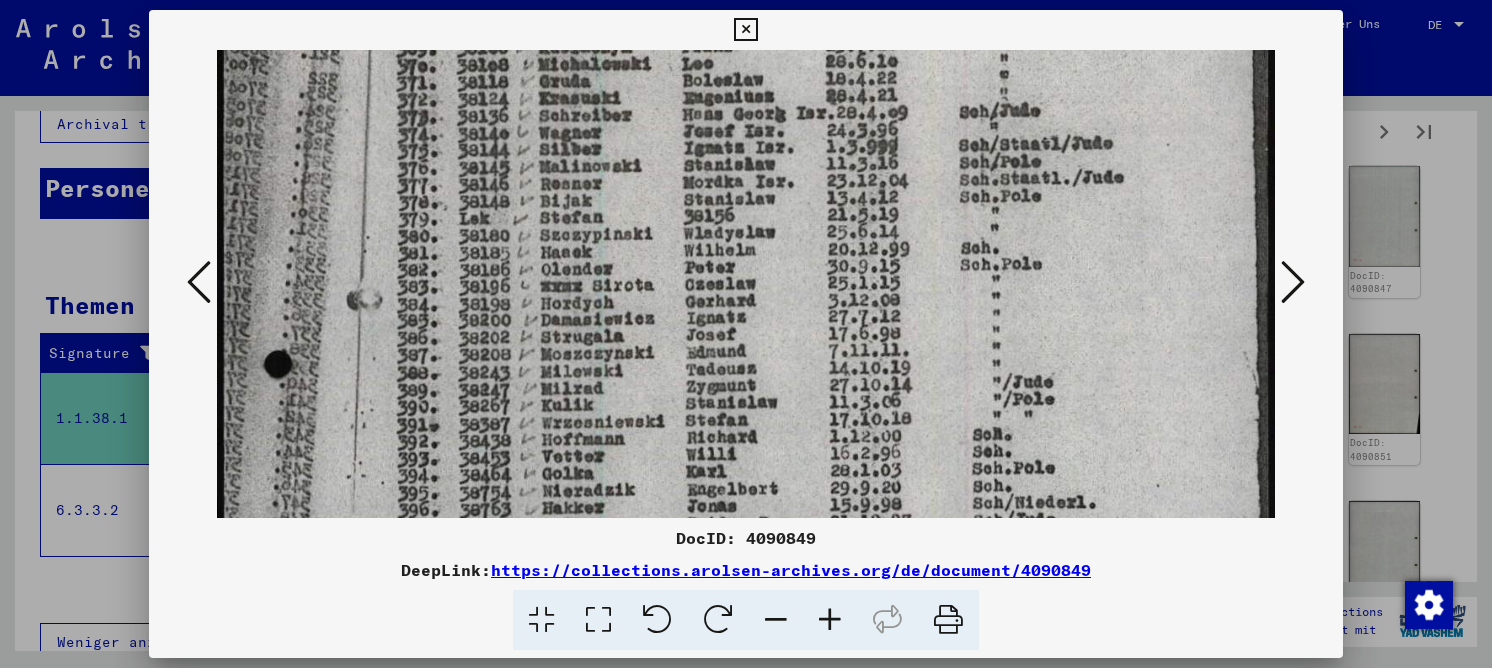 scroll, scrollTop: 639, scrollLeft: 0, axis: vertical 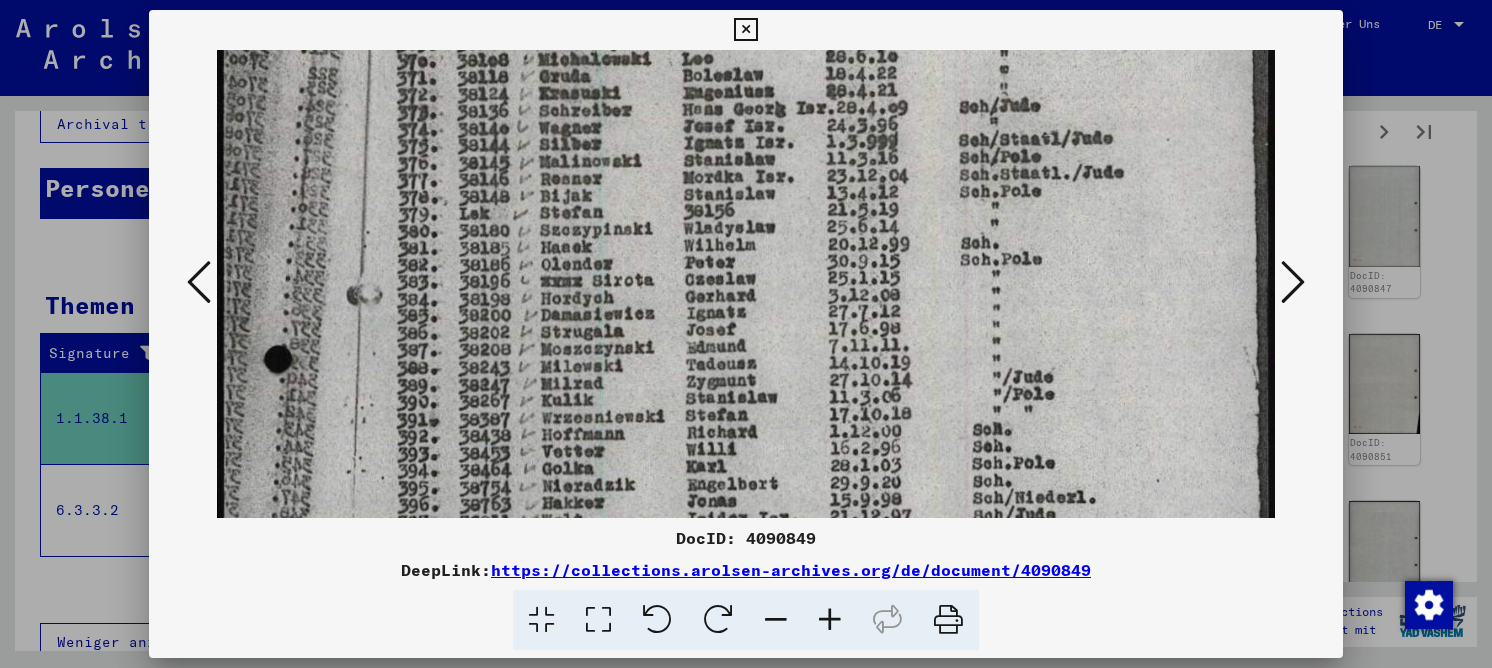 drag, startPoint x: 564, startPoint y: 392, endPoint x: 562, endPoint y: 343, distance: 49.0408 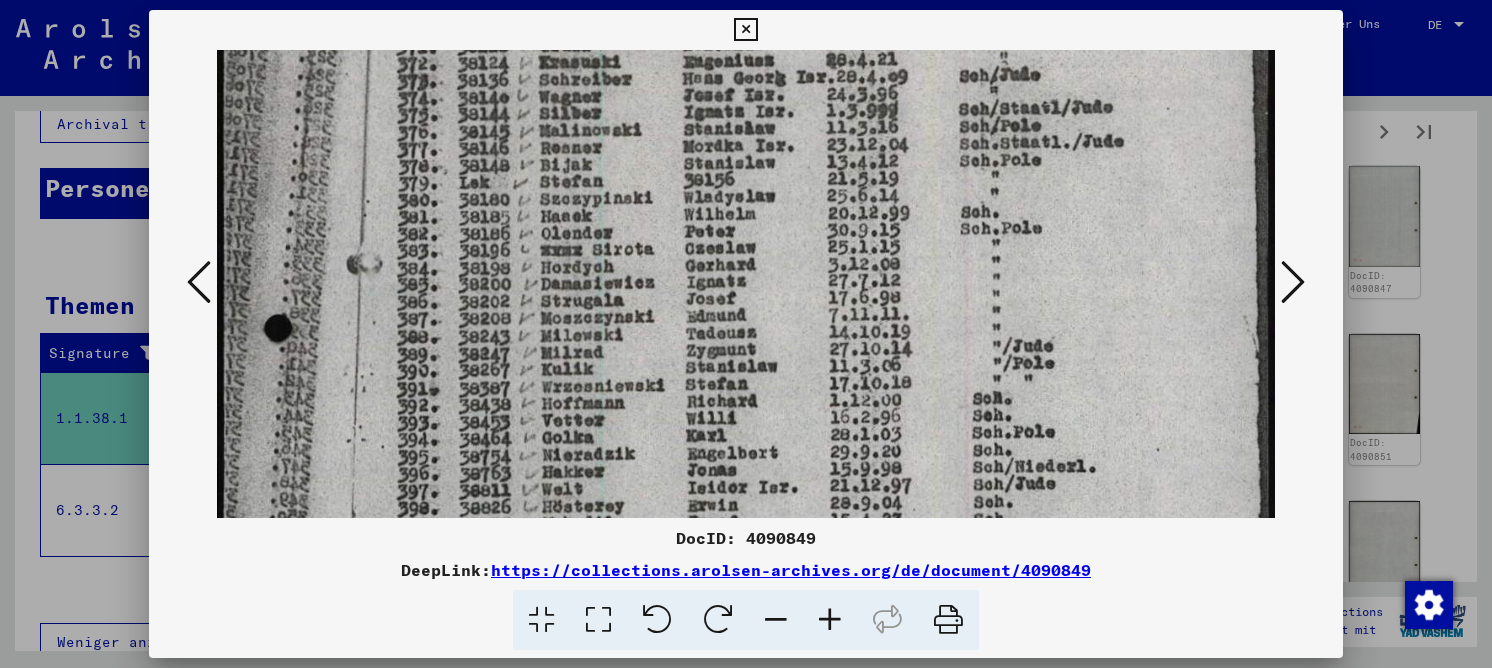scroll, scrollTop: 685, scrollLeft: 0, axis: vertical 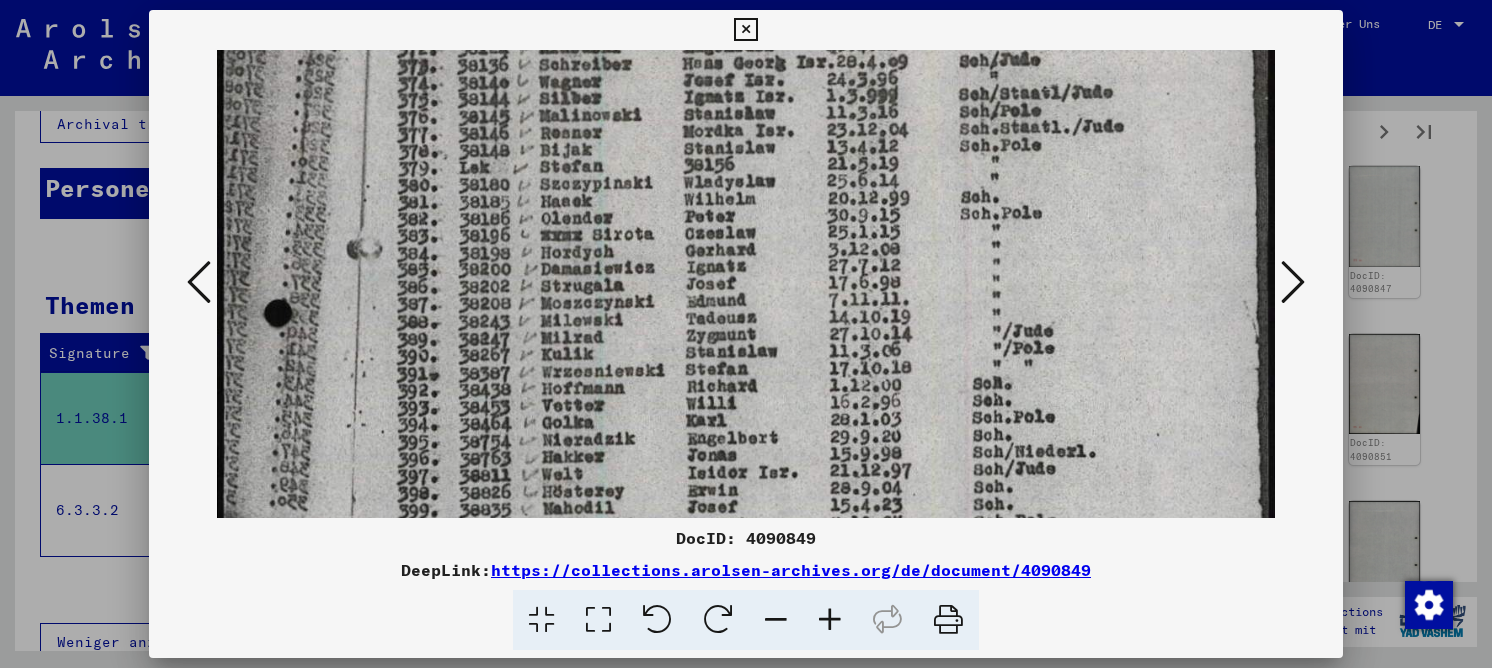 drag, startPoint x: 590, startPoint y: 431, endPoint x: 582, endPoint y: 385, distance: 46.69047 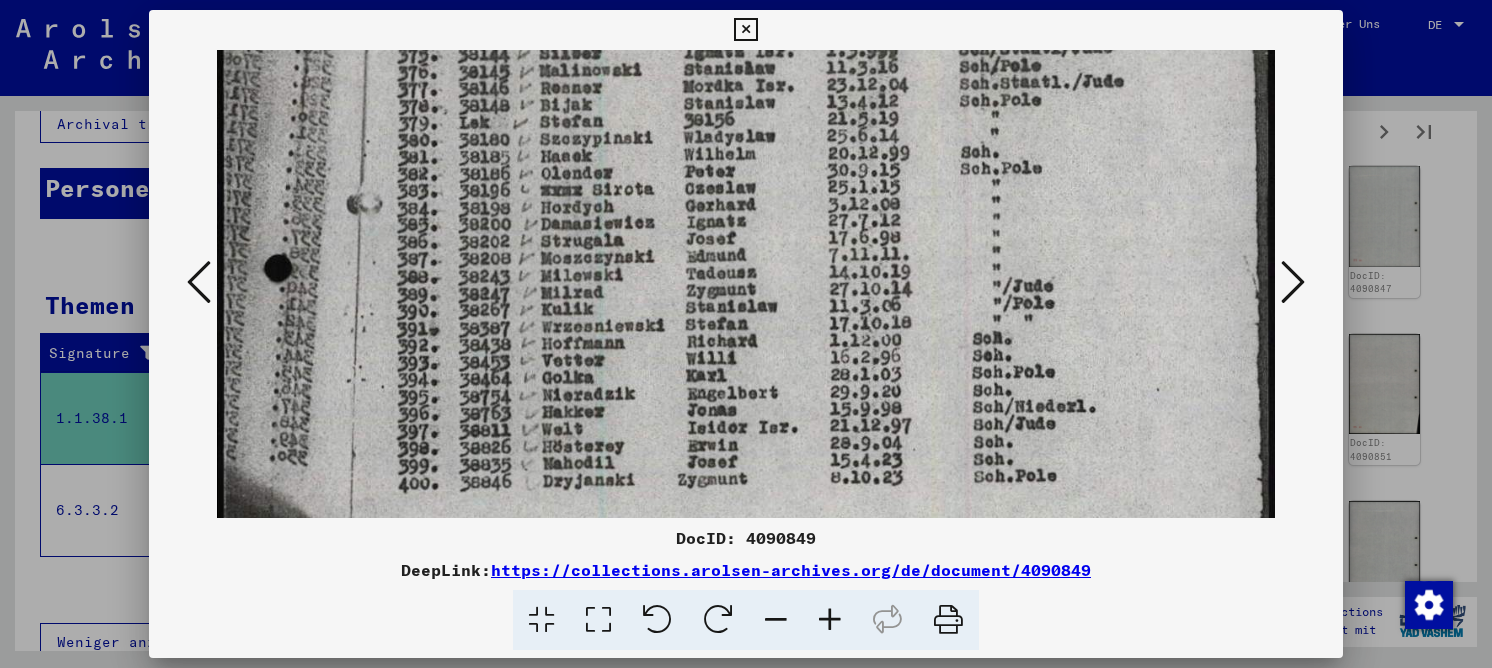 scroll, scrollTop: 733, scrollLeft: 0, axis: vertical 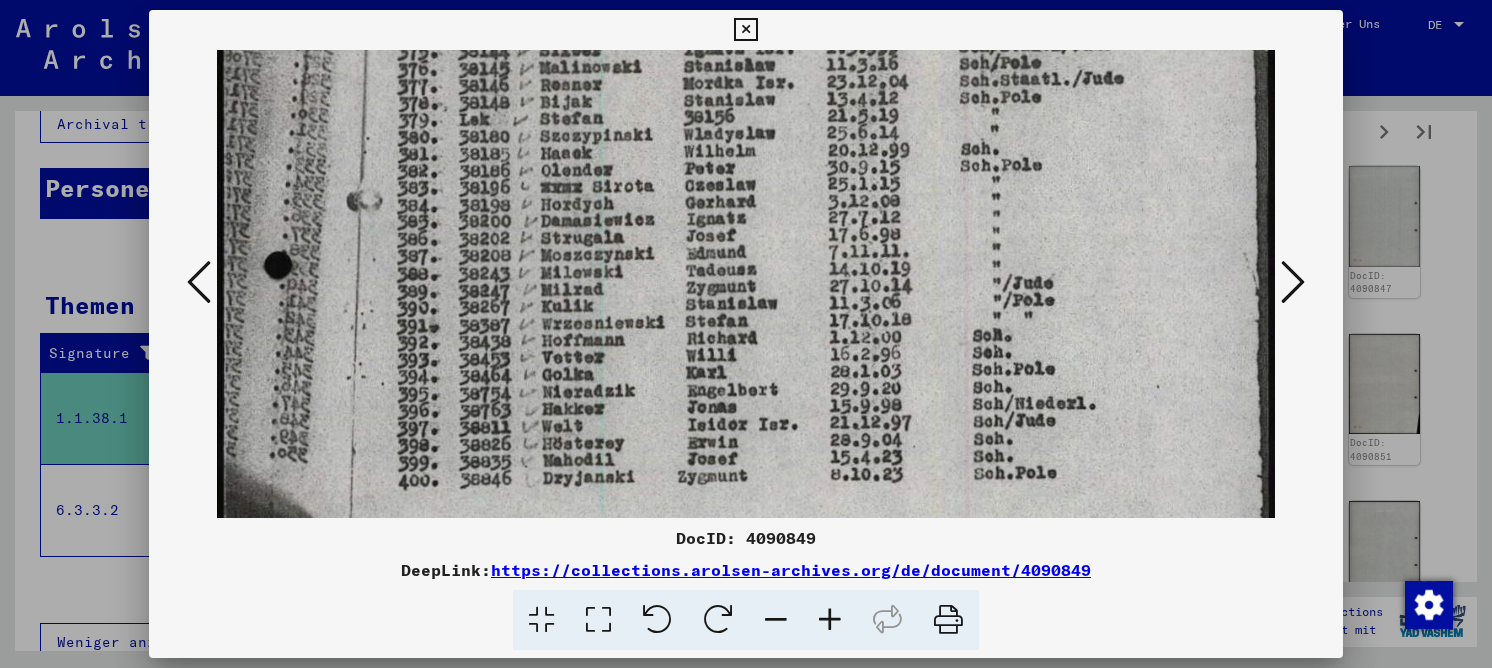 drag, startPoint x: 691, startPoint y: 434, endPoint x: 680, endPoint y: 389, distance: 46.32494 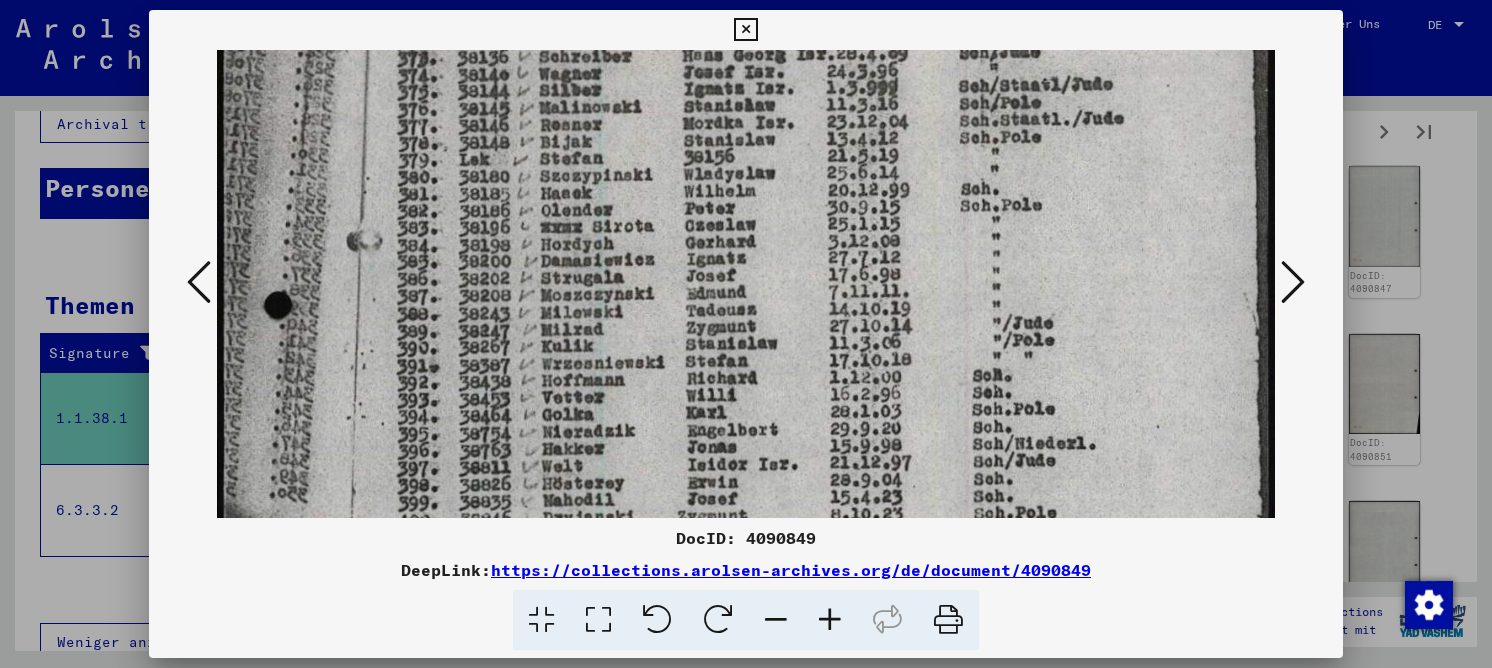 scroll, scrollTop: 694, scrollLeft: 0, axis: vertical 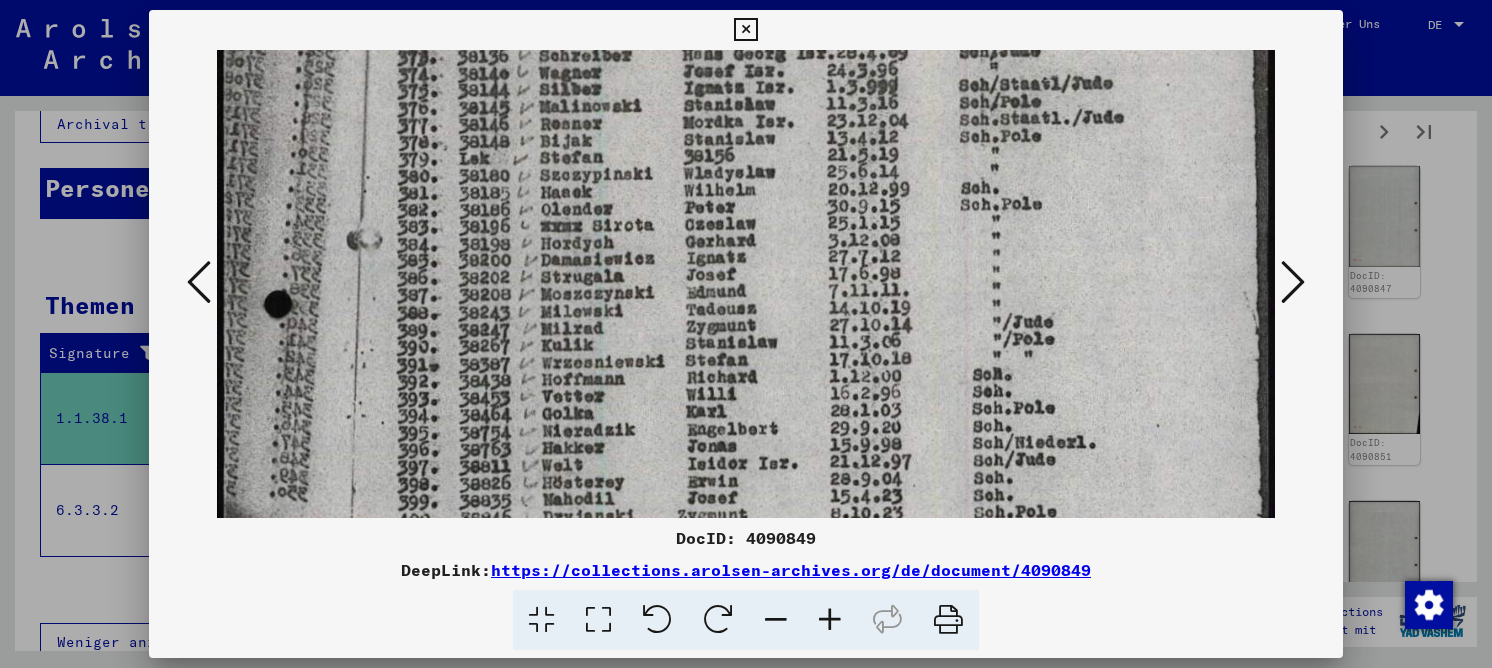 click at bounding box center [746, 103] 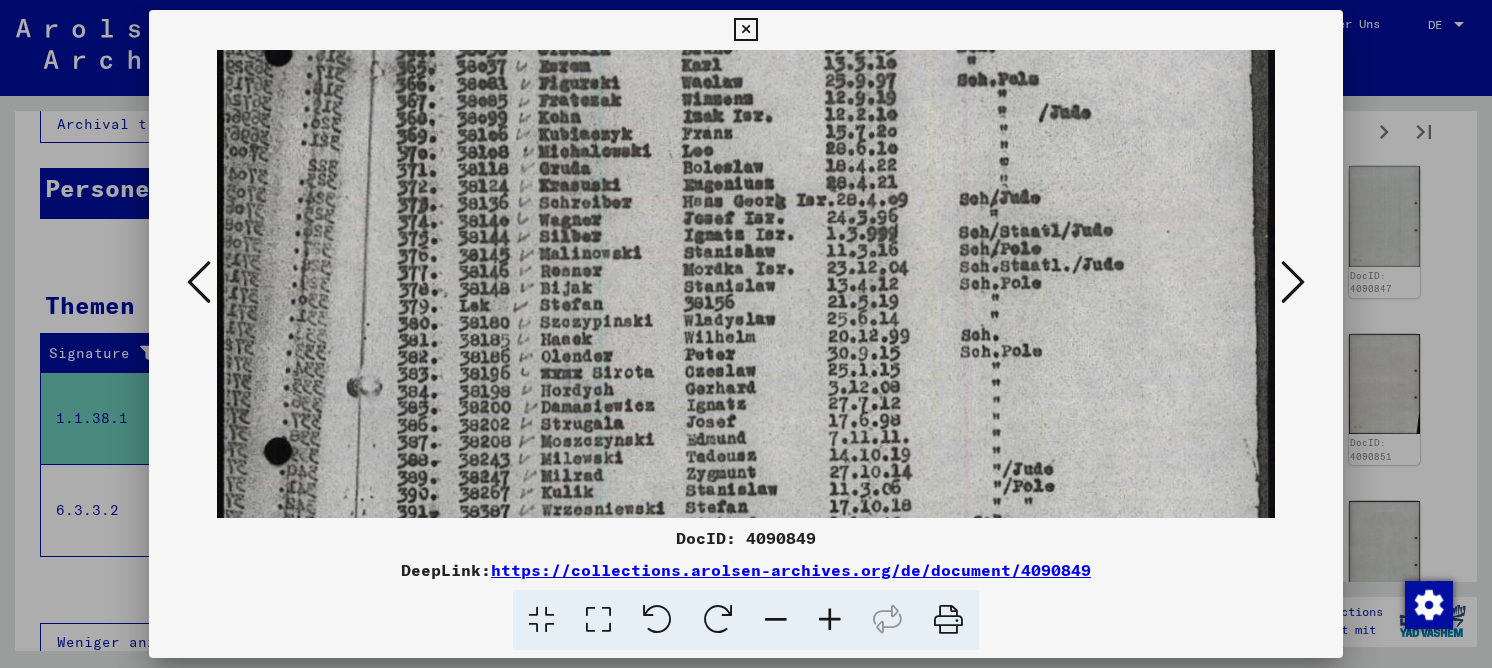 drag, startPoint x: 793, startPoint y: 240, endPoint x: 776, endPoint y: 371, distance: 132.09845 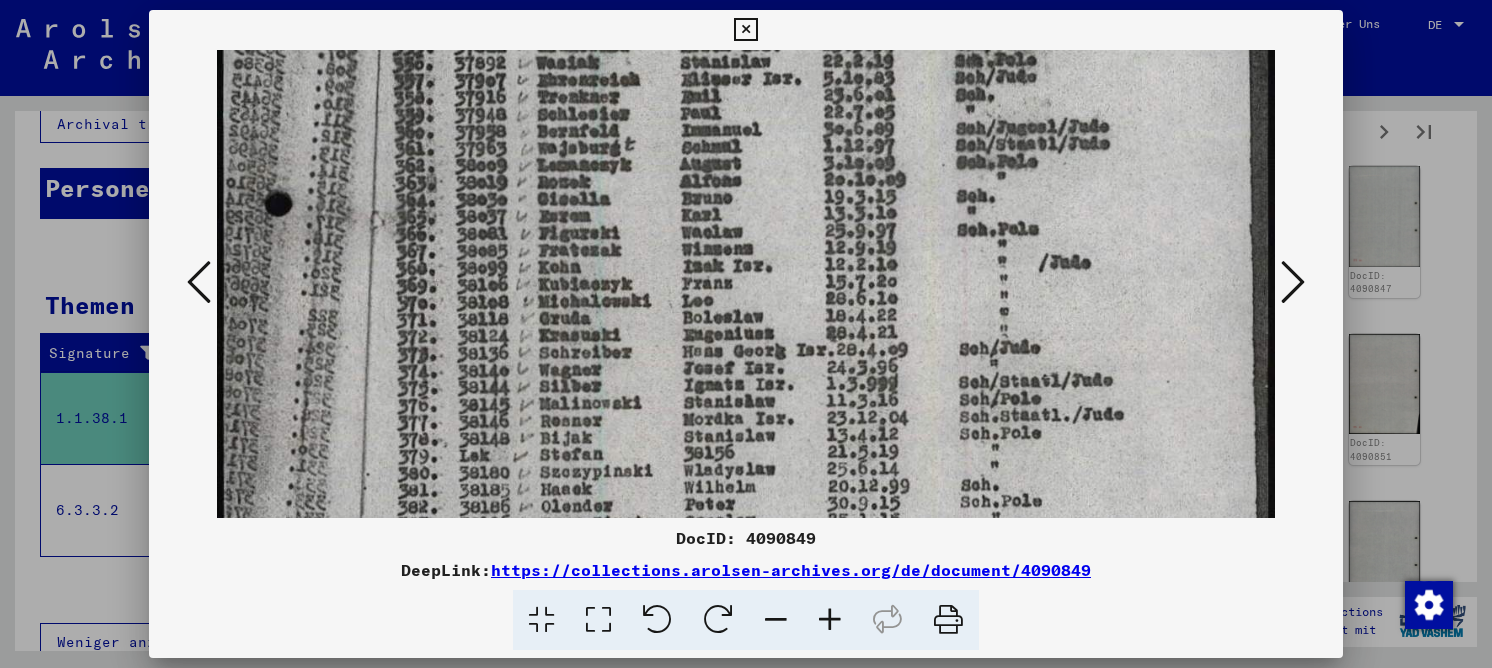 drag, startPoint x: 702, startPoint y: 344, endPoint x: 700, endPoint y: 378, distance: 34.058773 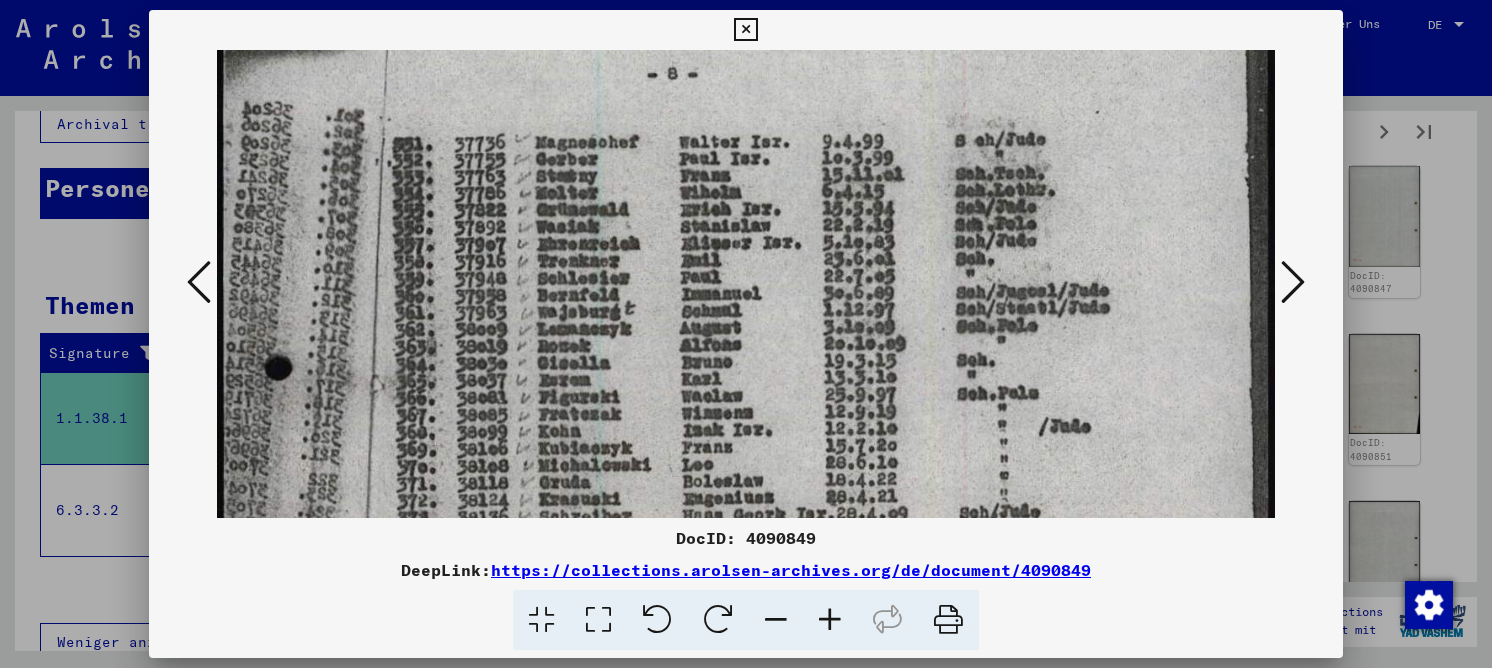 drag, startPoint x: 654, startPoint y: 254, endPoint x: 581, endPoint y: 410, distance: 172.2353 